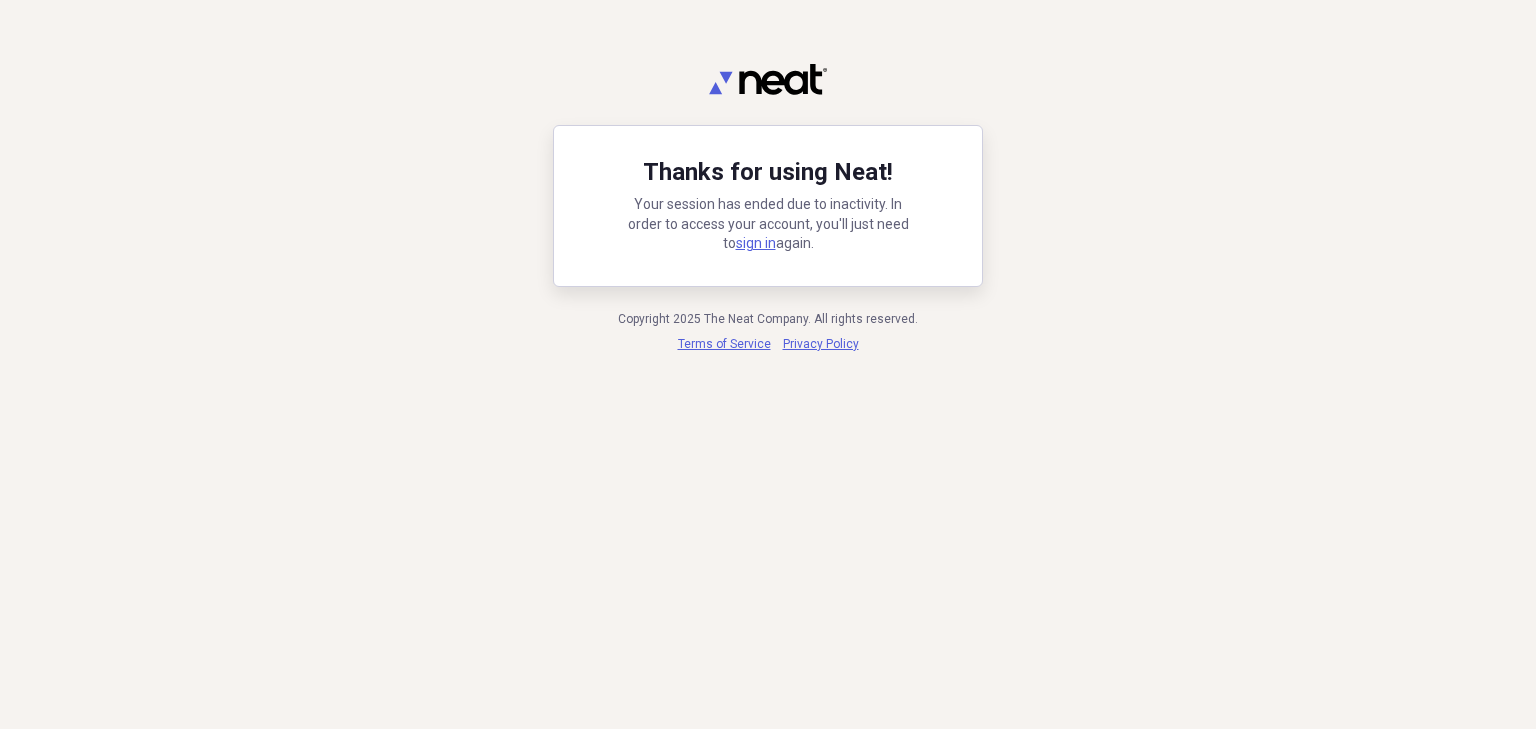 scroll, scrollTop: 0, scrollLeft: 0, axis: both 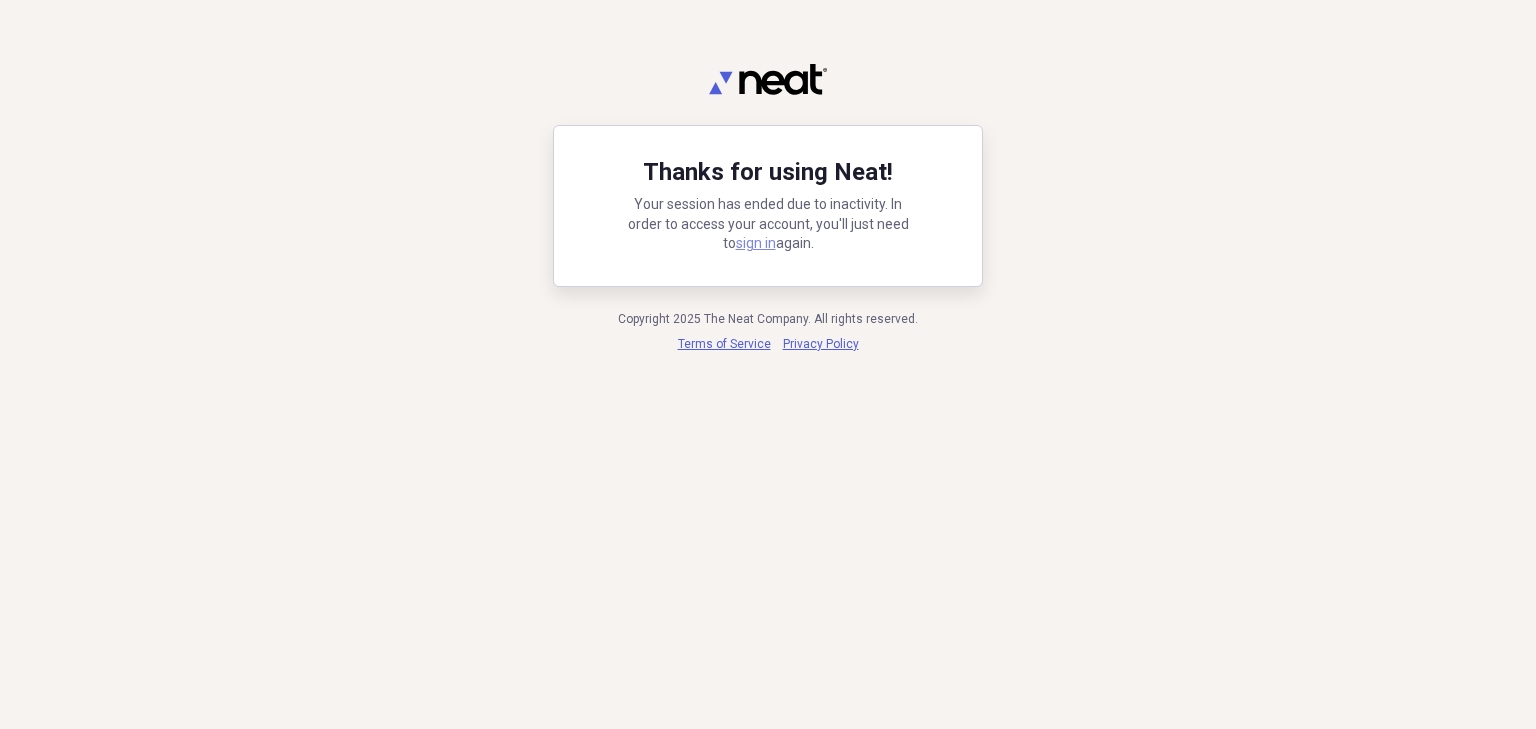 click on "sign in" at bounding box center [756, 243] 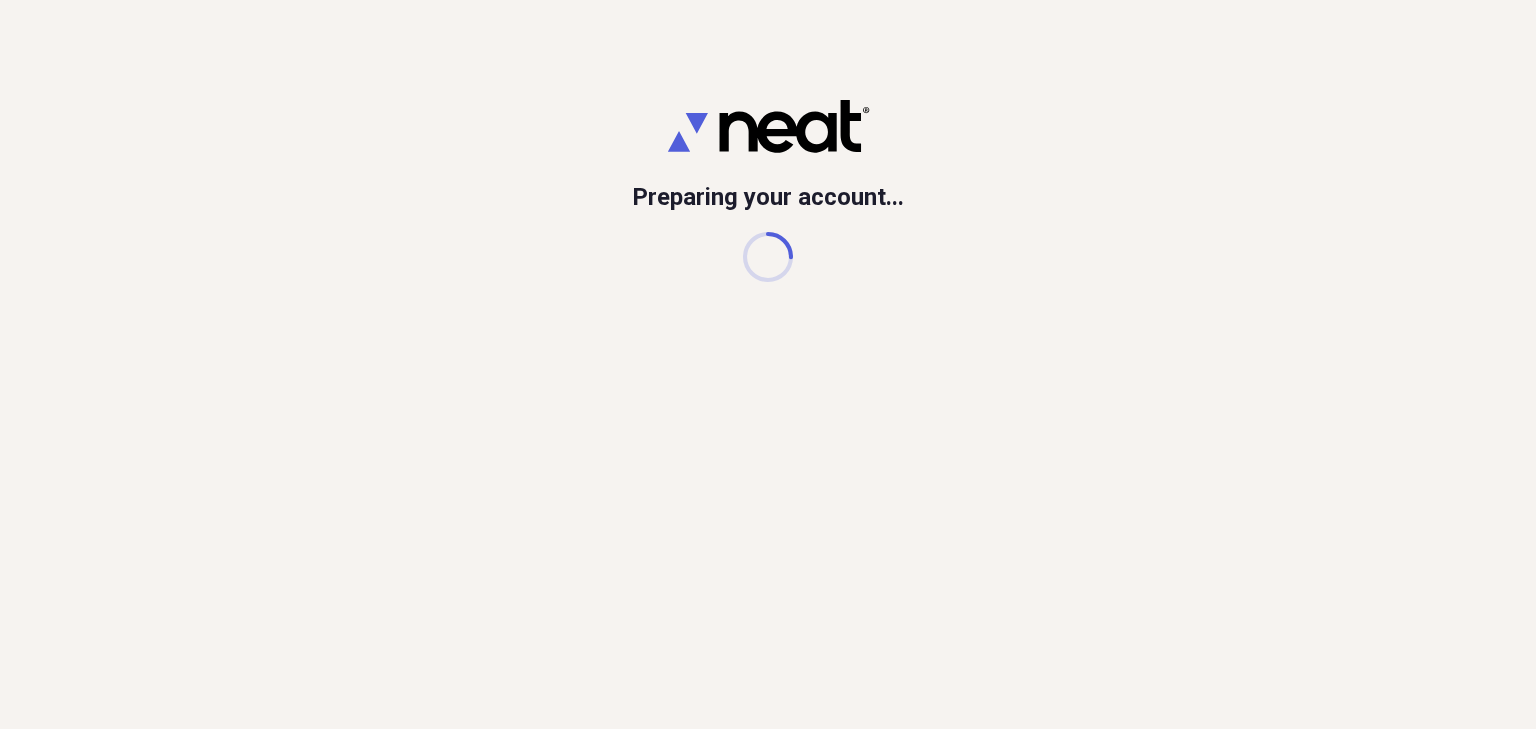 scroll, scrollTop: 0, scrollLeft: 0, axis: both 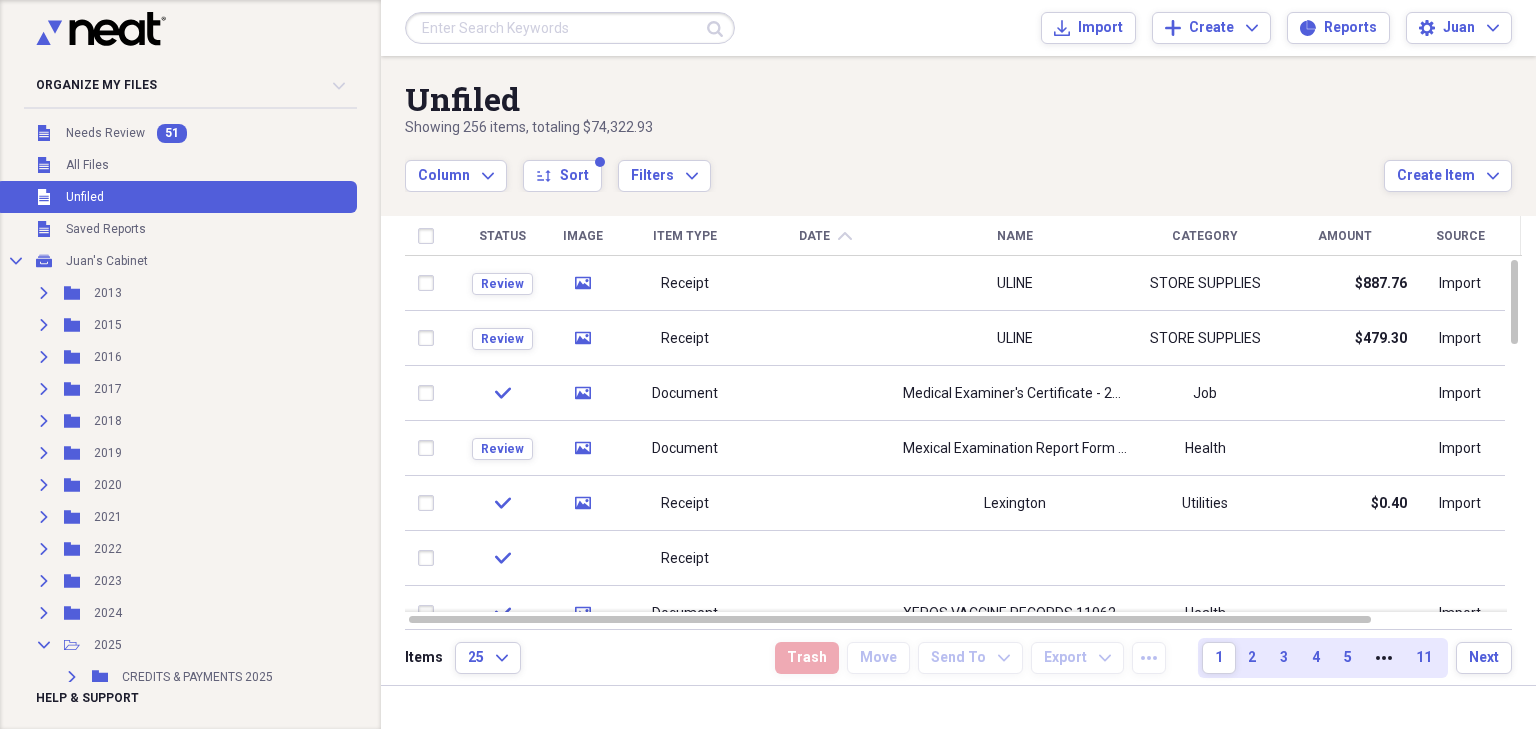 click on "Date chevron-up" at bounding box center [825, 236] 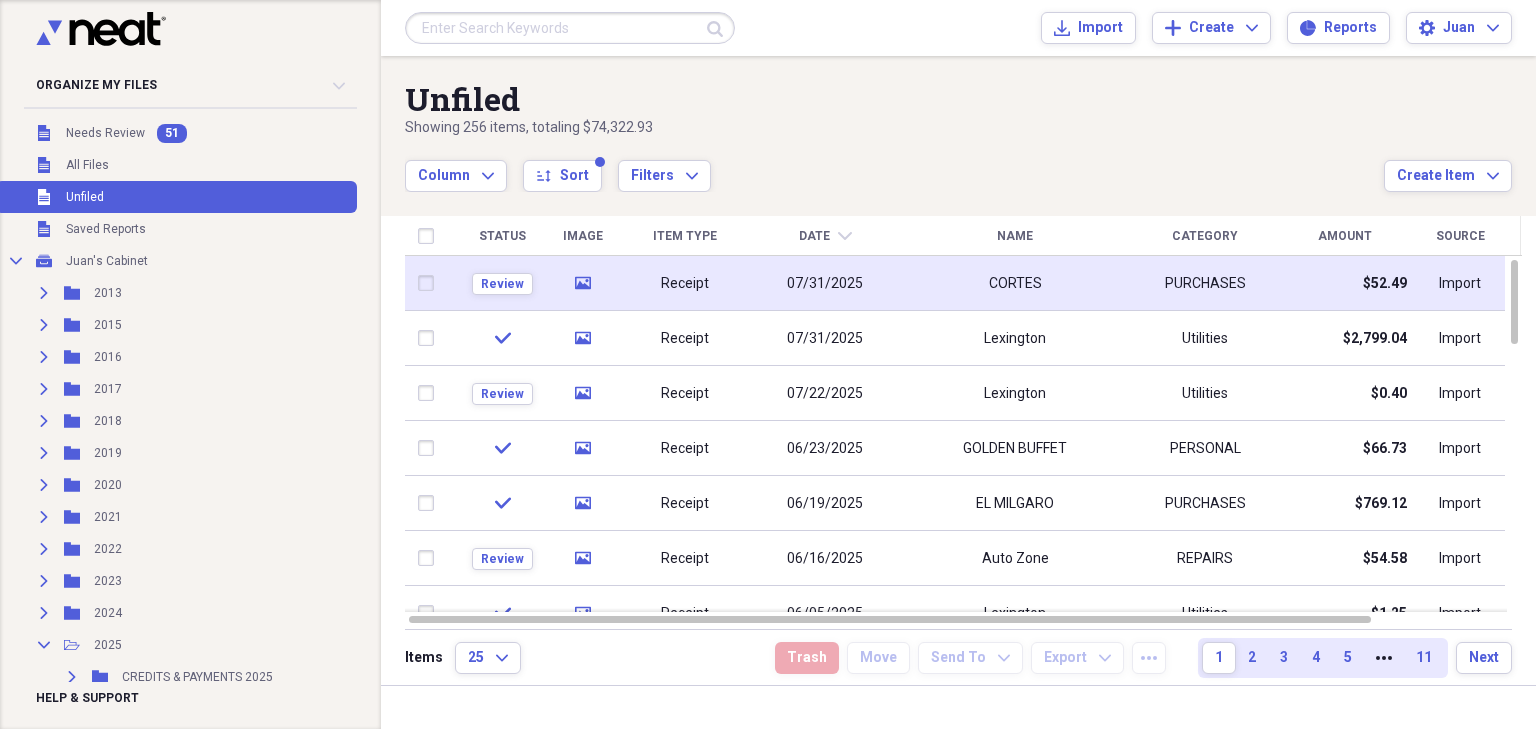 click on "Receipt" at bounding box center (685, 283) 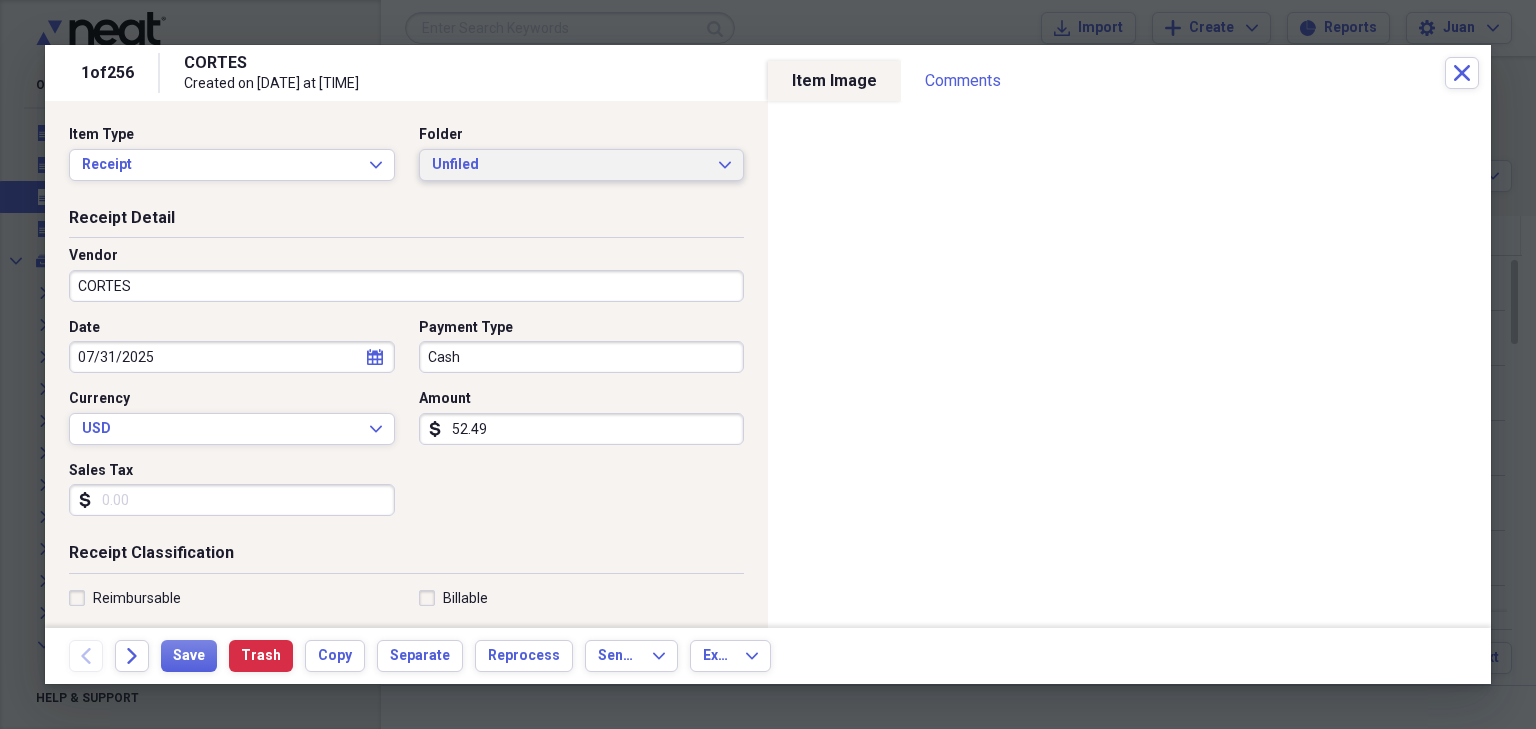 click on "Unfiled Expand" at bounding box center (582, 165) 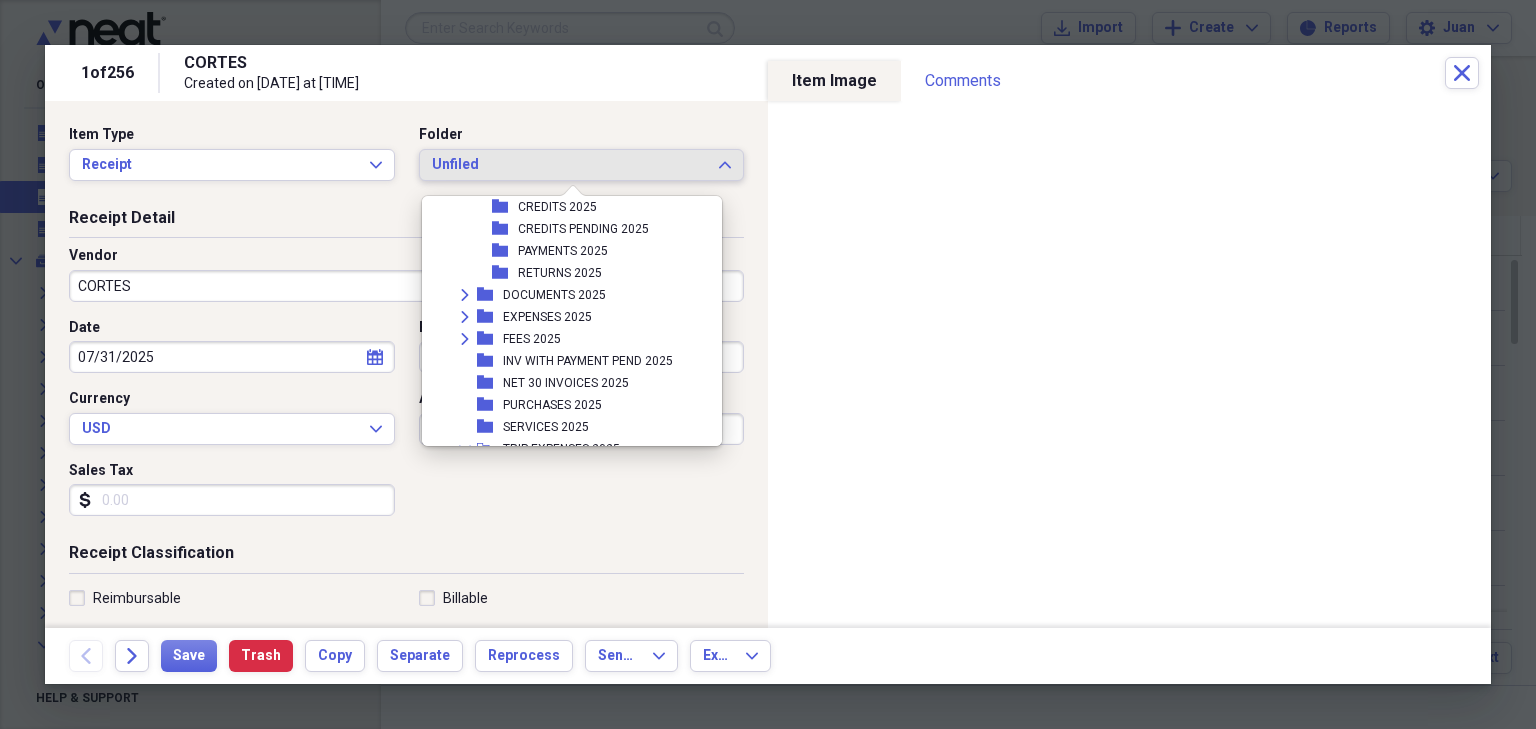scroll, scrollTop: 367, scrollLeft: 0, axis: vertical 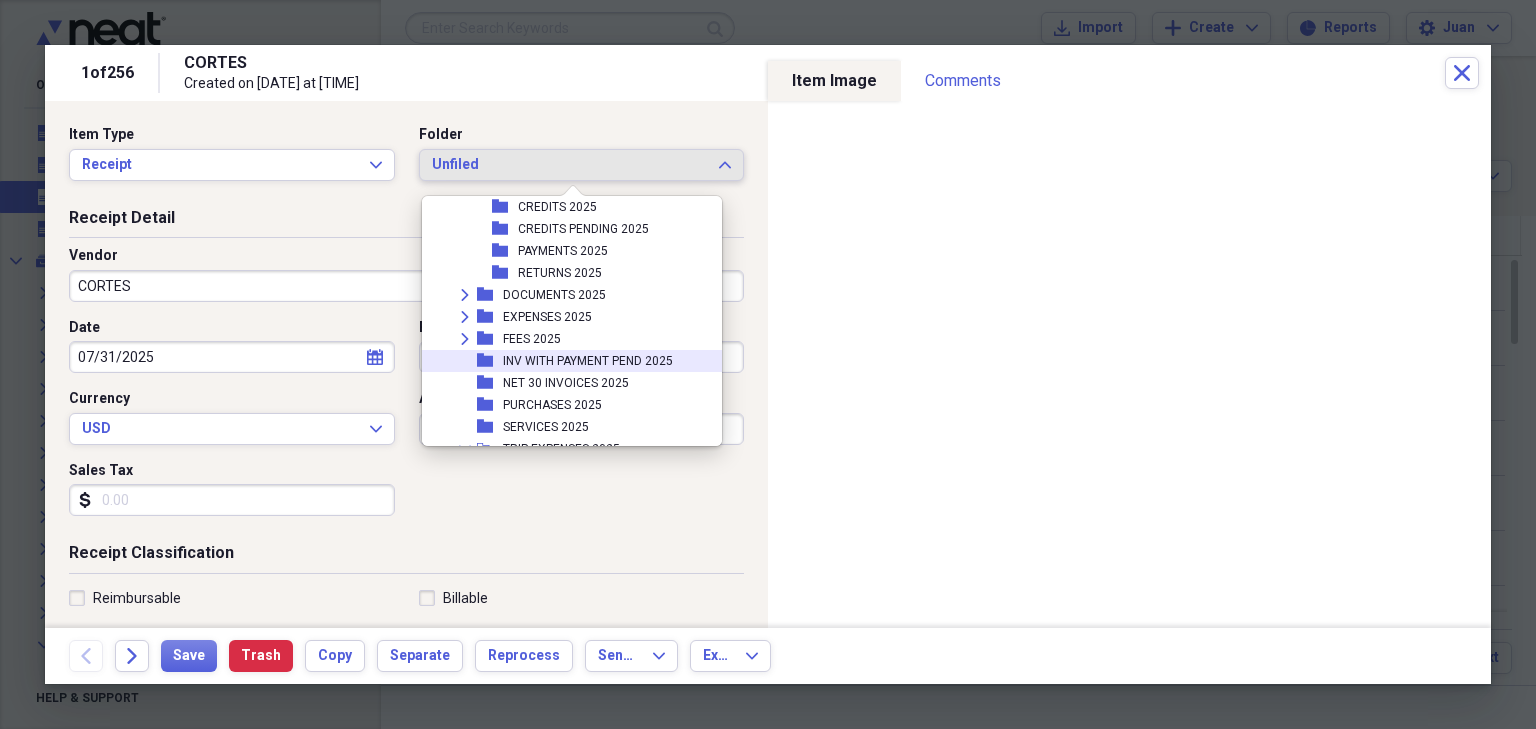 click on "INV WITH PAYMENT PEND 2025" at bounding box center (588, 361) 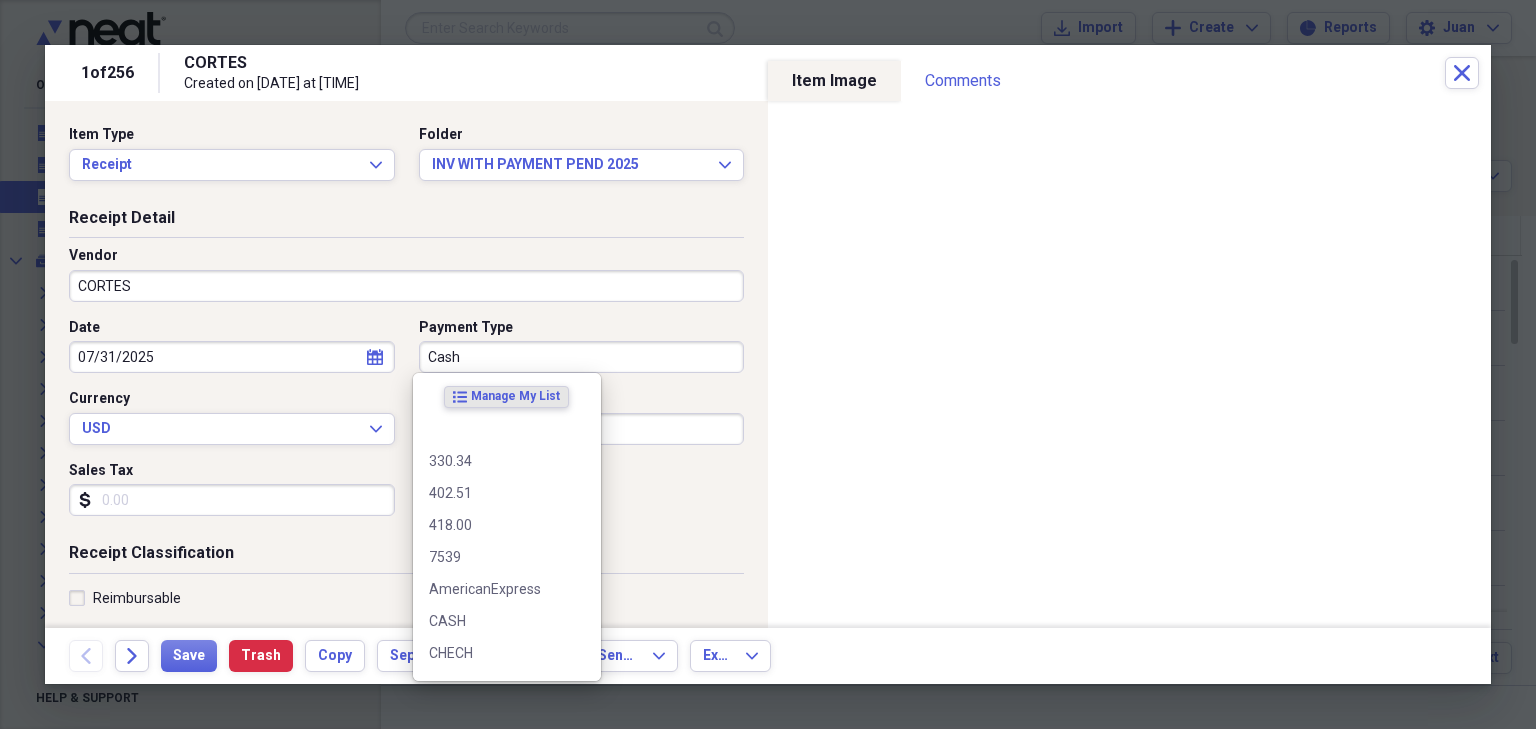 click on "Cash" at bounding box center [582, 357] 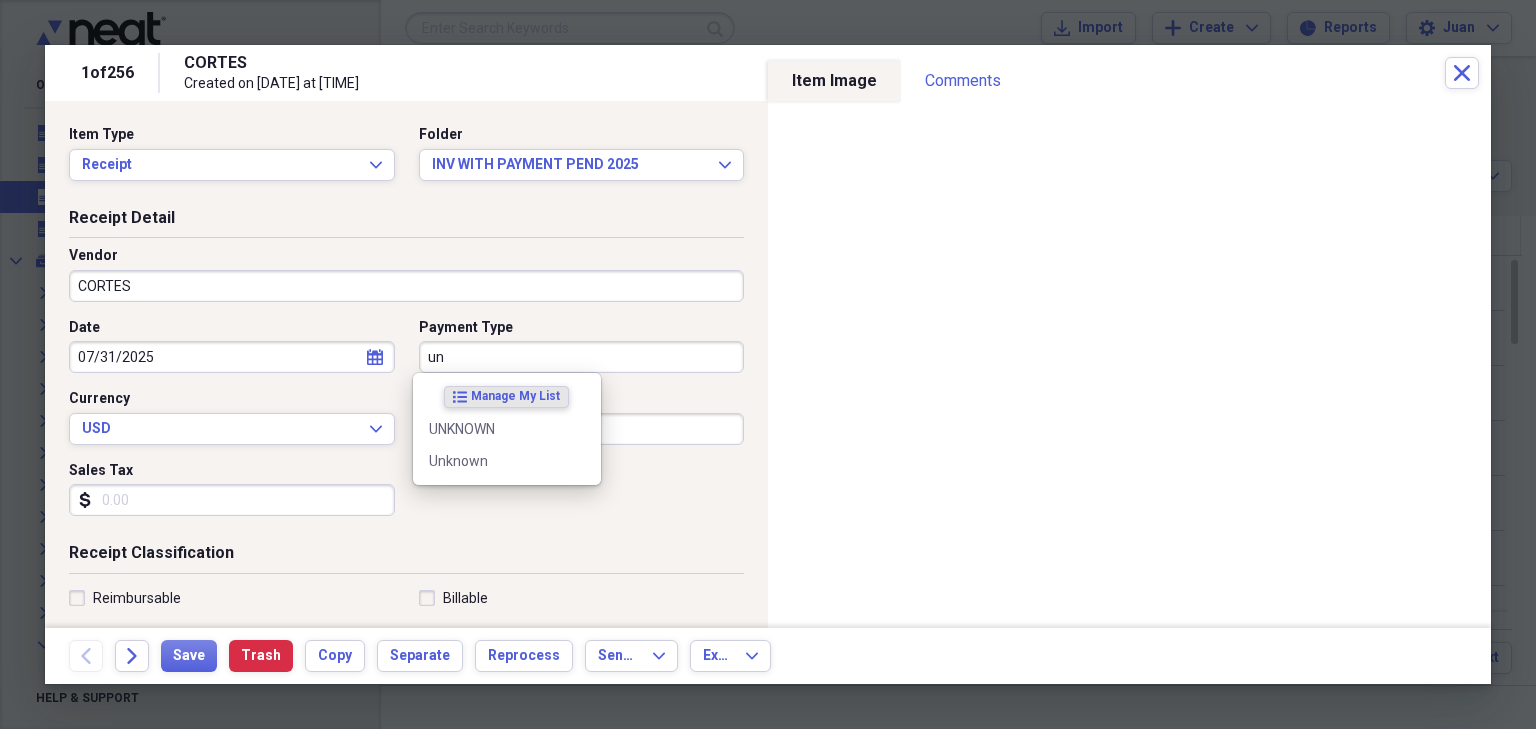 type on "u" 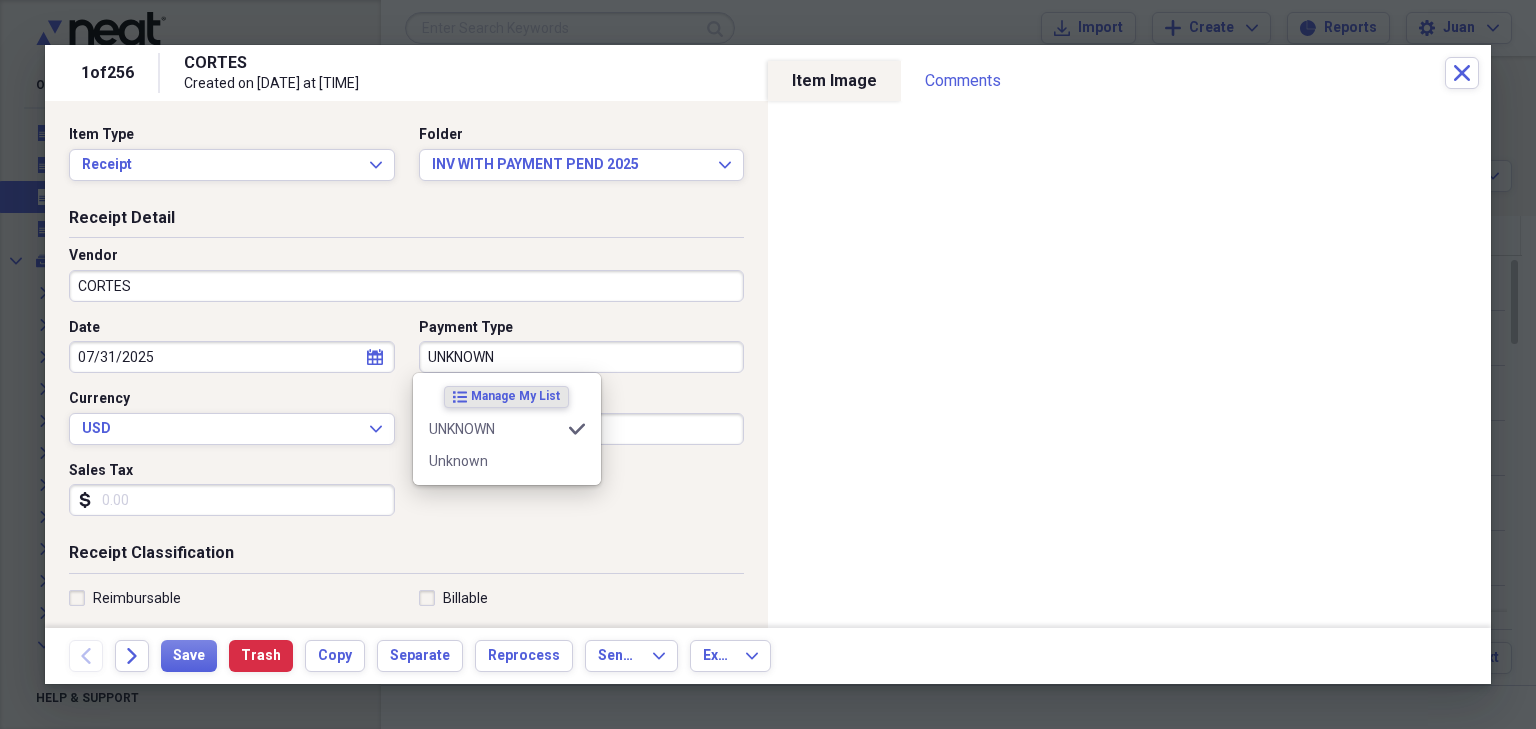 type on "UNKNOWN" 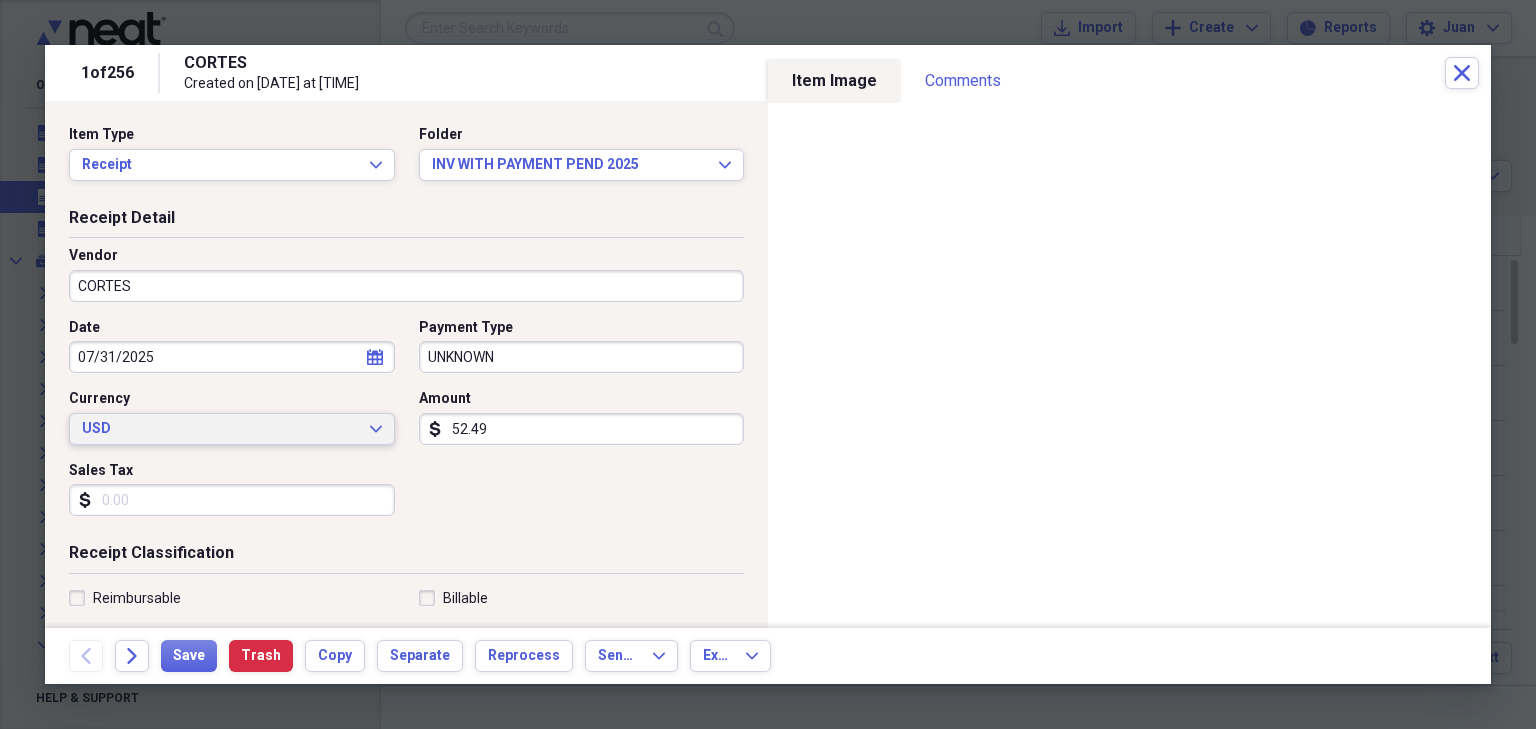 type 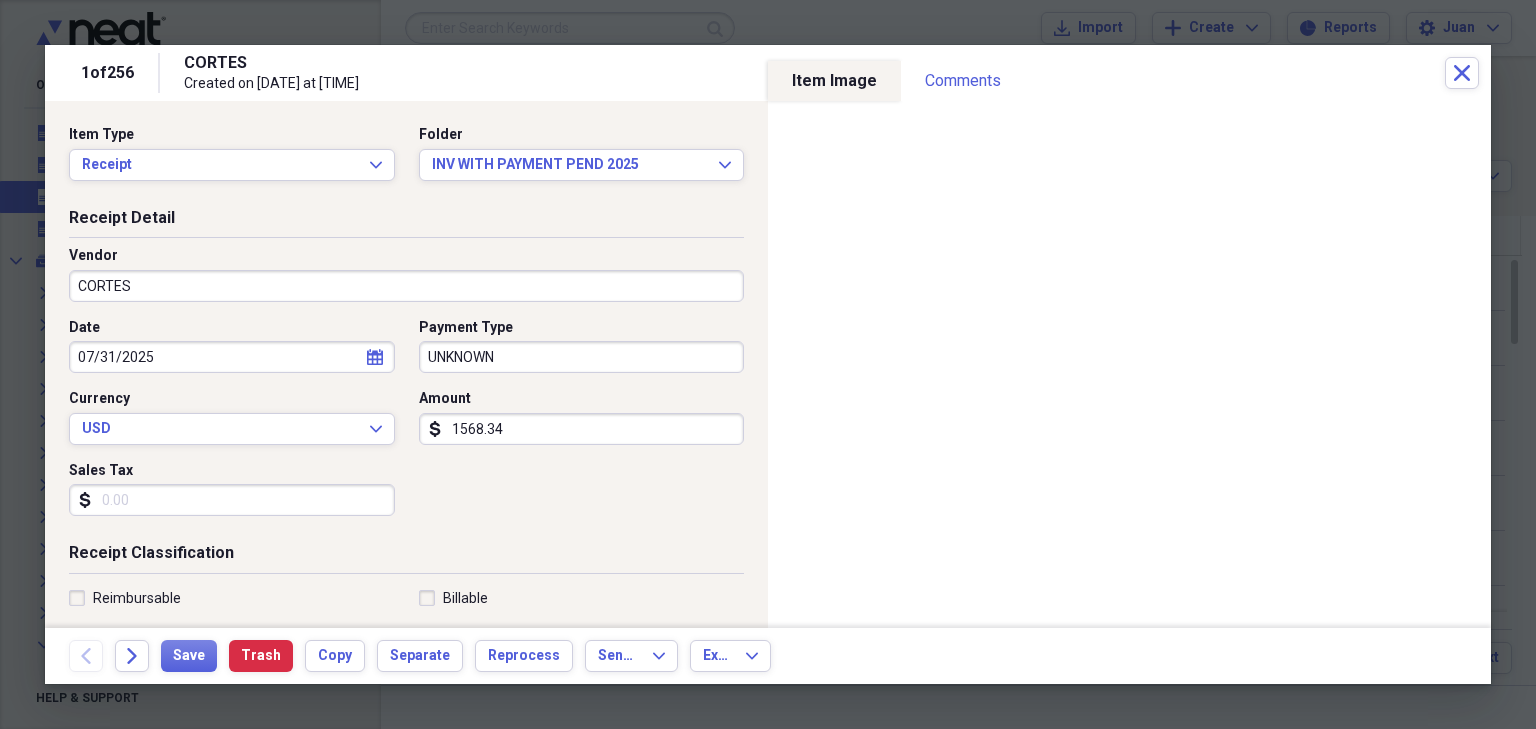 type on "1568.34" 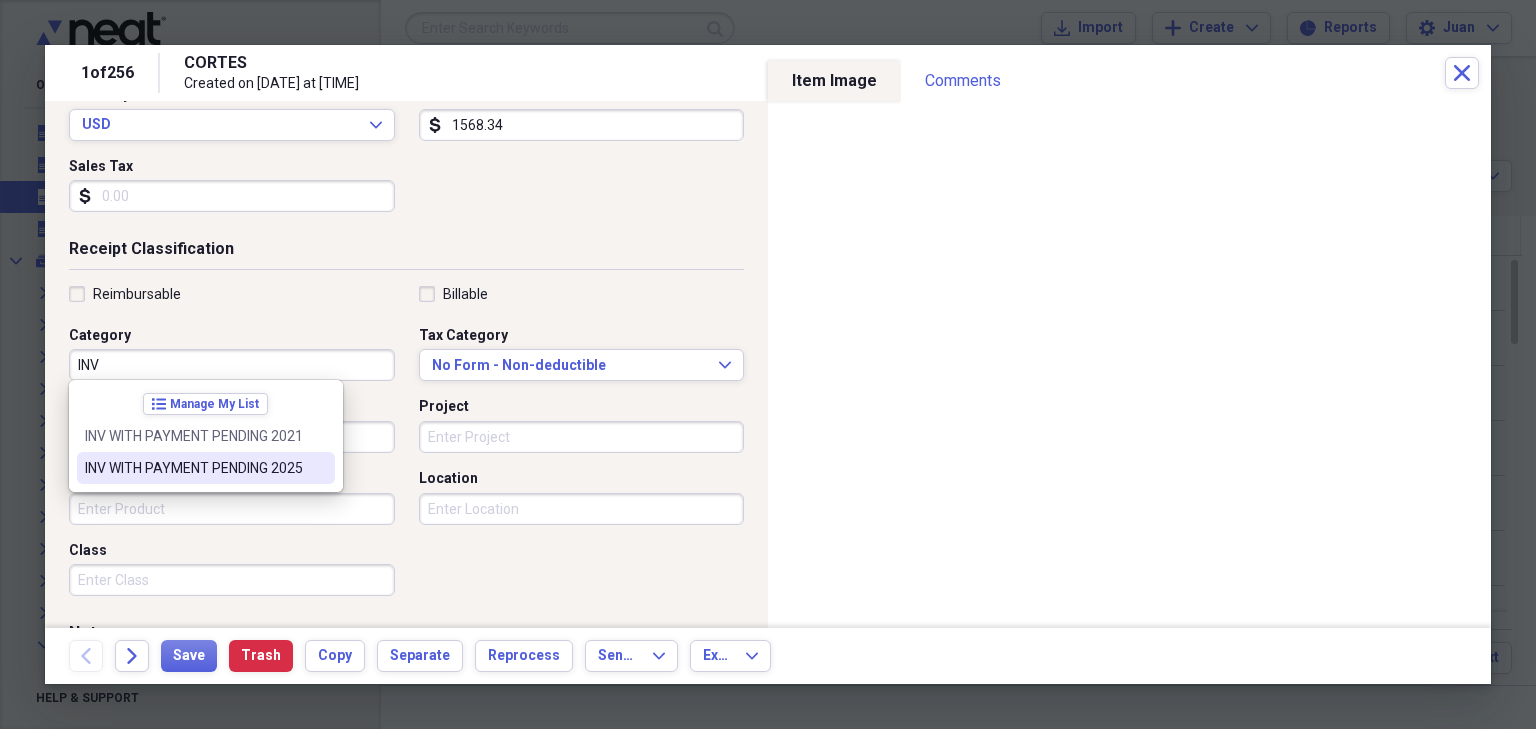 type on "INV WITH PAYMENT PENDING 2025" 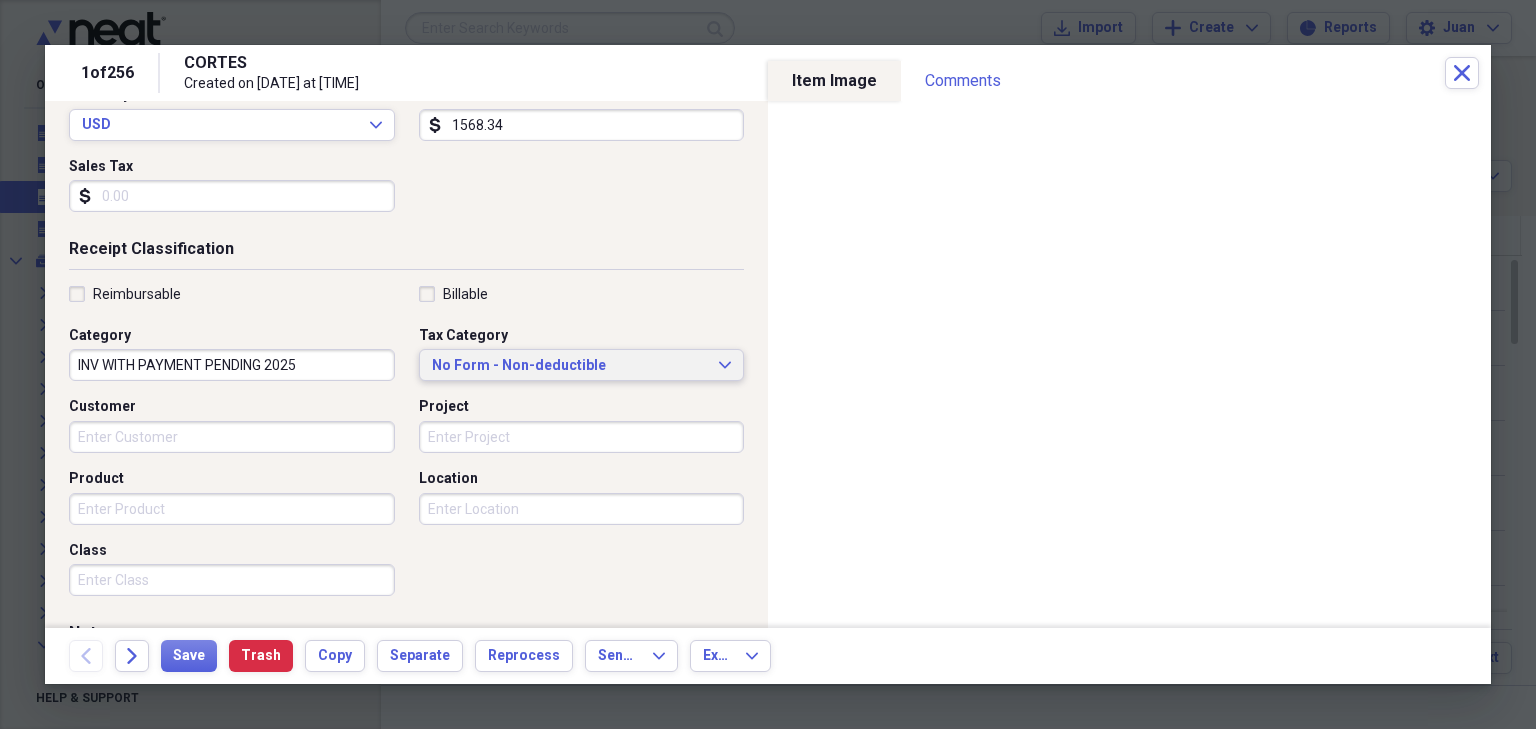 type 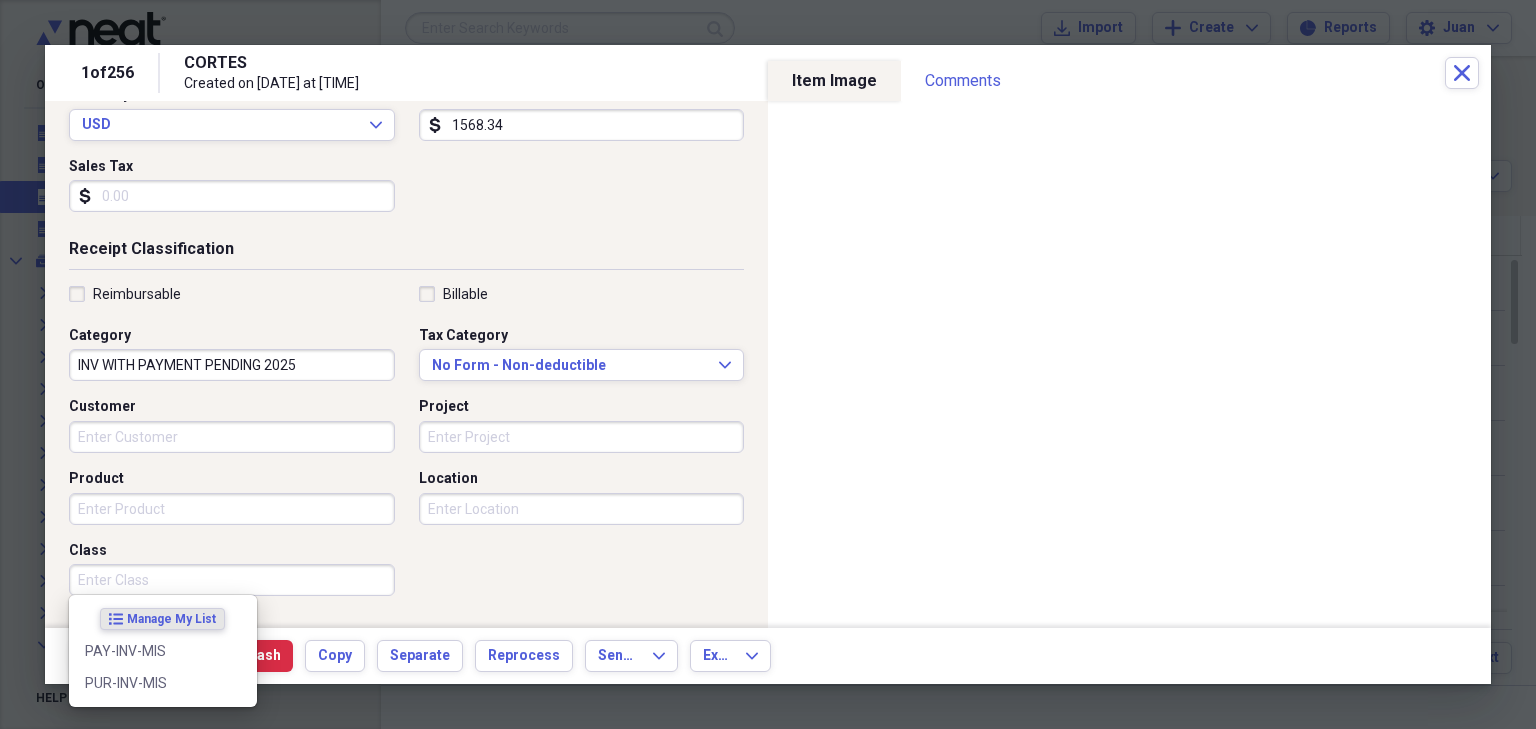 scroll, scrollTop: 492, scrollLeft: 0, axis: vertical 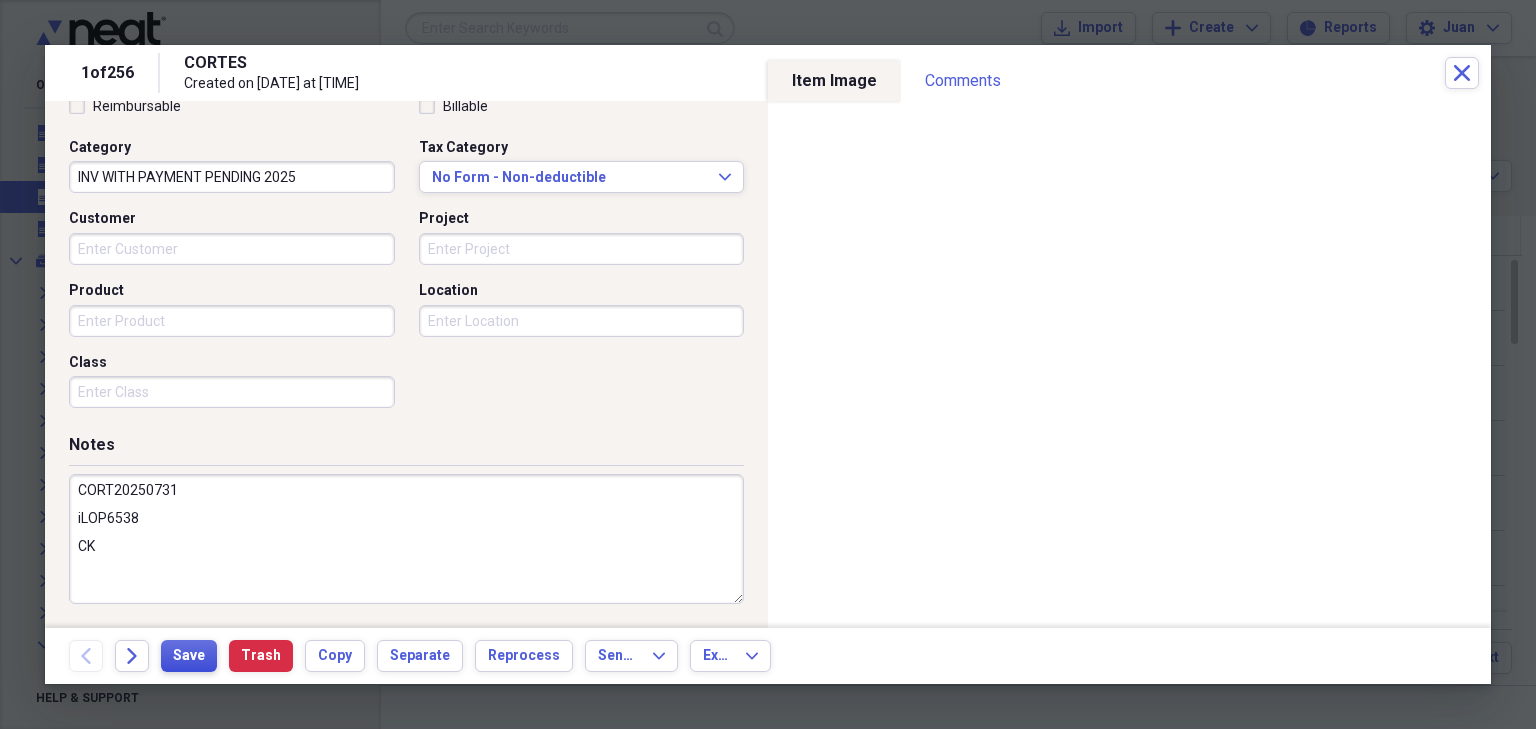 type on "CORT20250731
iLOP6538
CK" 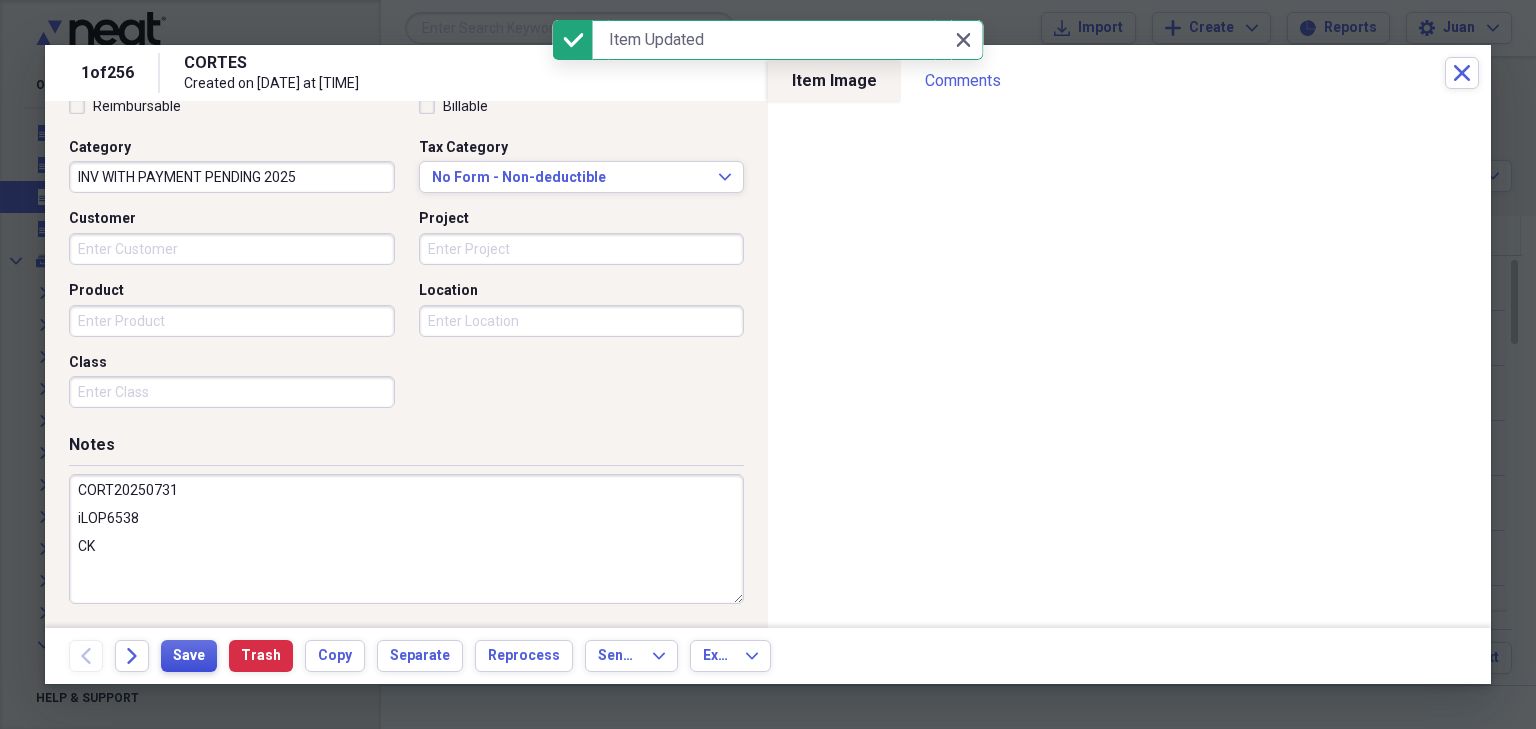 click on "Save" at bounding box center [189, 656] 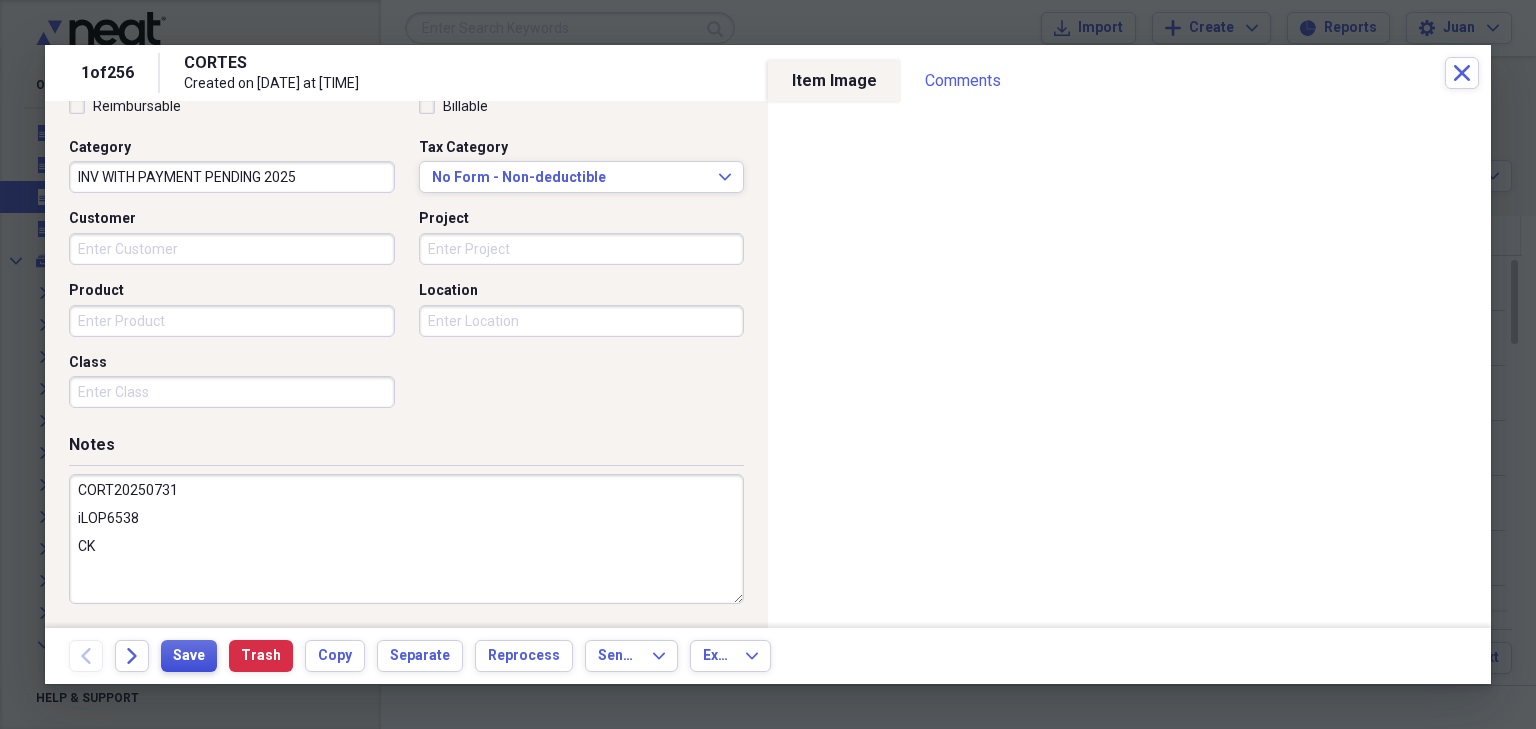 click on "Save" at bounding box center [189, 656] 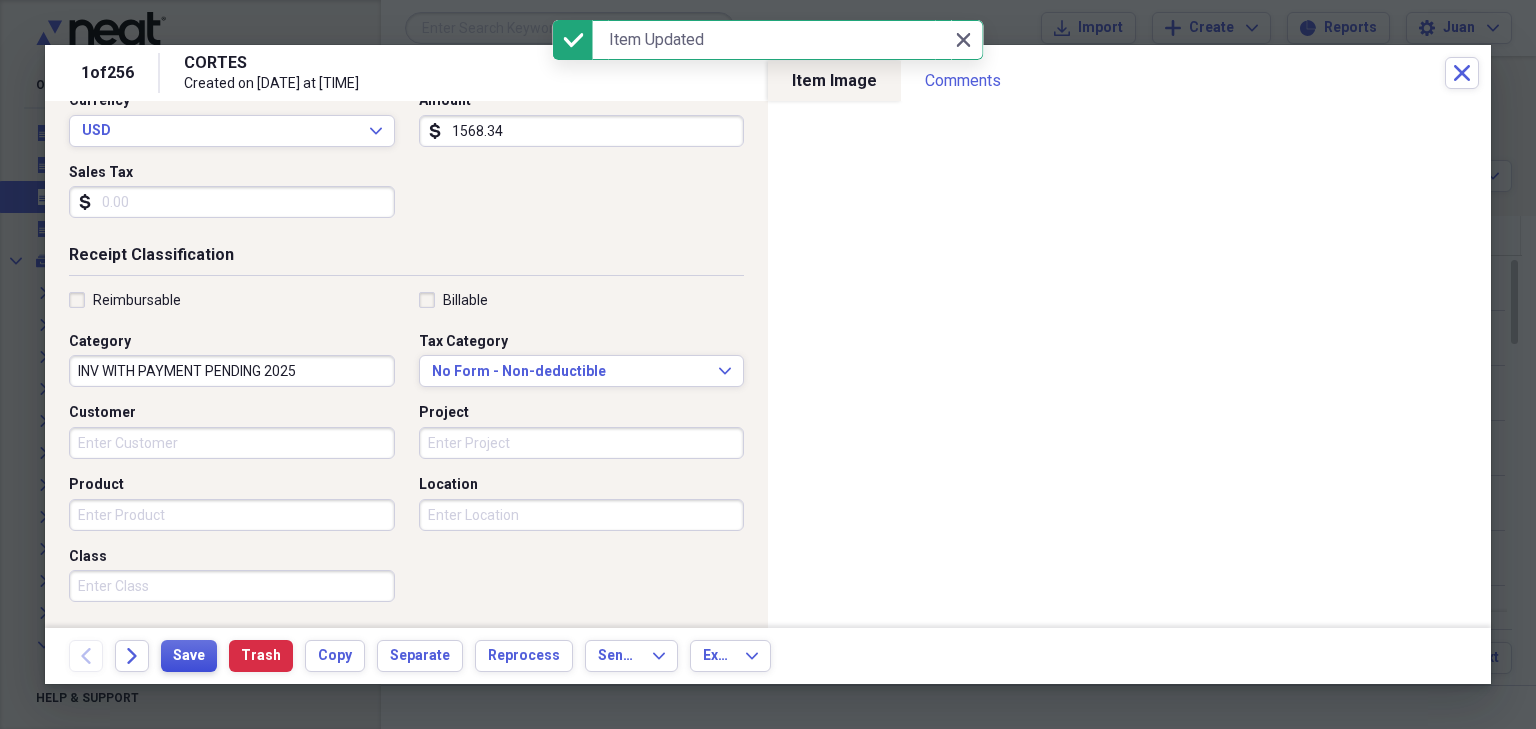 scroll, scrollTop: 292, scrollLeft: 0, axis: vertical 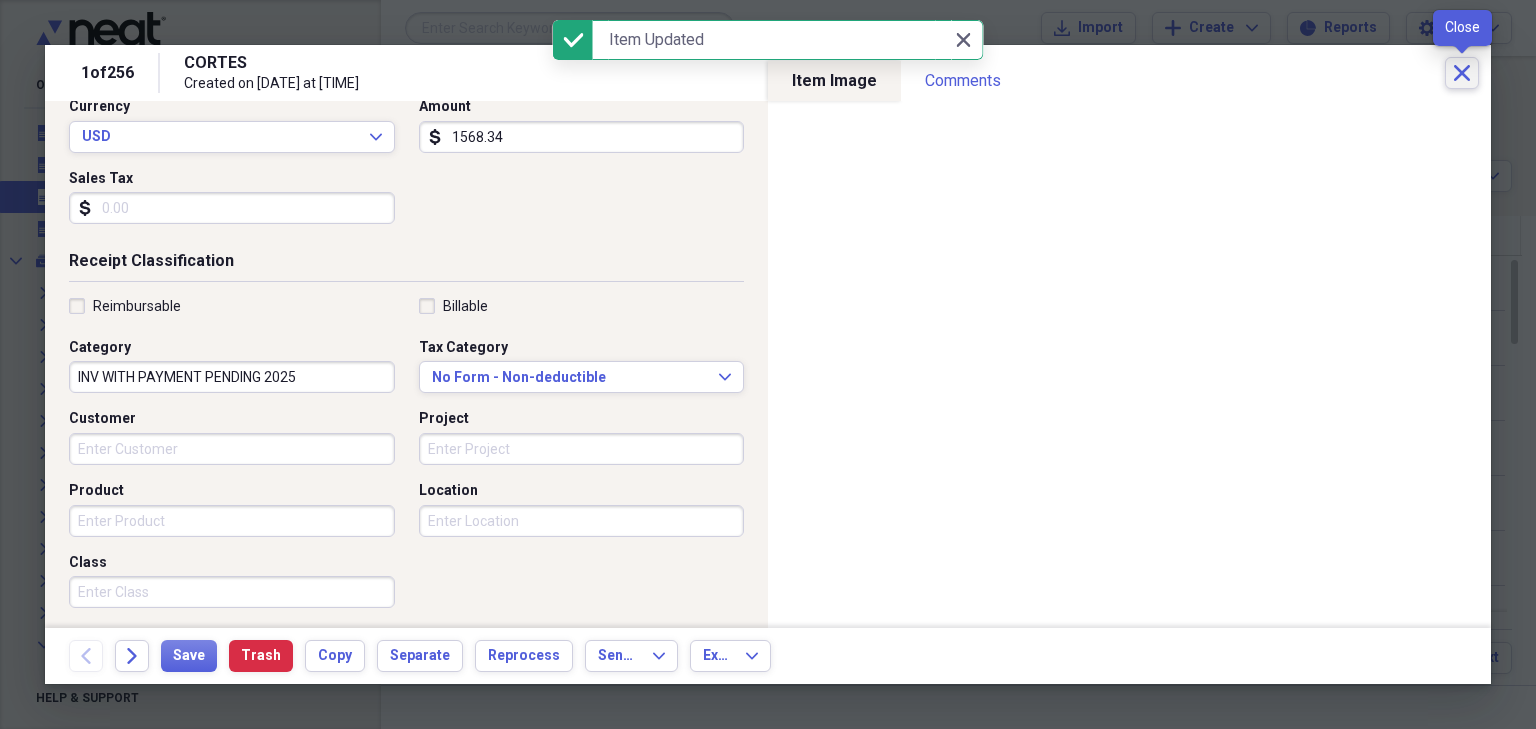 click on "Close" 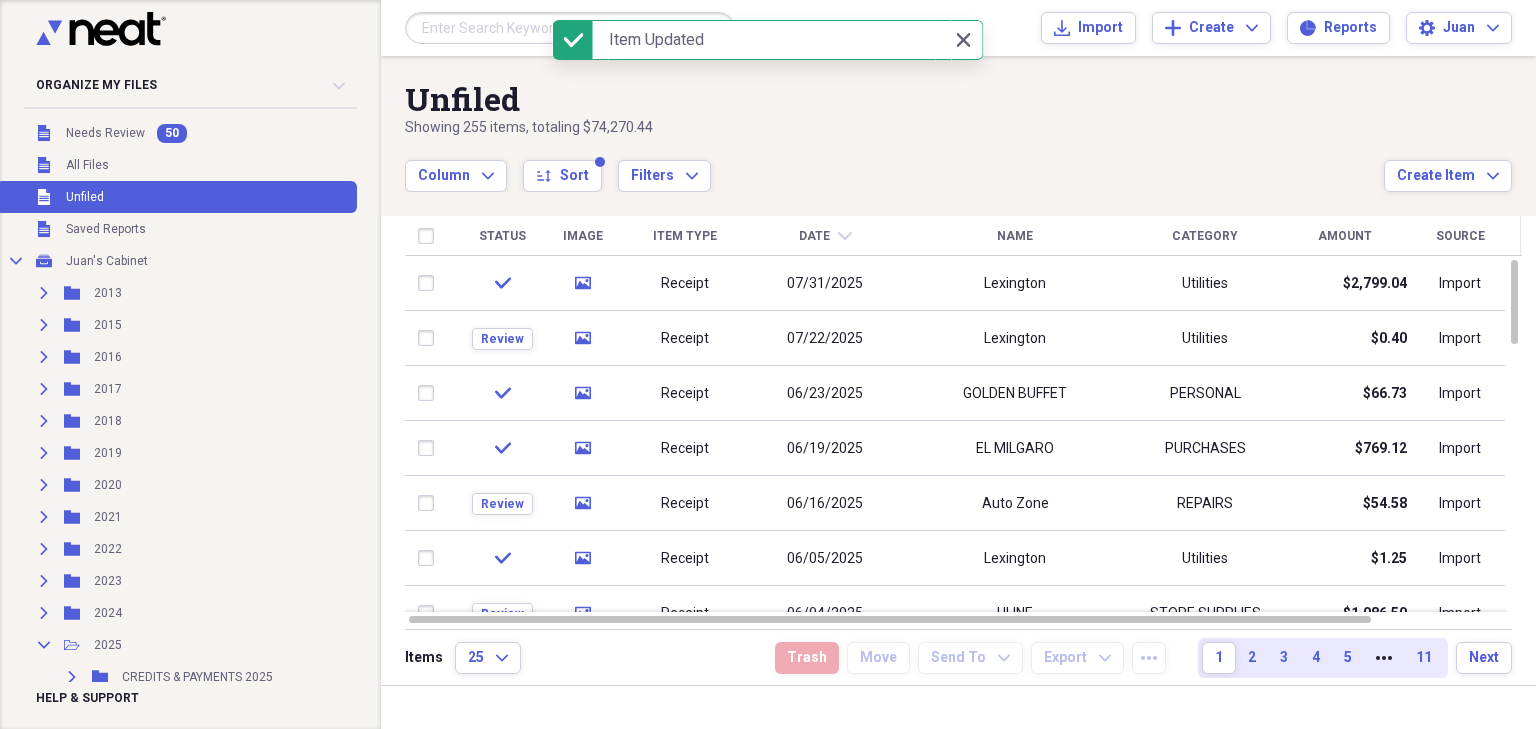 click at bounding box center (570, 28) 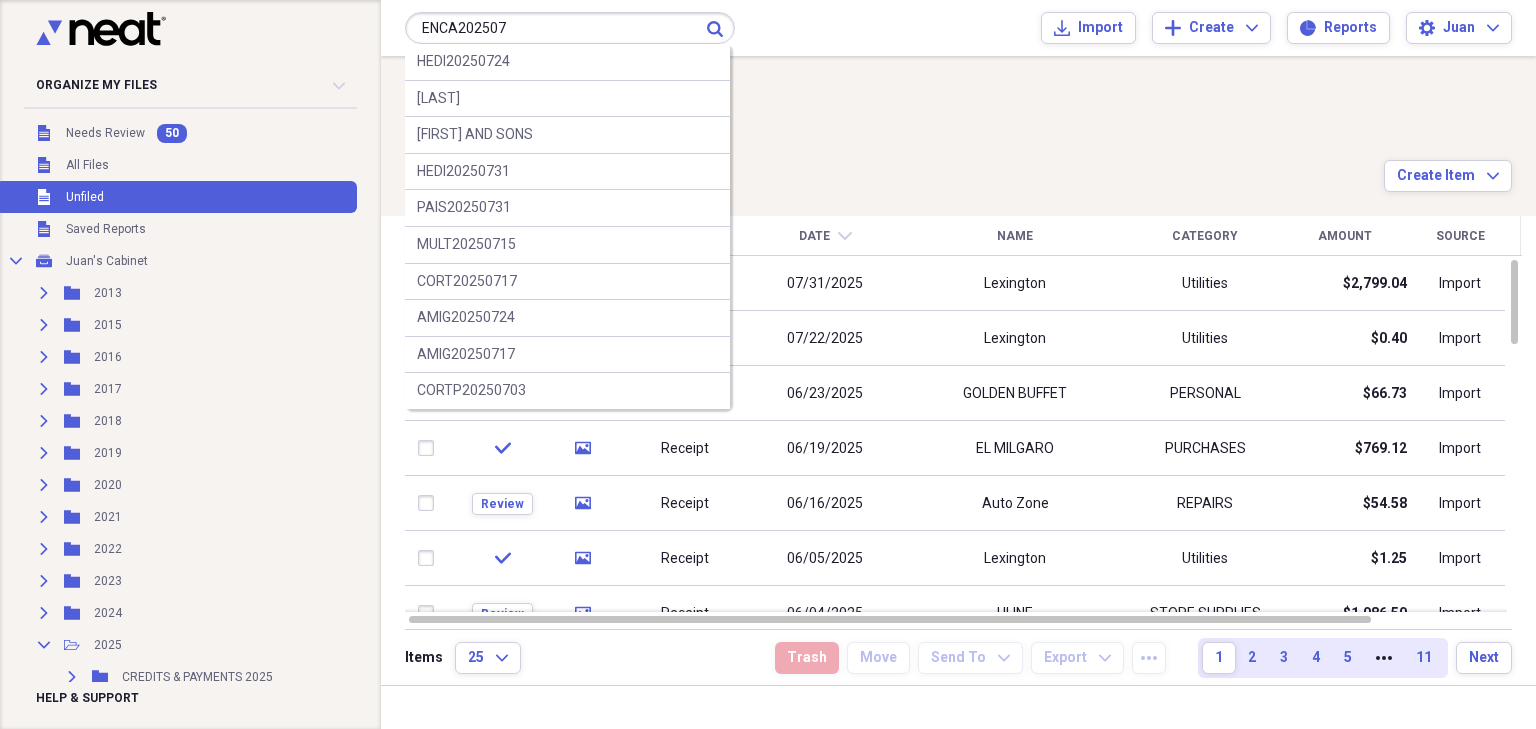 type on "ENCA202507" 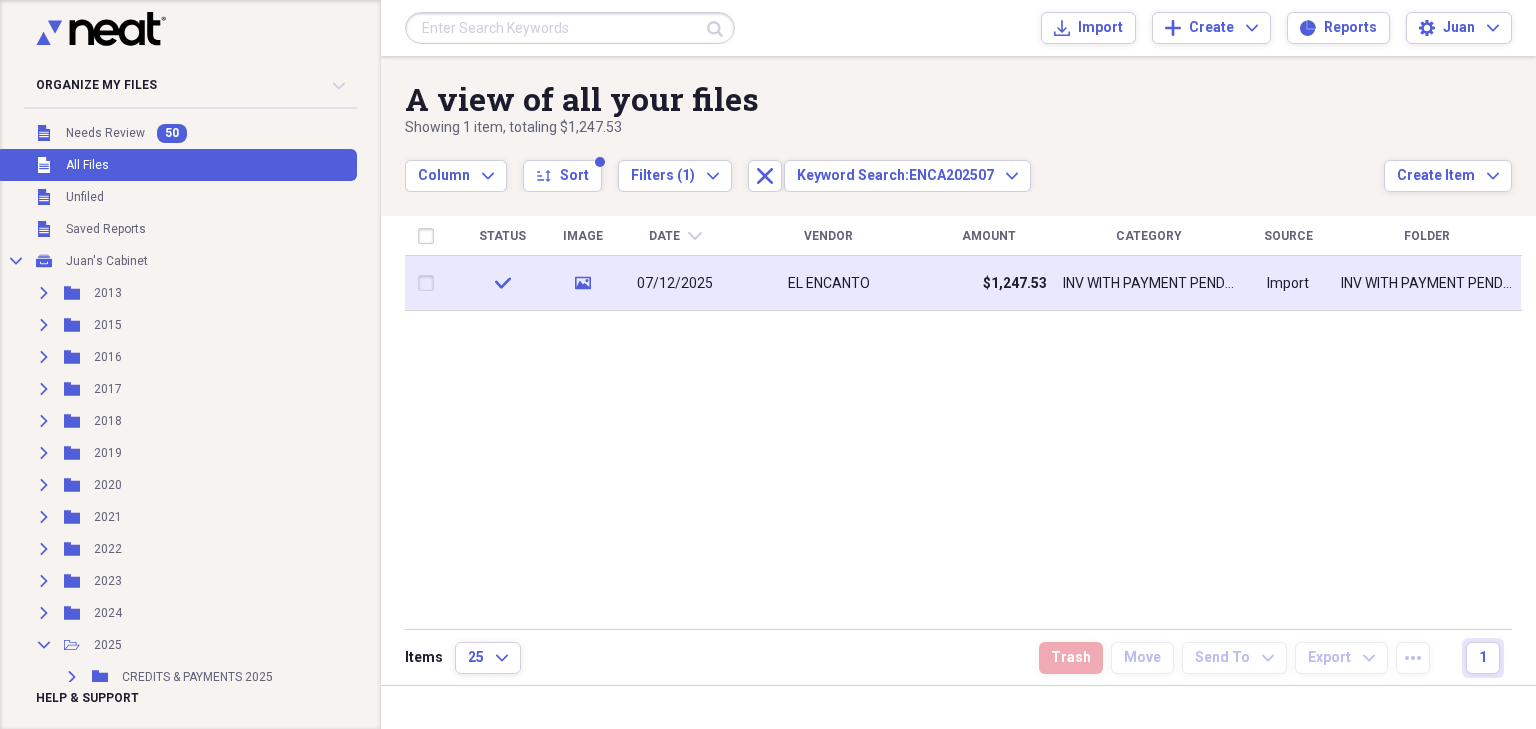 click on "EL ENCANTO" at bounding box center [828, 283] 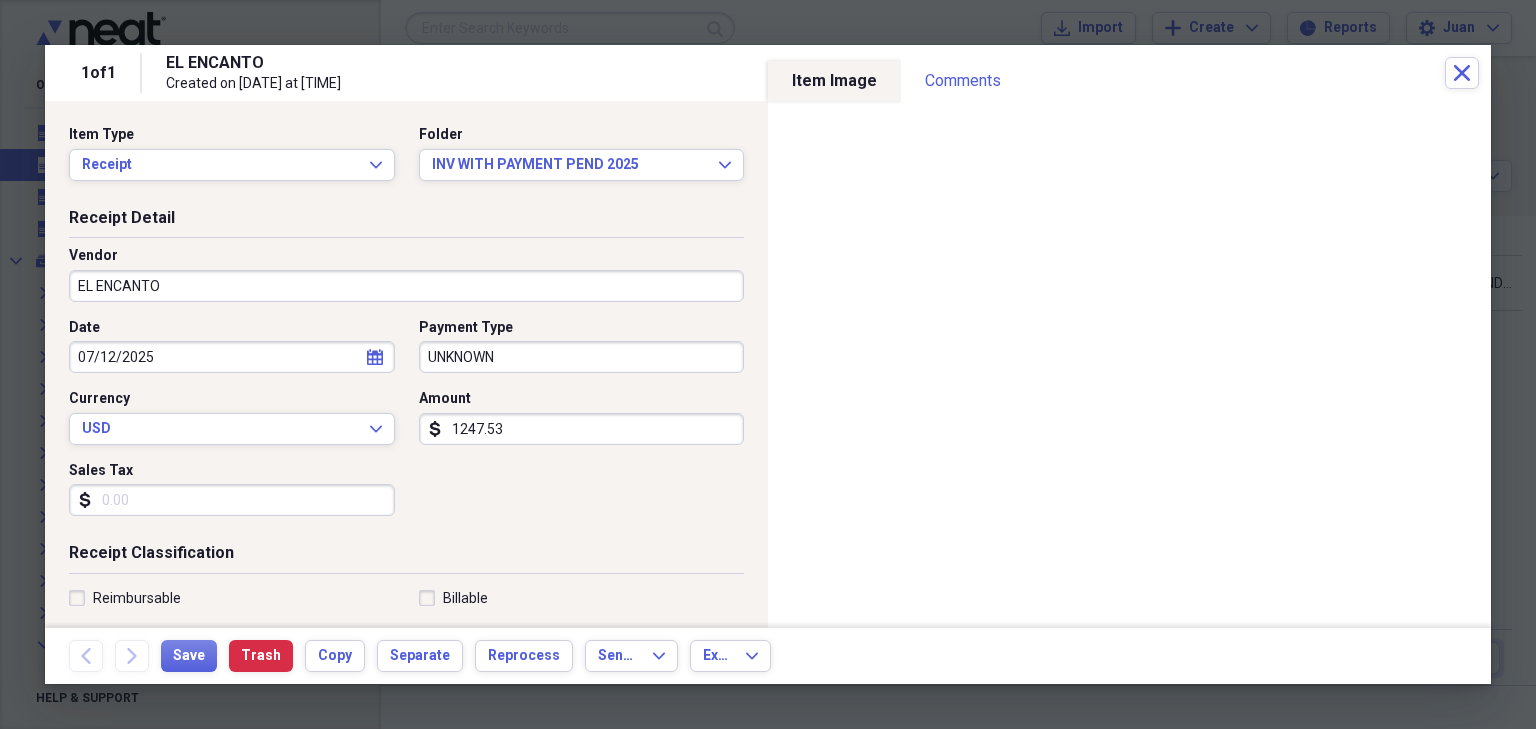 click on "Back Forward Save Trash Copy Separate Reprocess Send To Expand Export Expand" at bounding box center [768, 656] 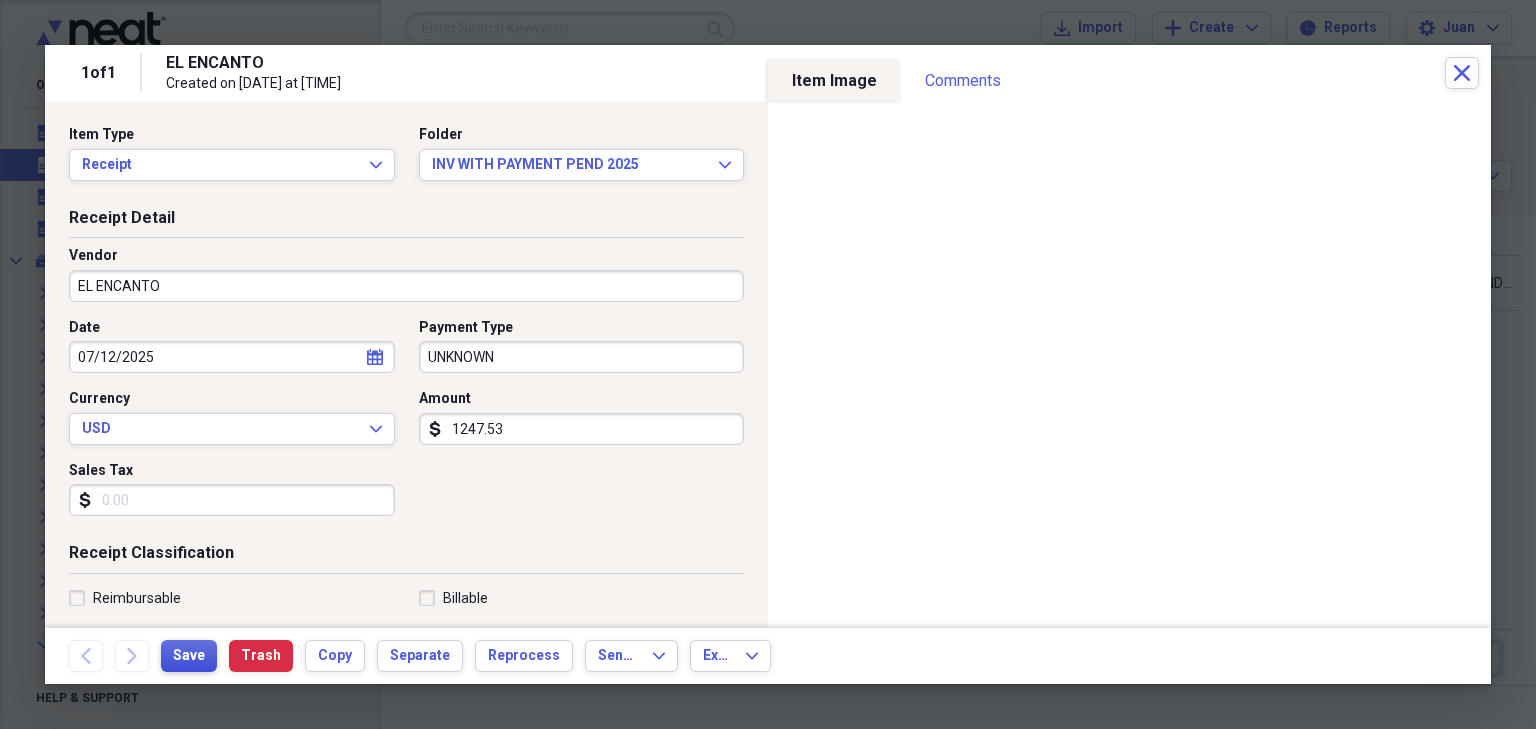 click on "Save" at bounding box center (189, 656) 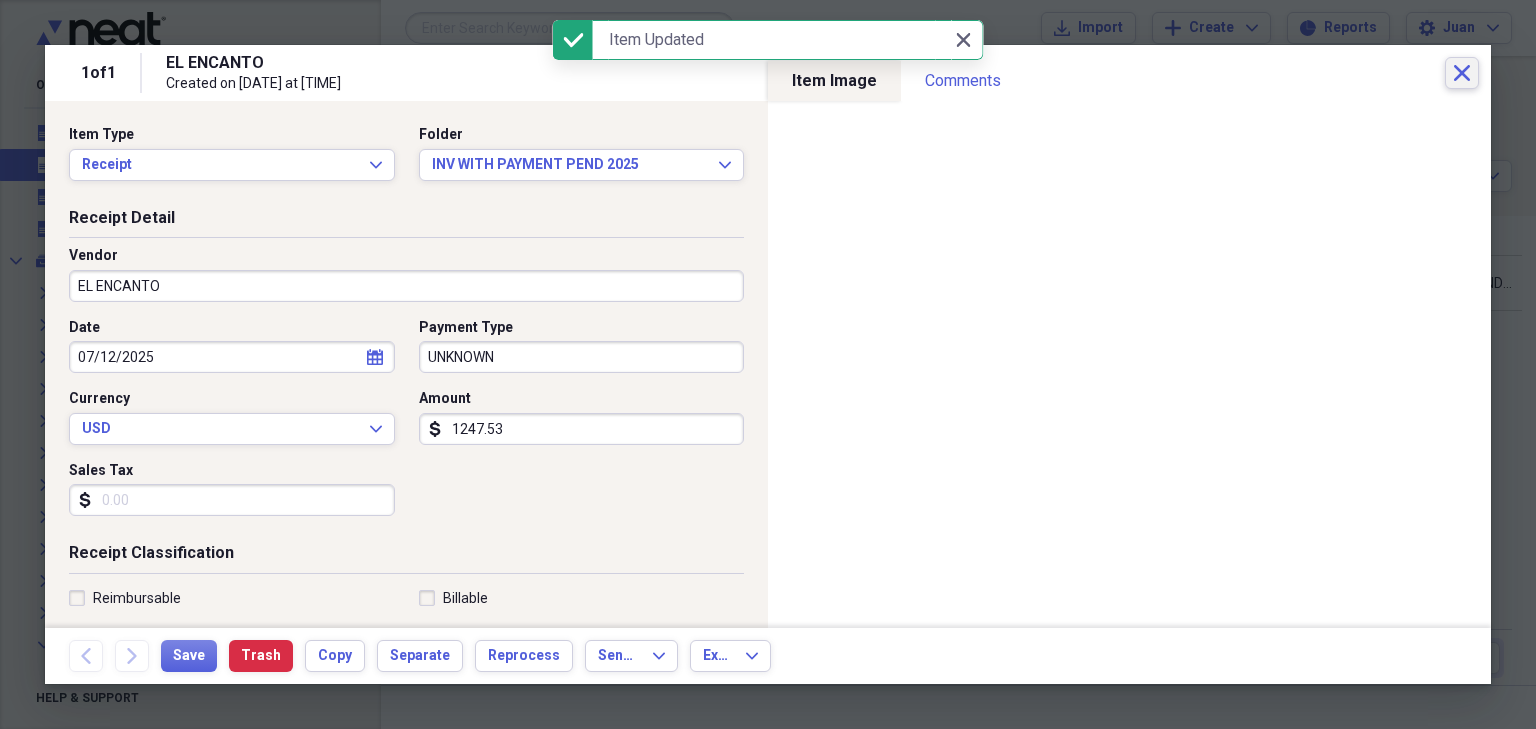 click on "Close" at bounding box center (1462, 73) 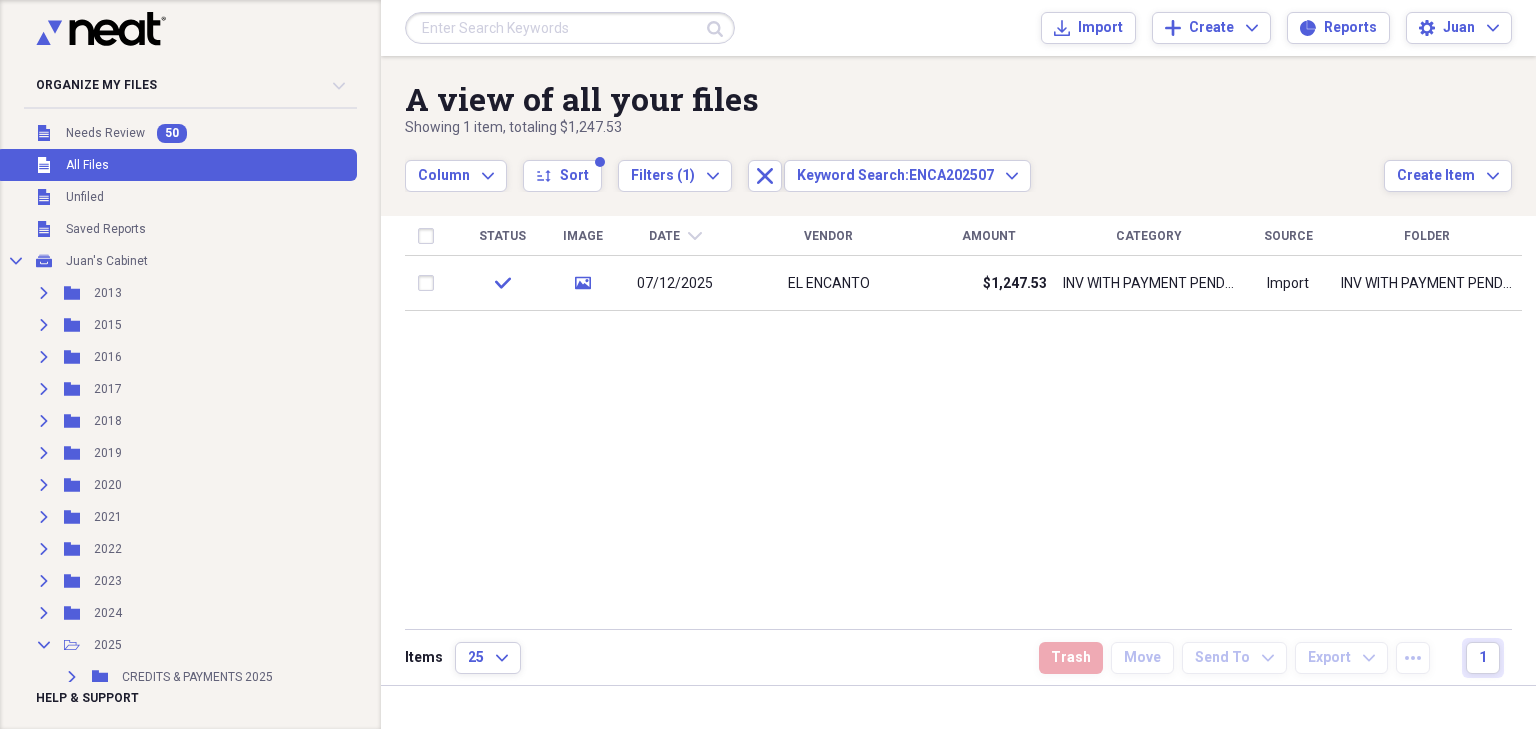click on "Items 25 Expand Trash Move Send To Expand Export Expand more 1" at bounding box center (958, 657) 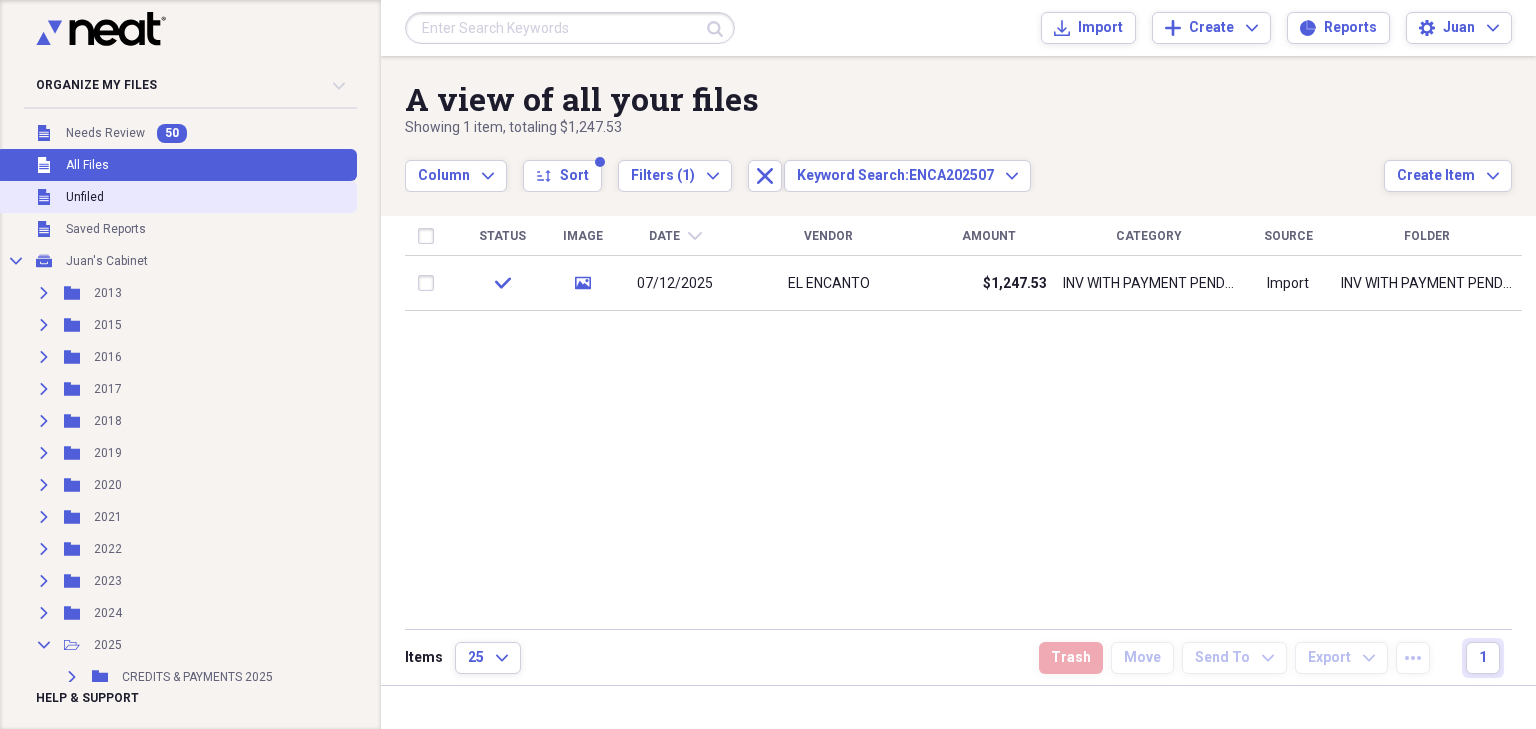 click on "Unfiled Unfiled" at bounding box center [176, 197] 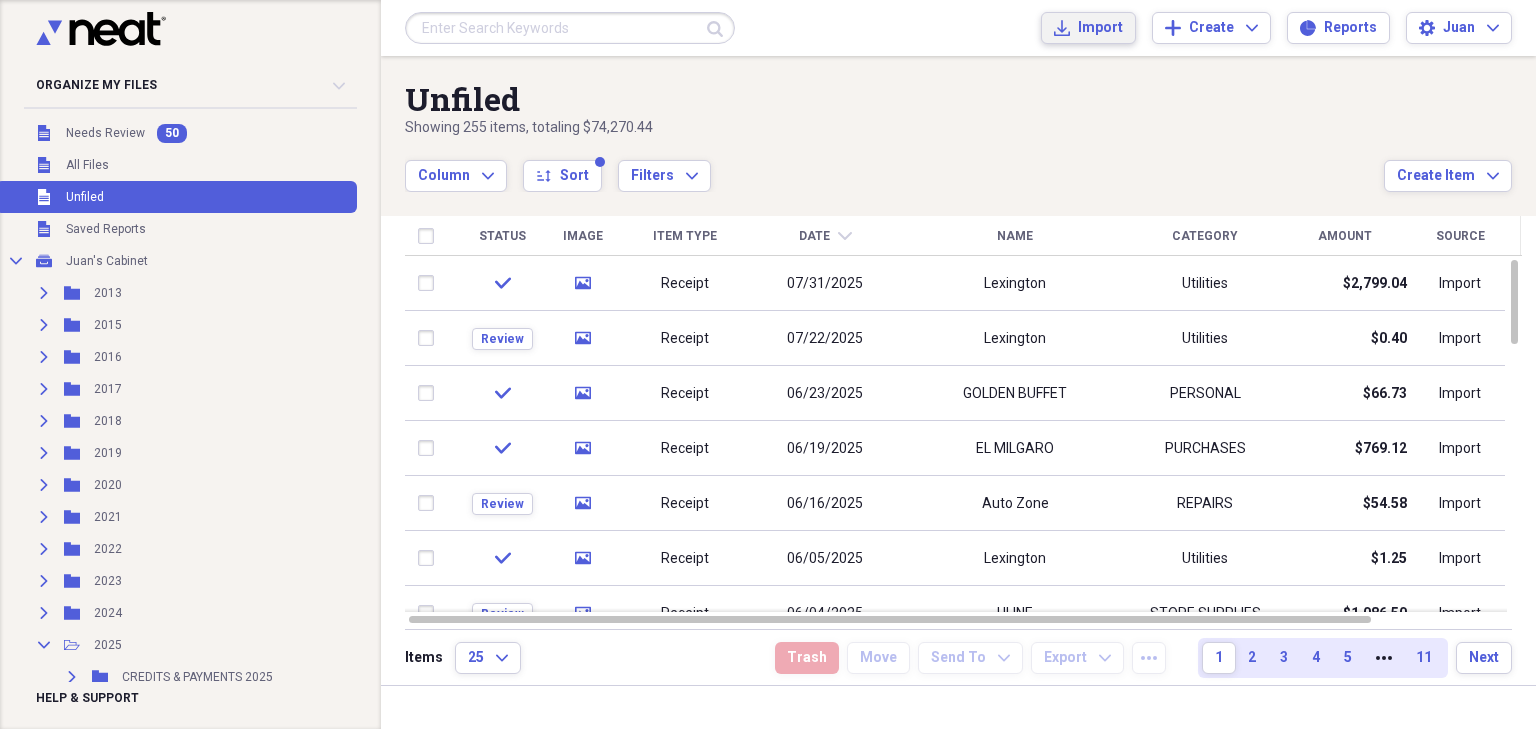 click on "Import Import" at bounding box center (1088, 28) 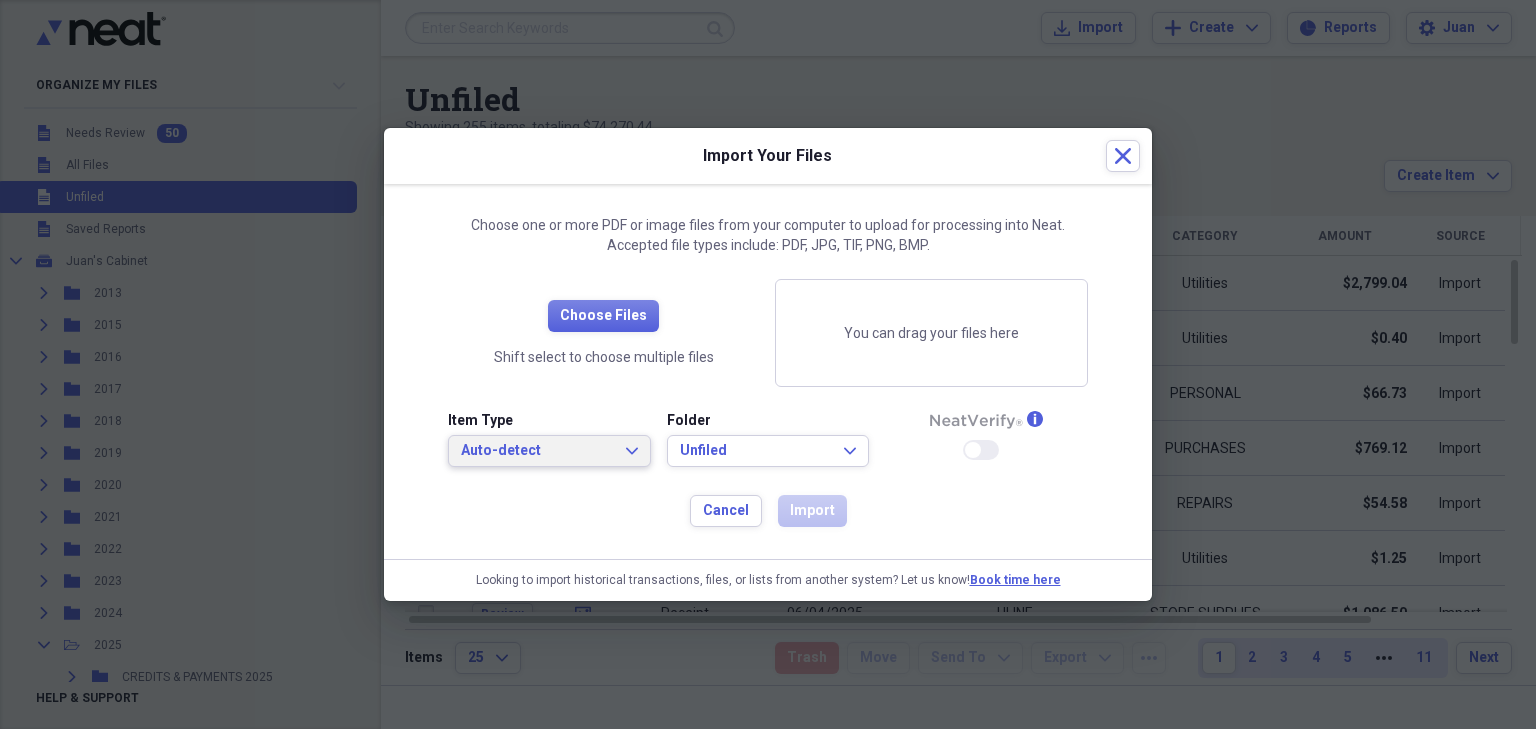 click on "Auto-detect Expand" at bounding box center (549, 451) 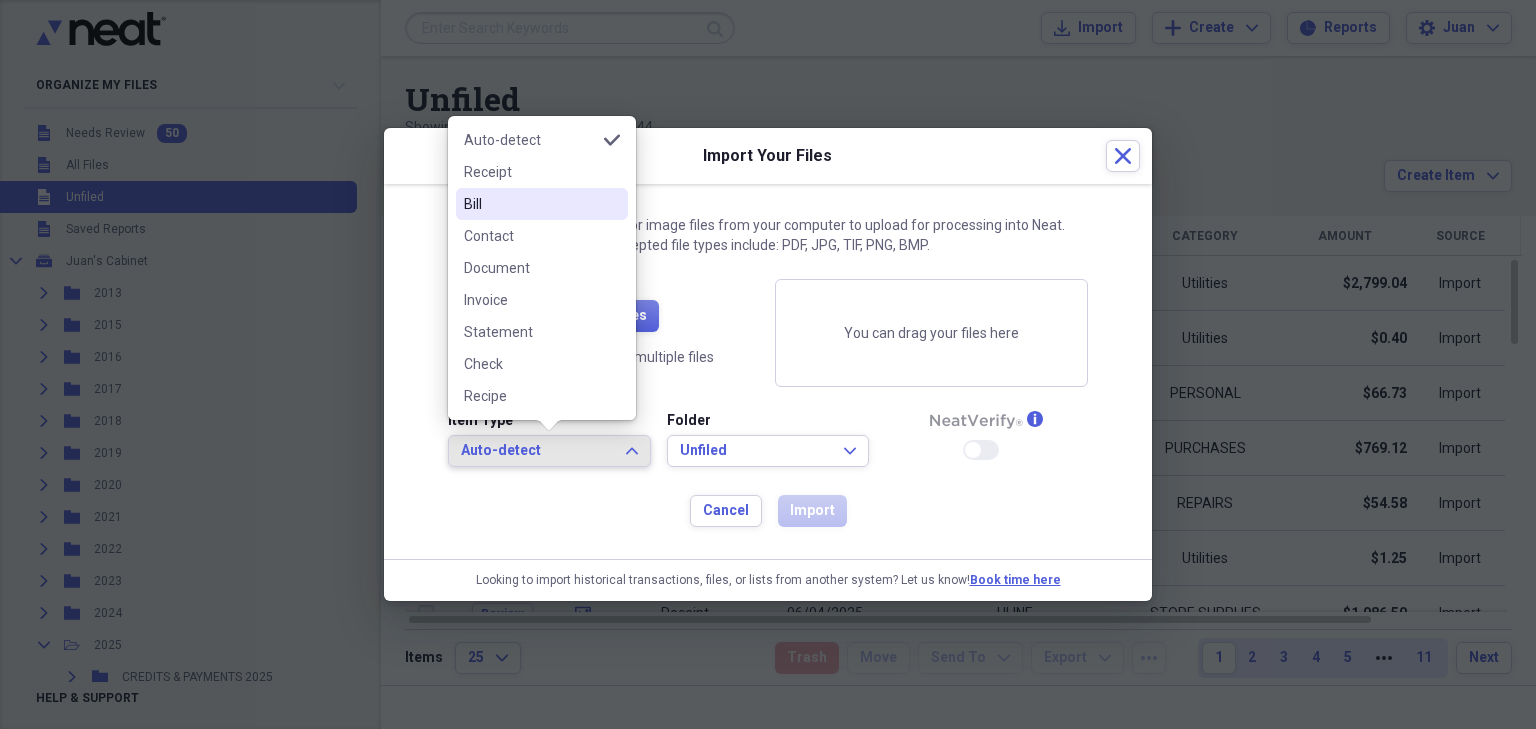 click on "Receipt" at bounding box center [542, 172] 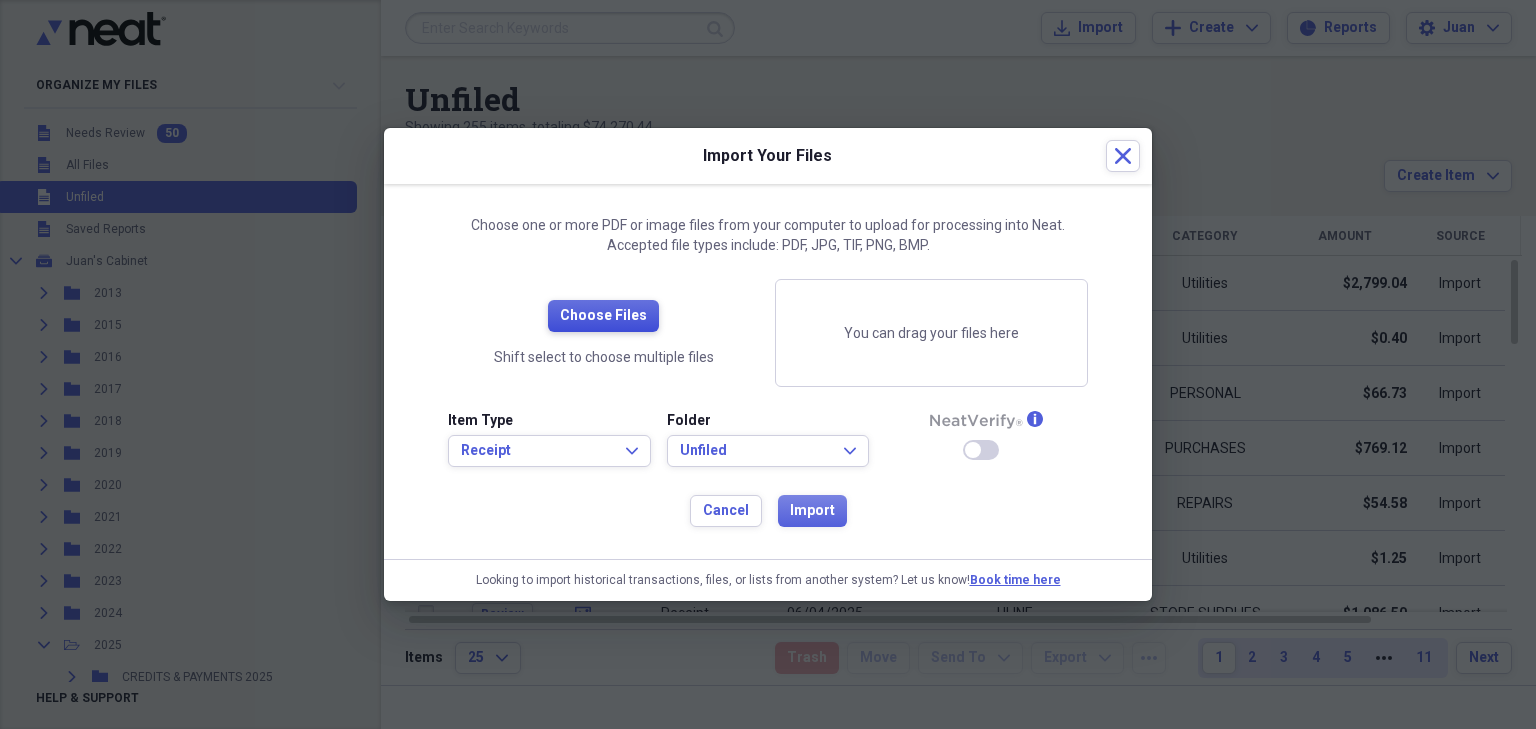 click on "Choose Files" at bounding box center [603, 316] 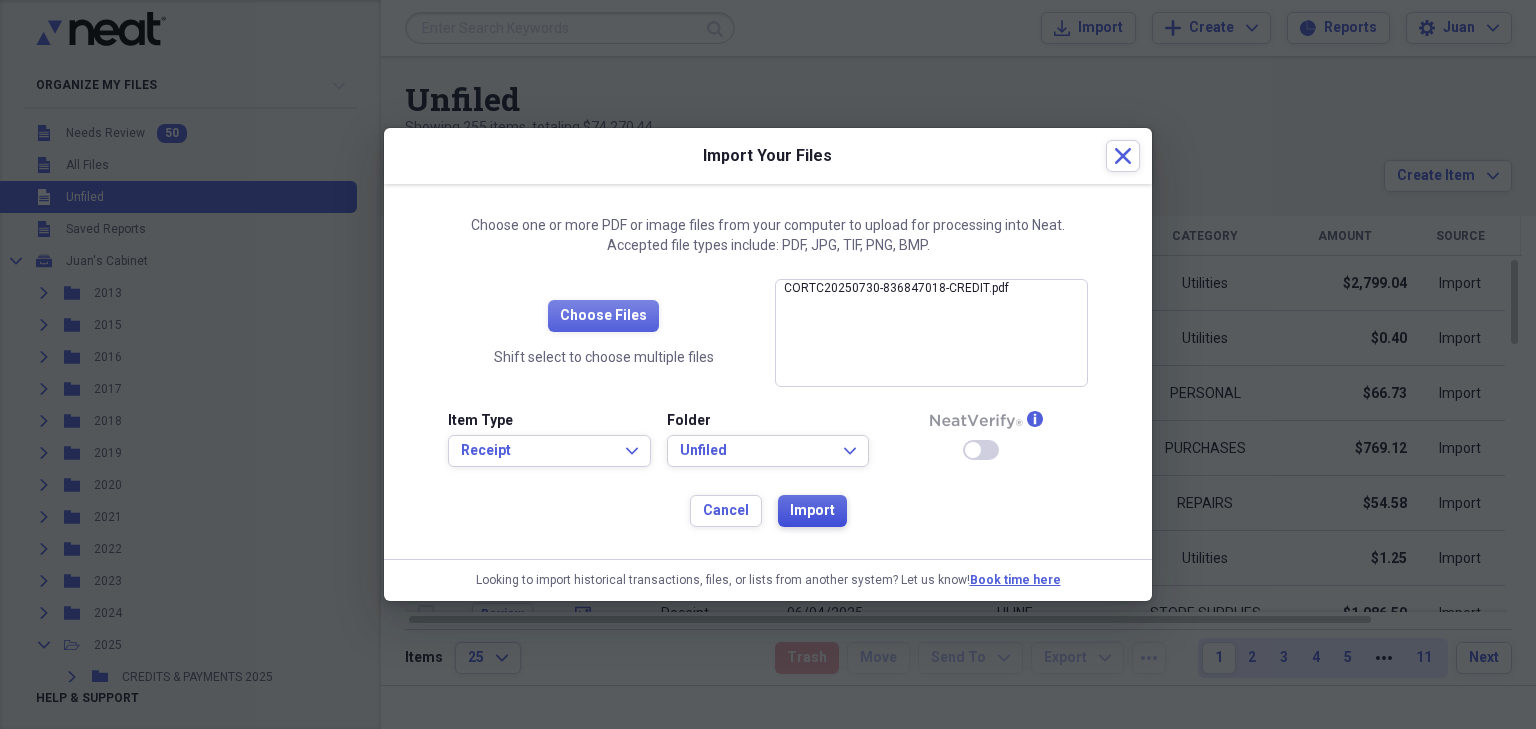 click on "Import" at bounding box center (812, 511) 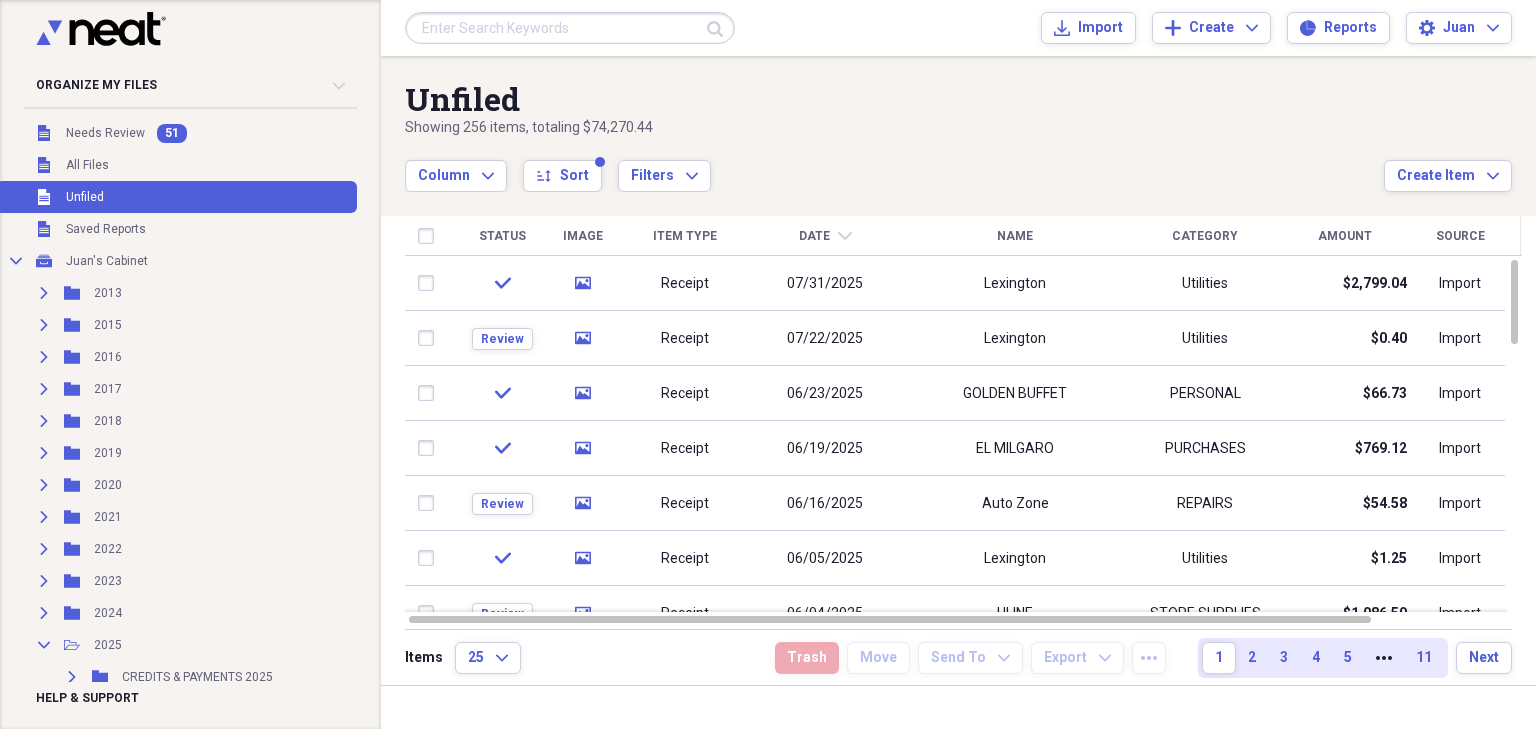 click on "Import Import Add Create Expand Reports Reports Settings [FIRST] Expand" at bounding box center [1276, 28] 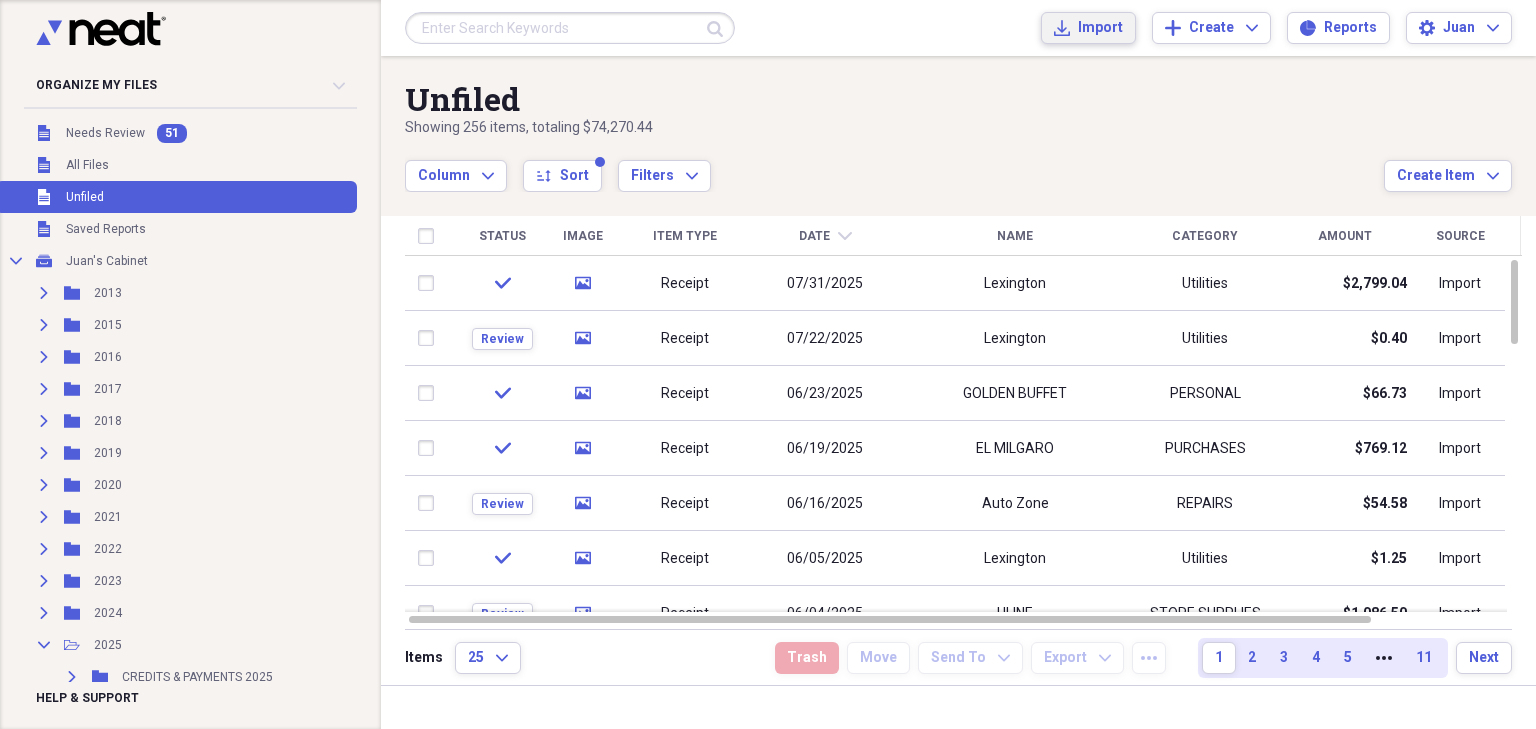 click on "Import" at bounding box center (1100, 28) 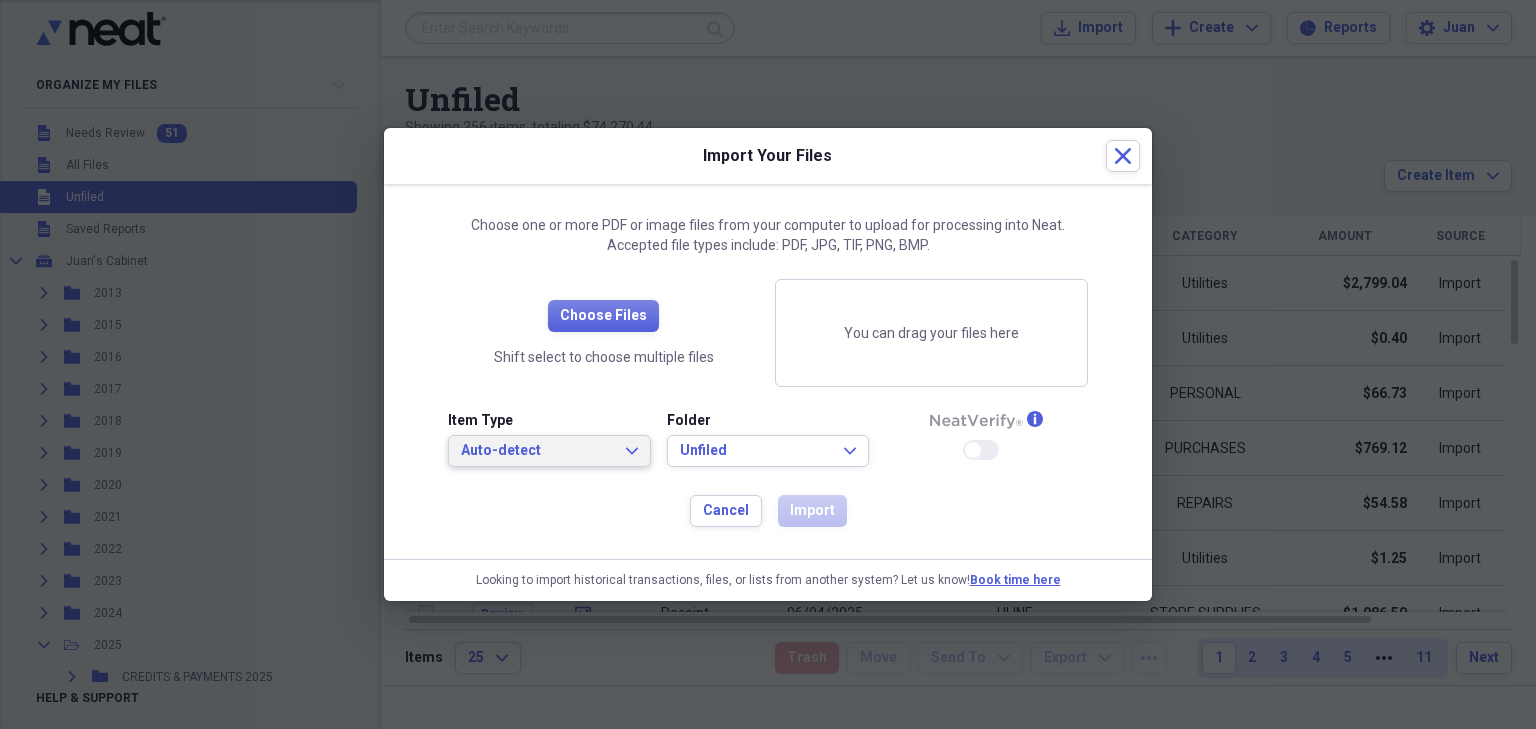 click on "Auto-detect" at bounding box center (537, 451) 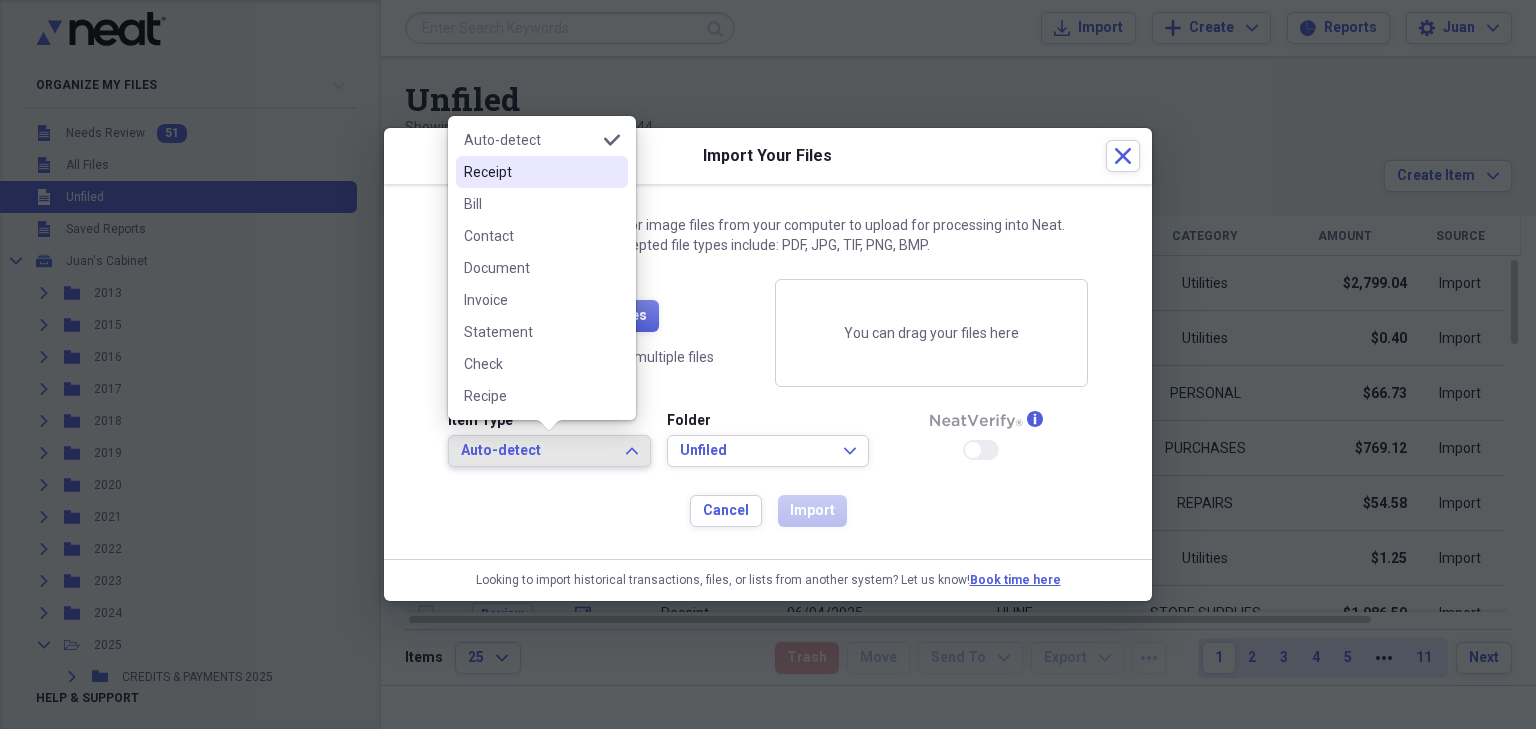 click on "Receipt" at bounding box center [542, 172] 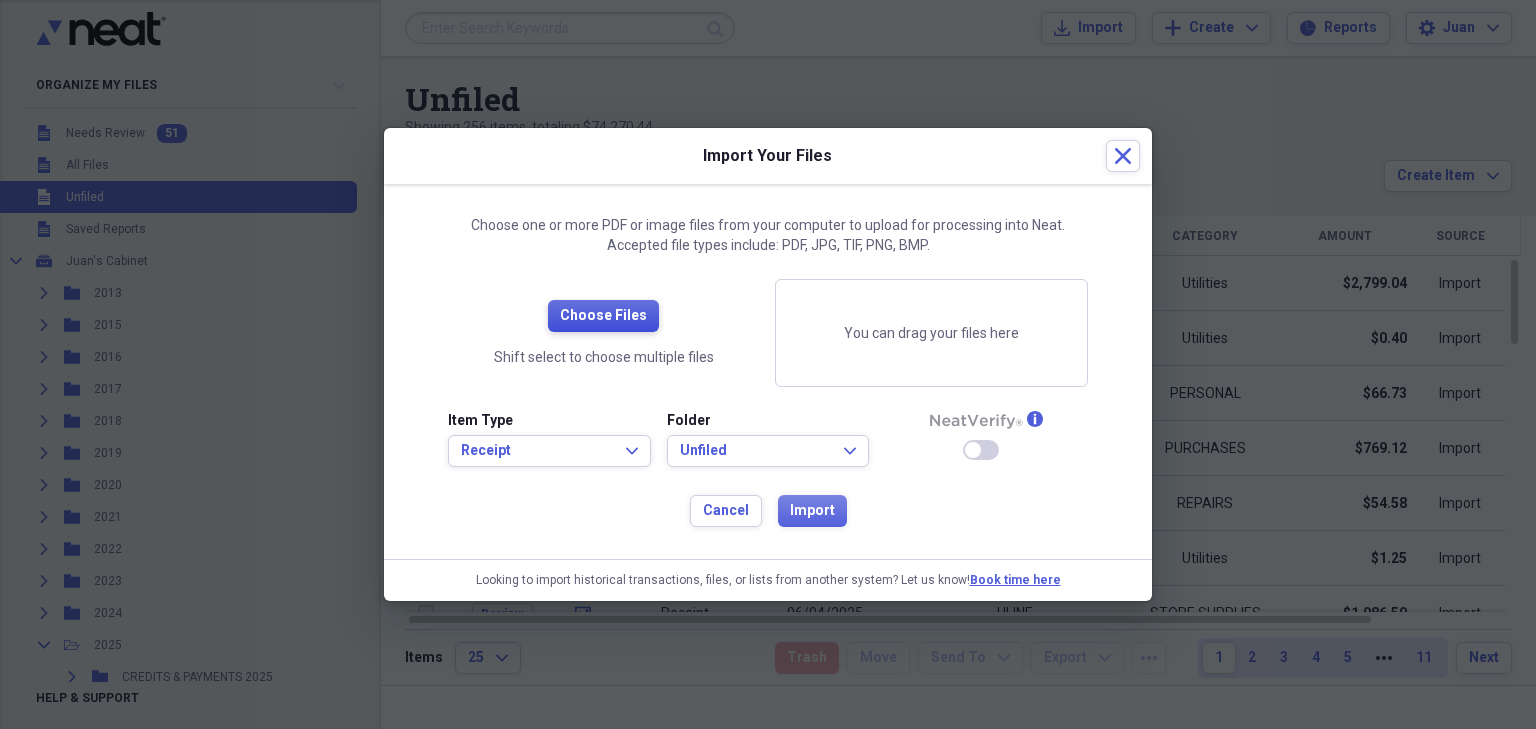 click on "Choose Files" at bounding box center (603, 316) 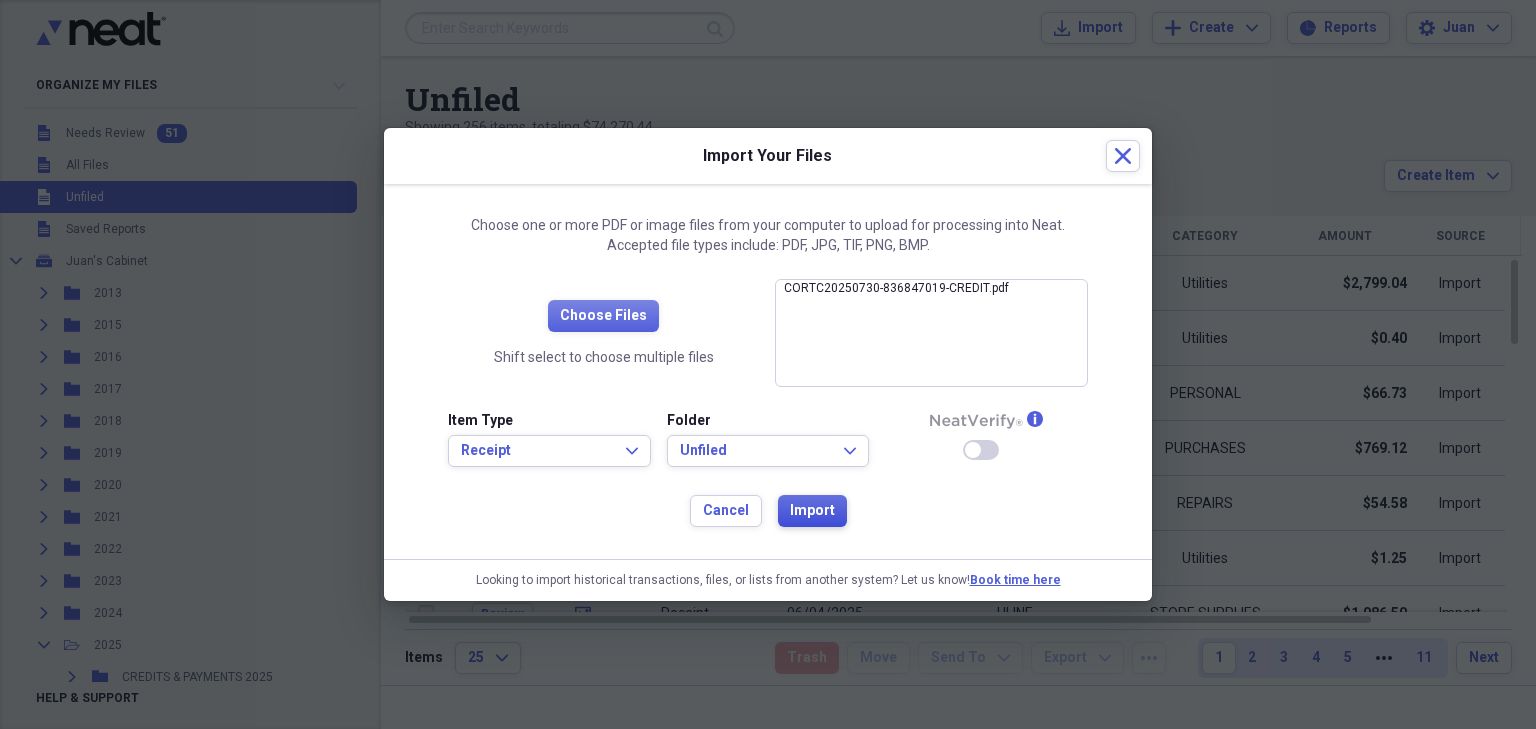 click on "Import" at bounding box center (812, 511) 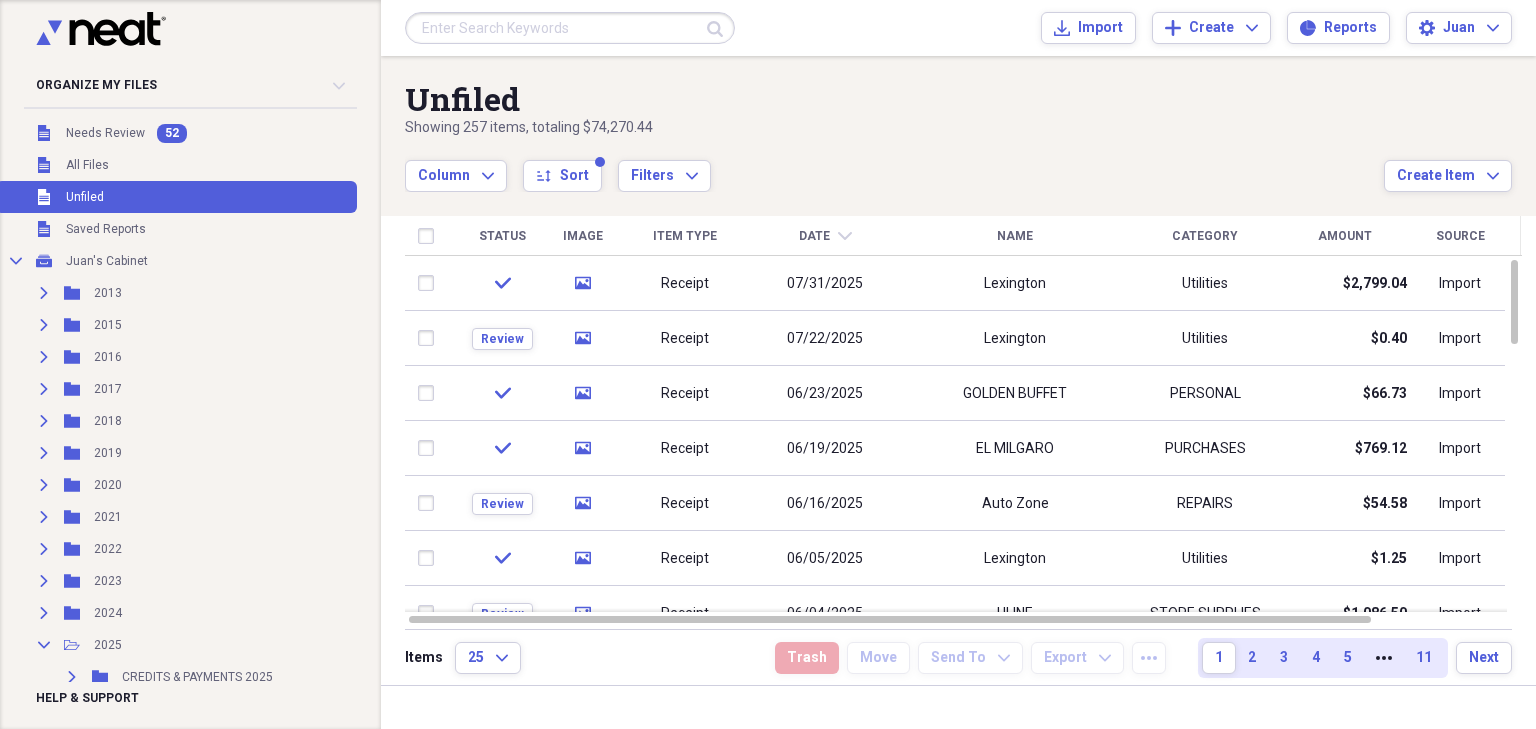 click on "Date chevron-down" at bounding box center (825, 236) 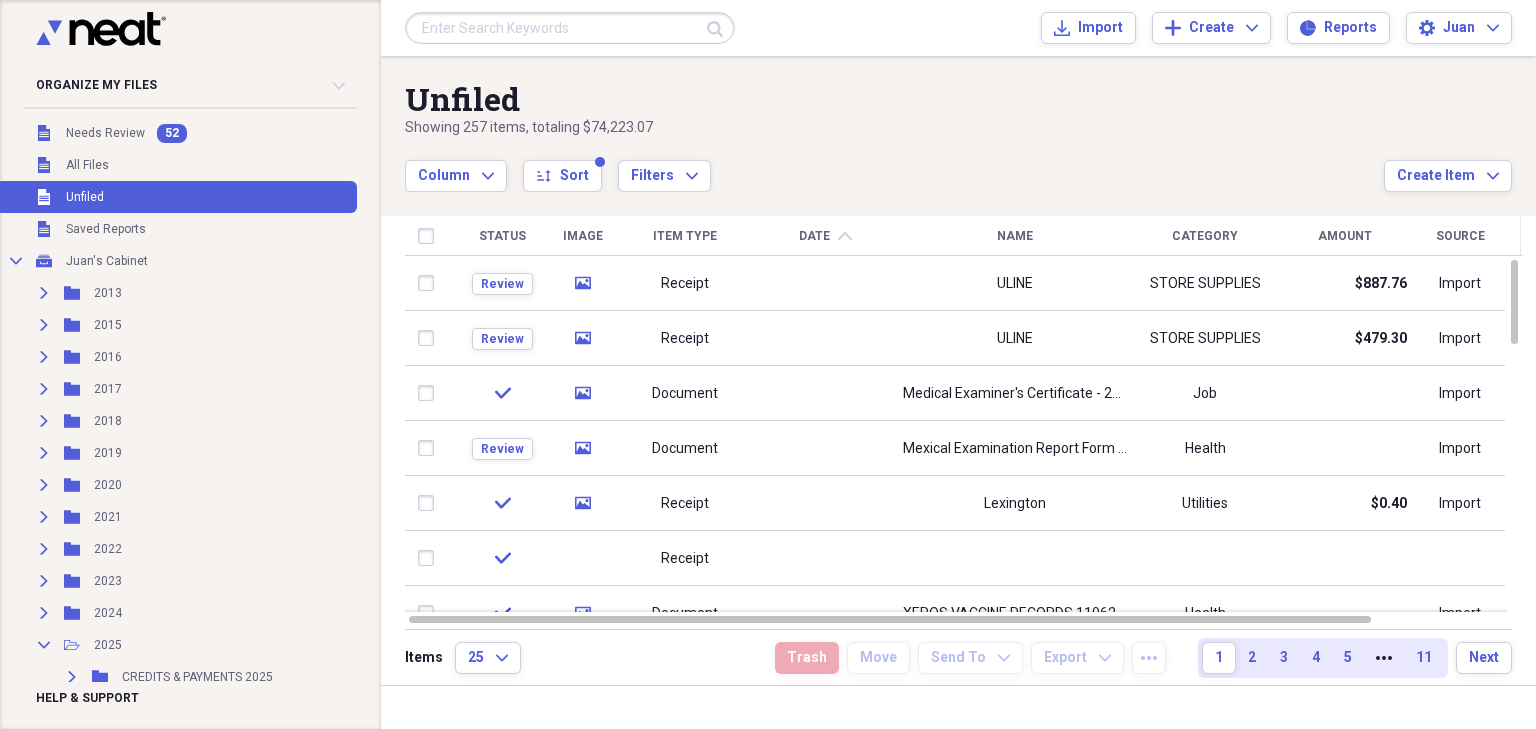 click on "Date" at bounding box center (814, 236) 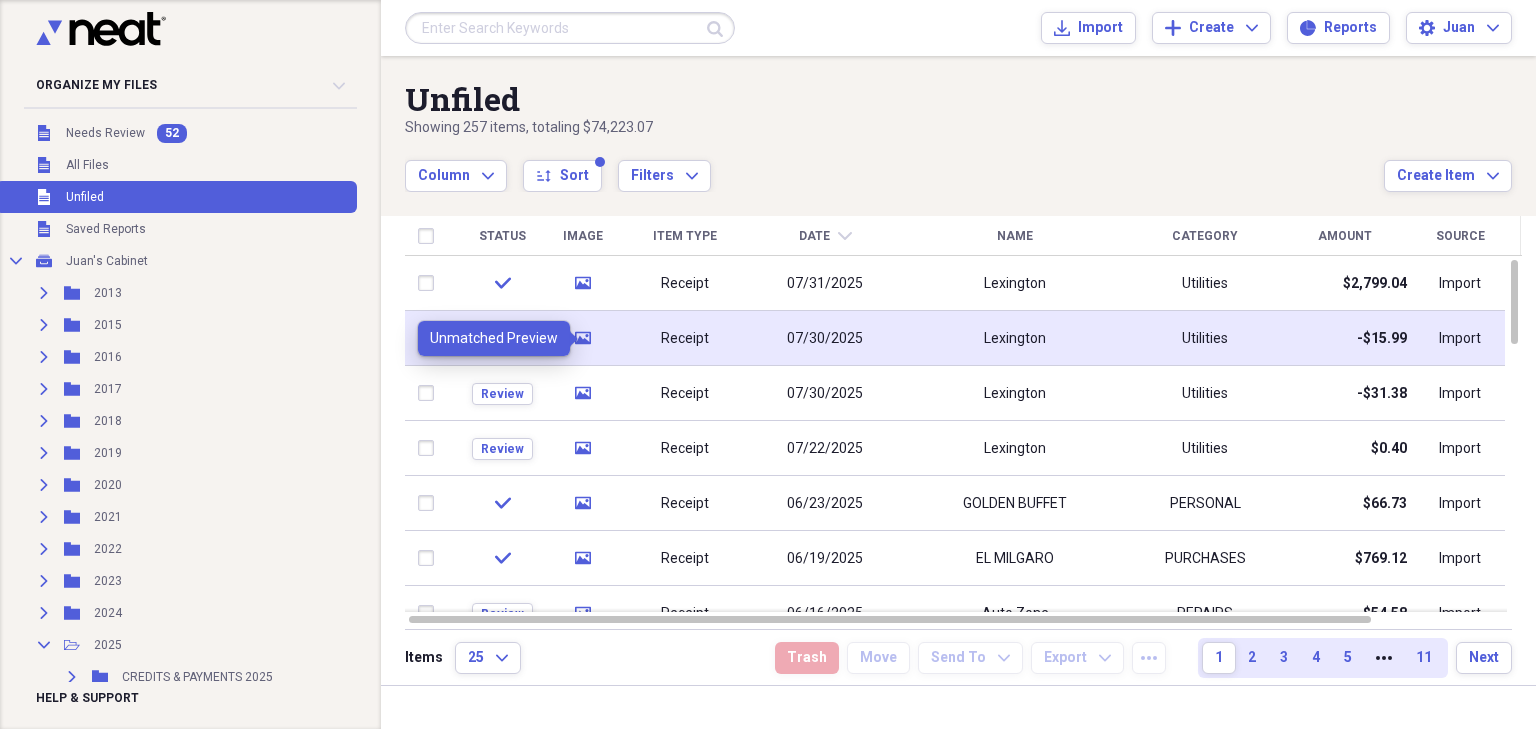 click 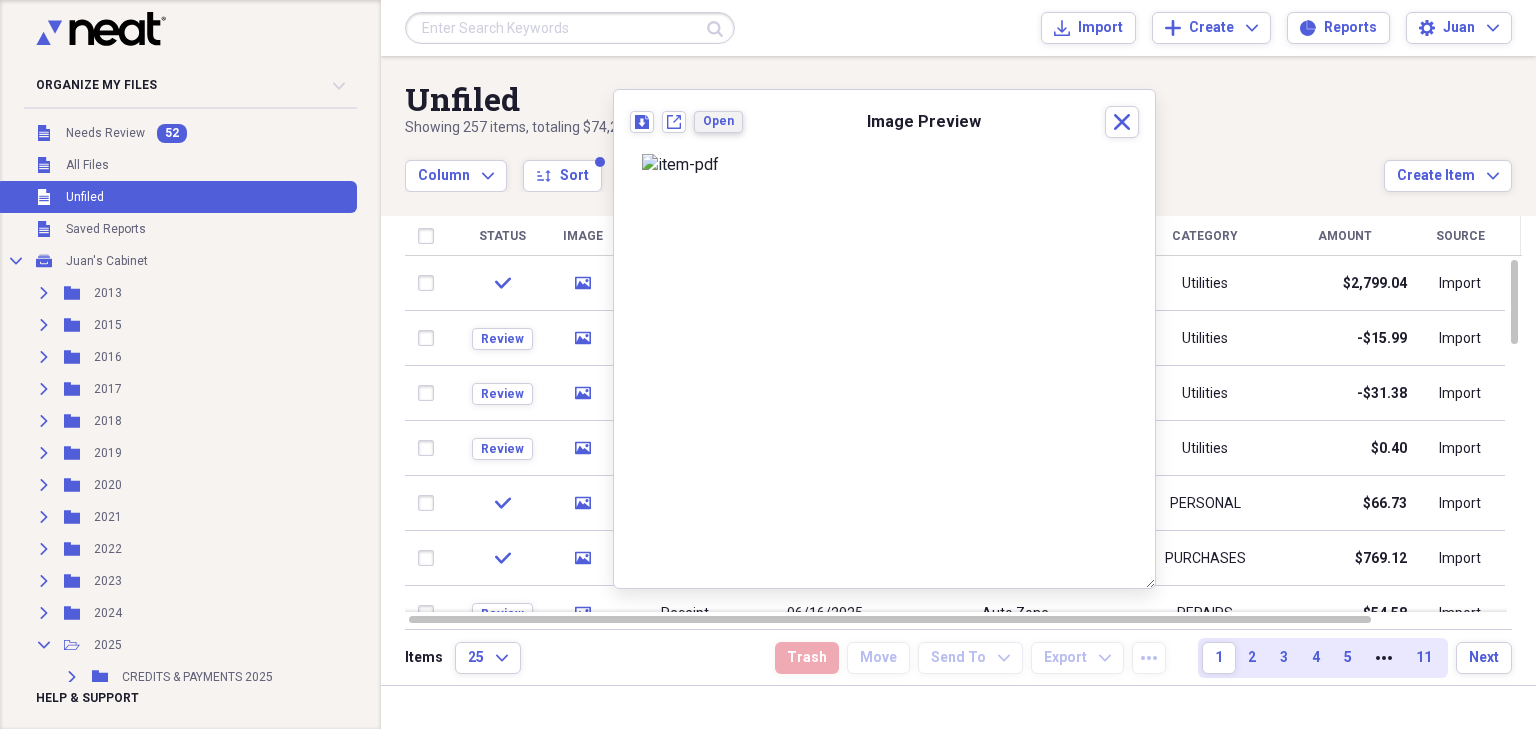 click on "Open" at bounding box center [718, 121] 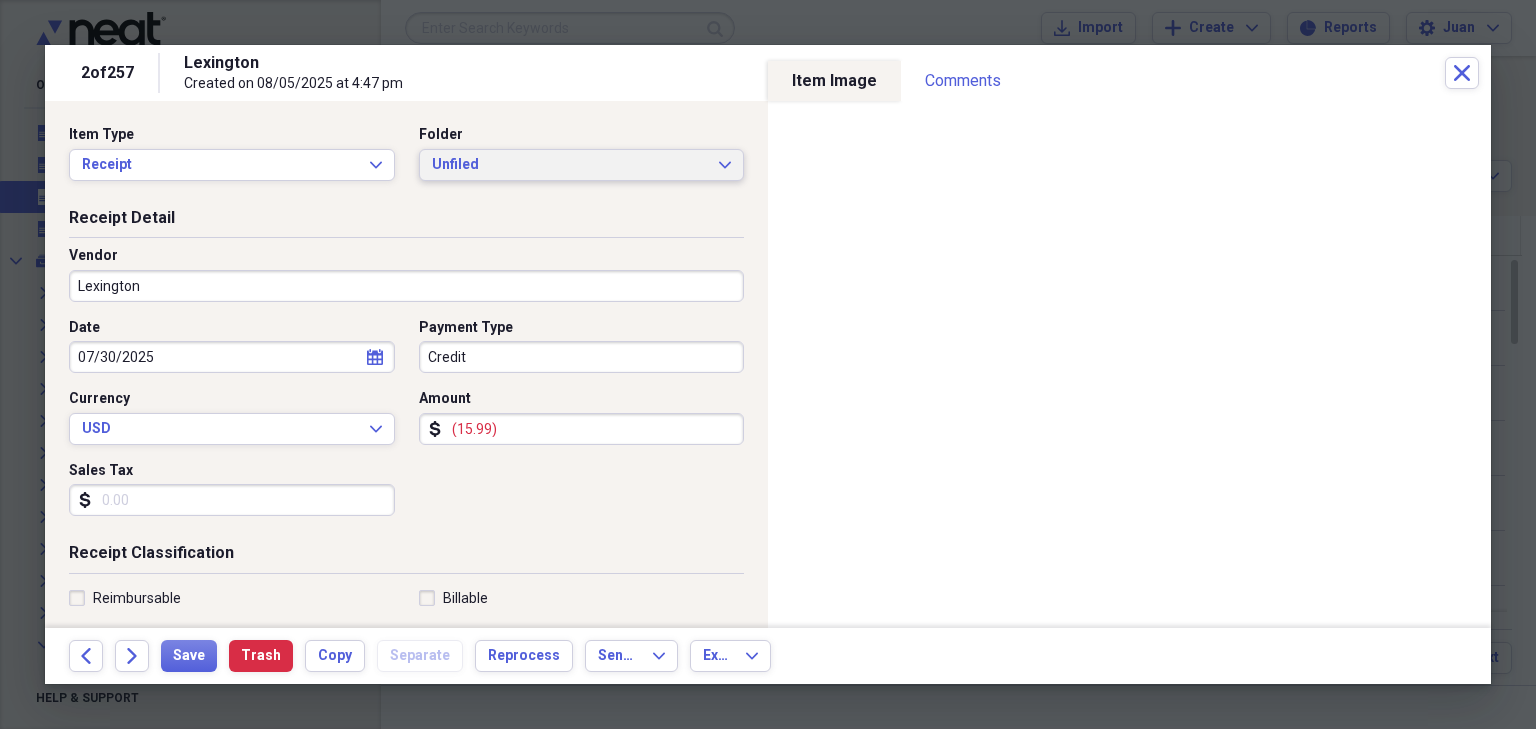click on "Unfiled" at bounding box center (570, 165) 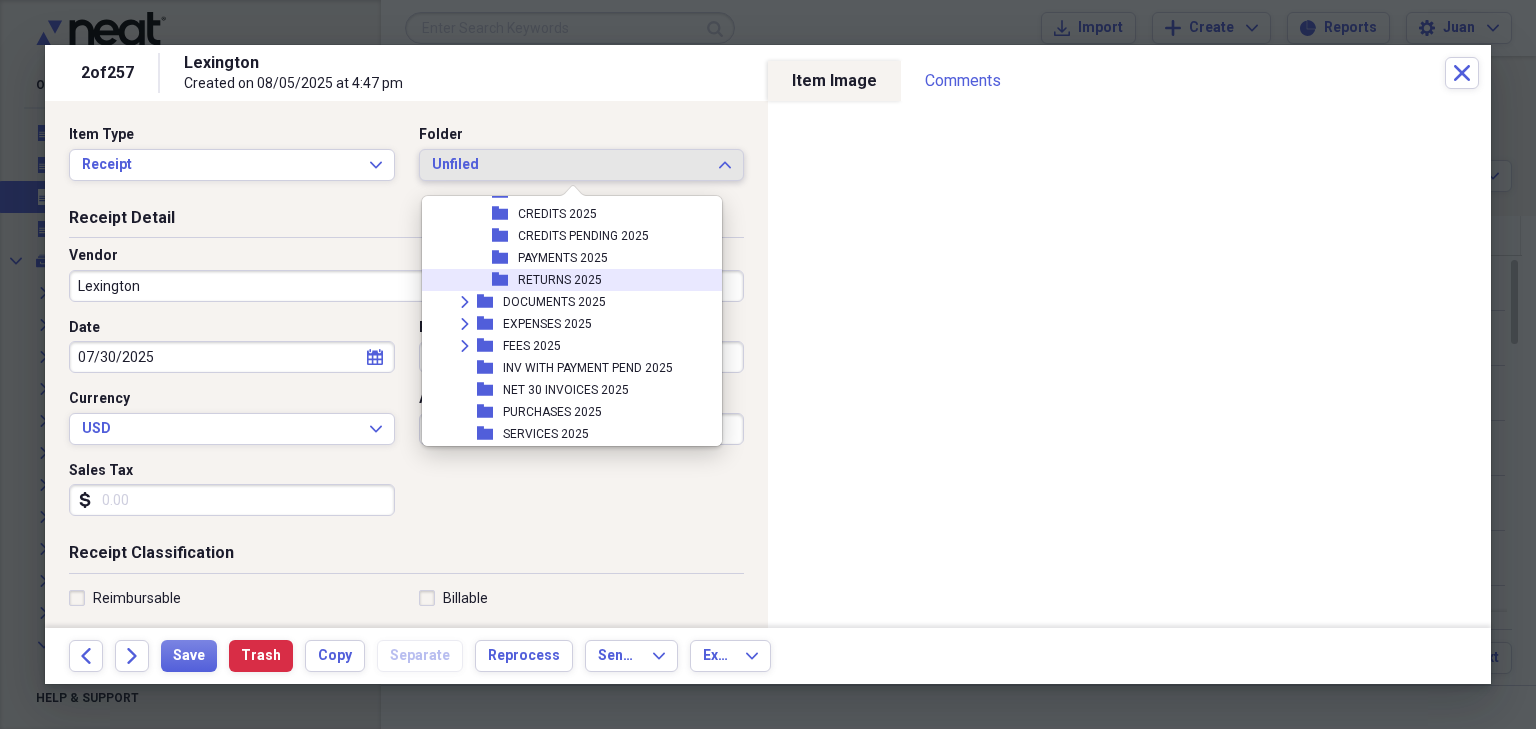 scroll, scrollTop: 359, scrollLeft: 0, axis: vertical 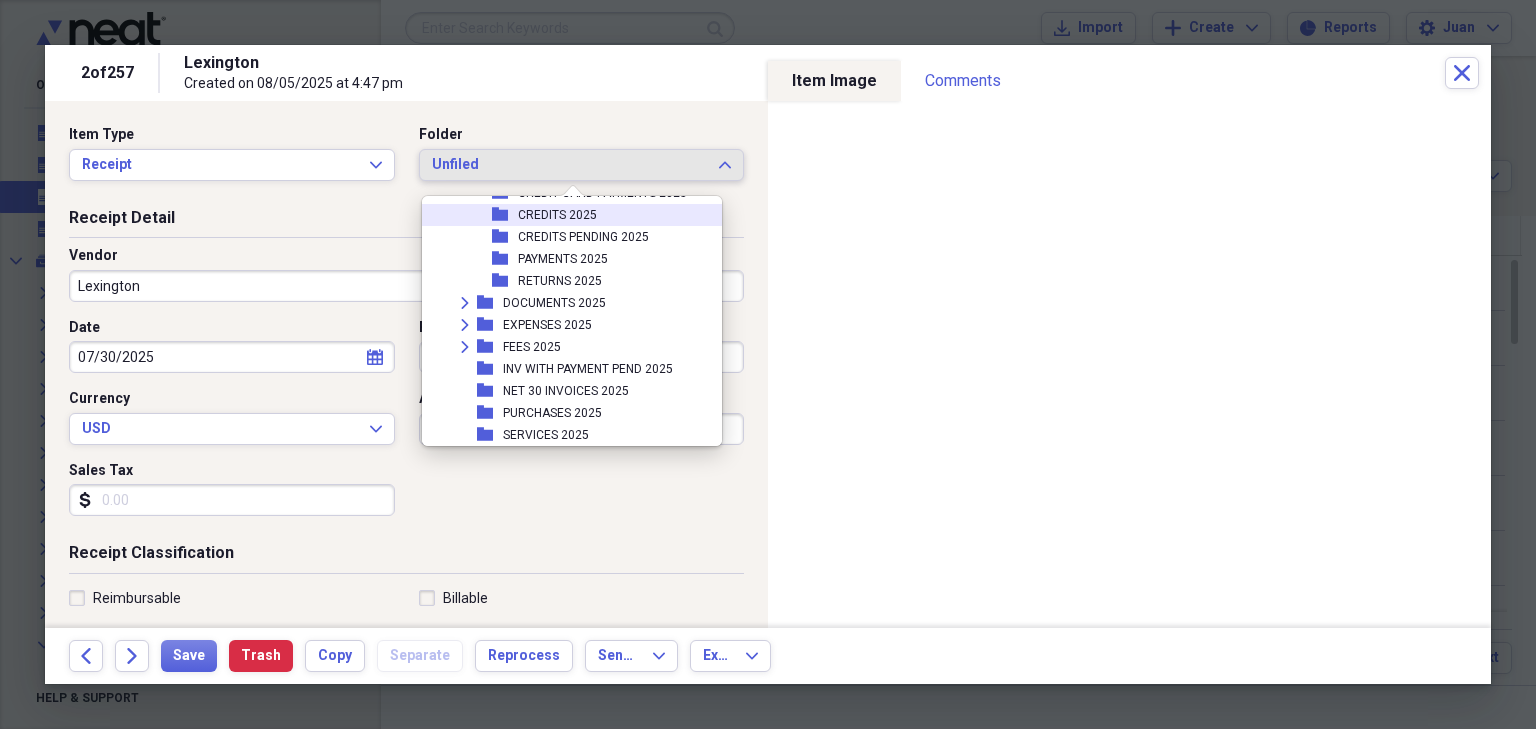 click on "folder CREDITS 2025" at bounding box center [564, 215] 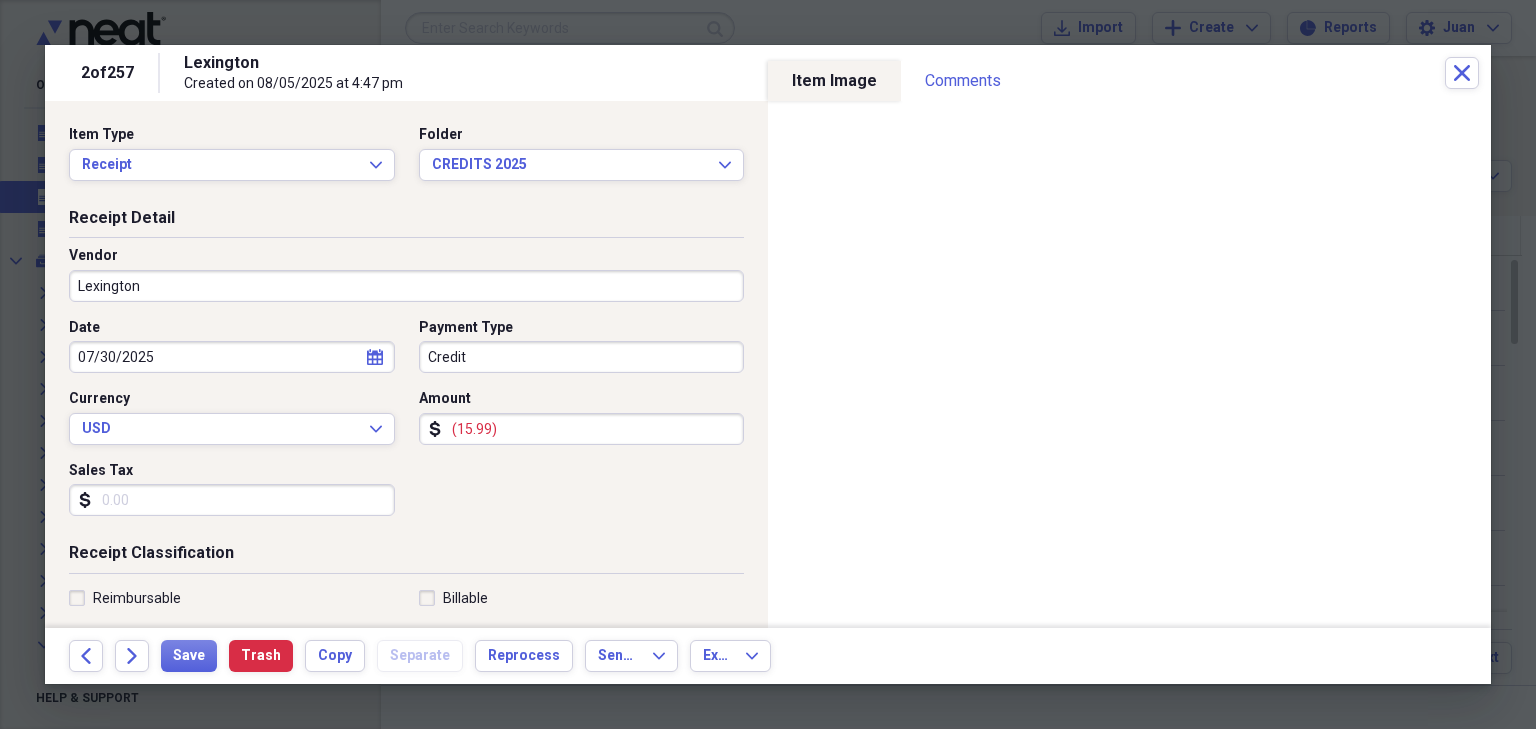 click on "Lexington" at bounding box center (406, 286) 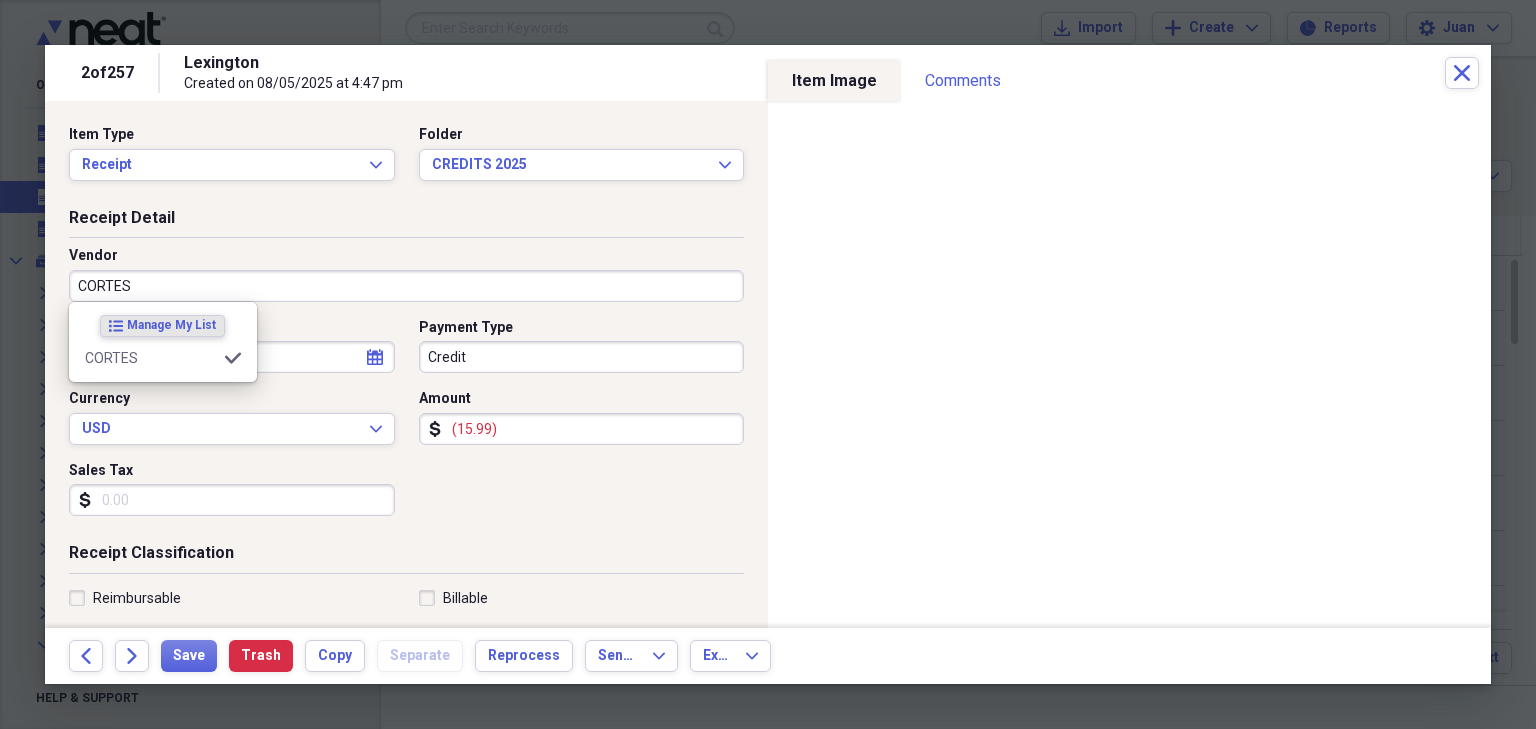 type on "CORTES" 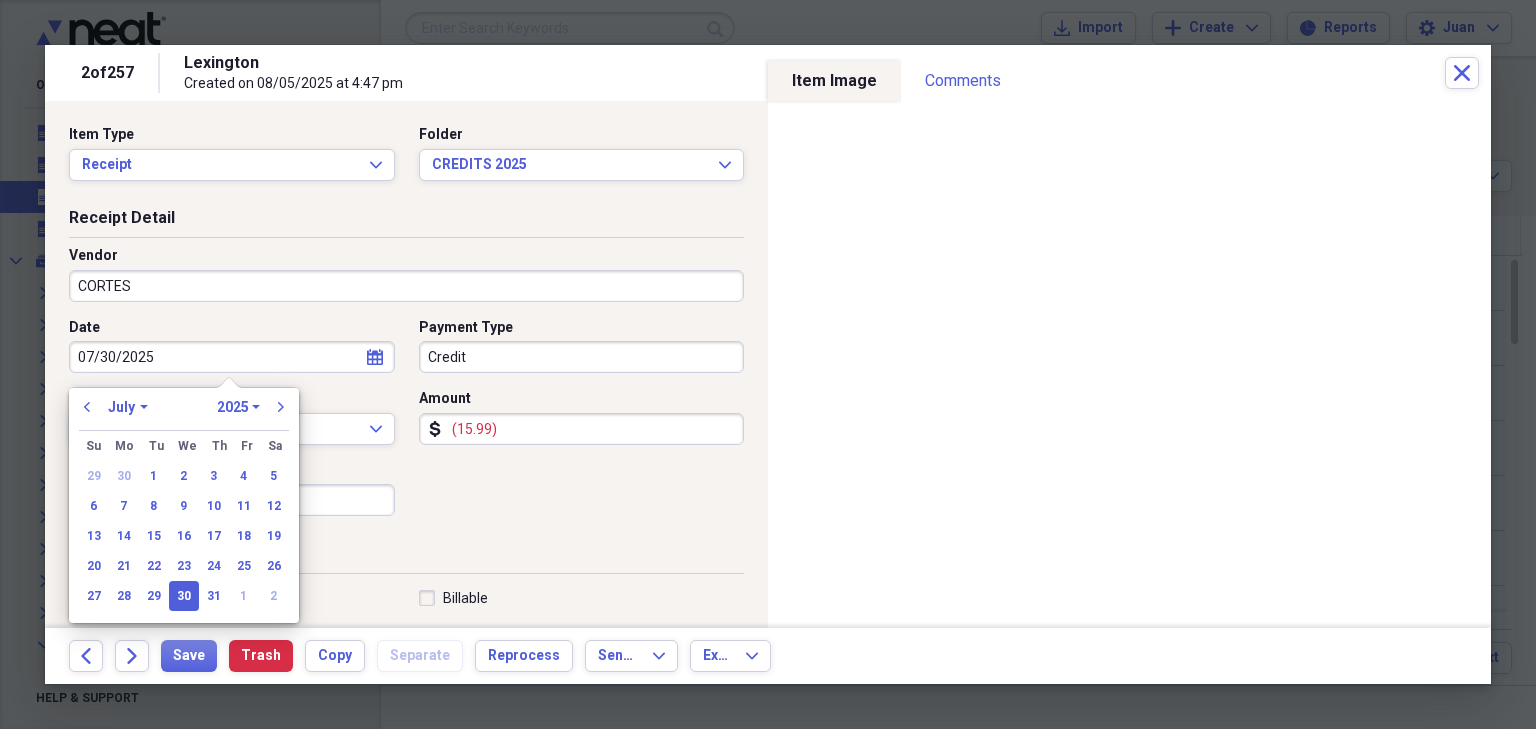 type 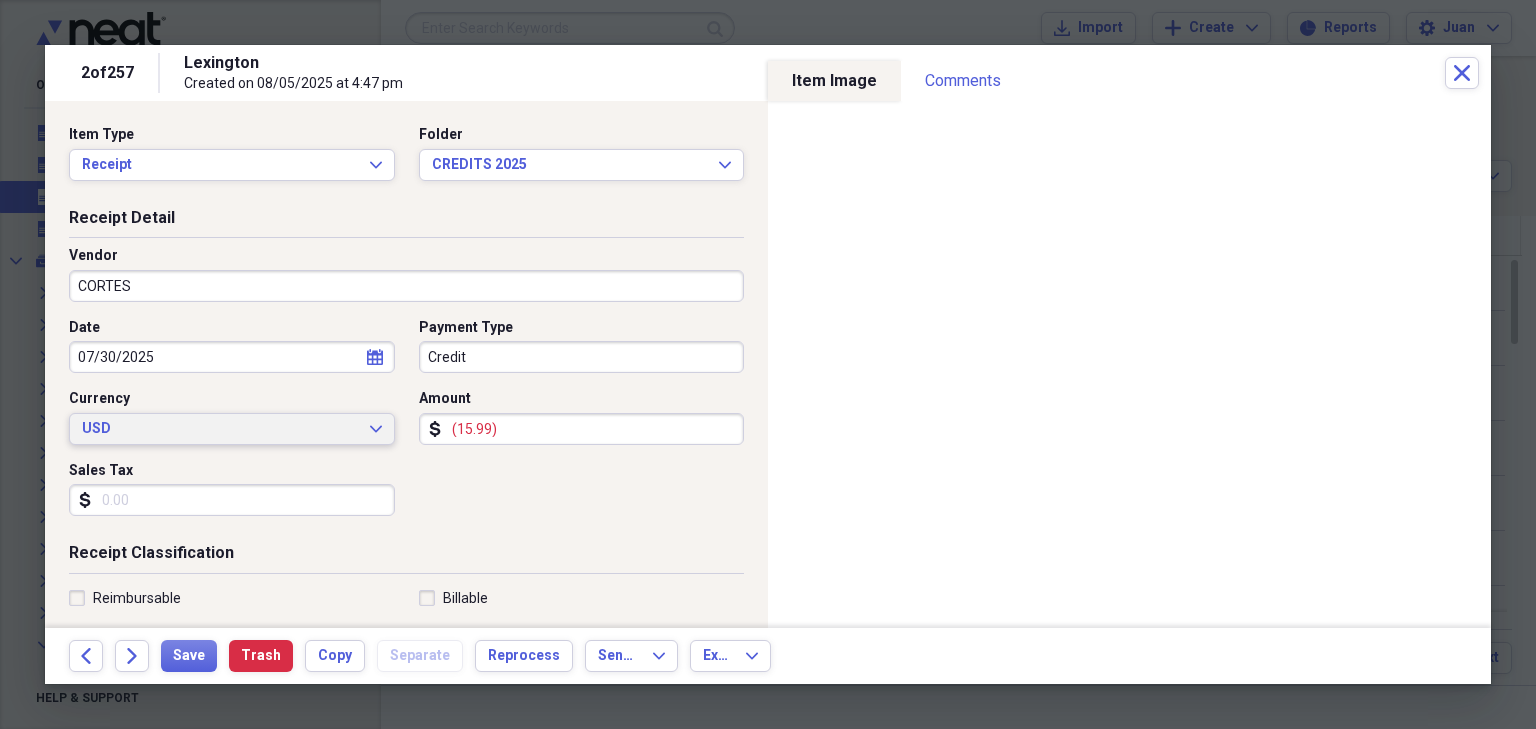 type 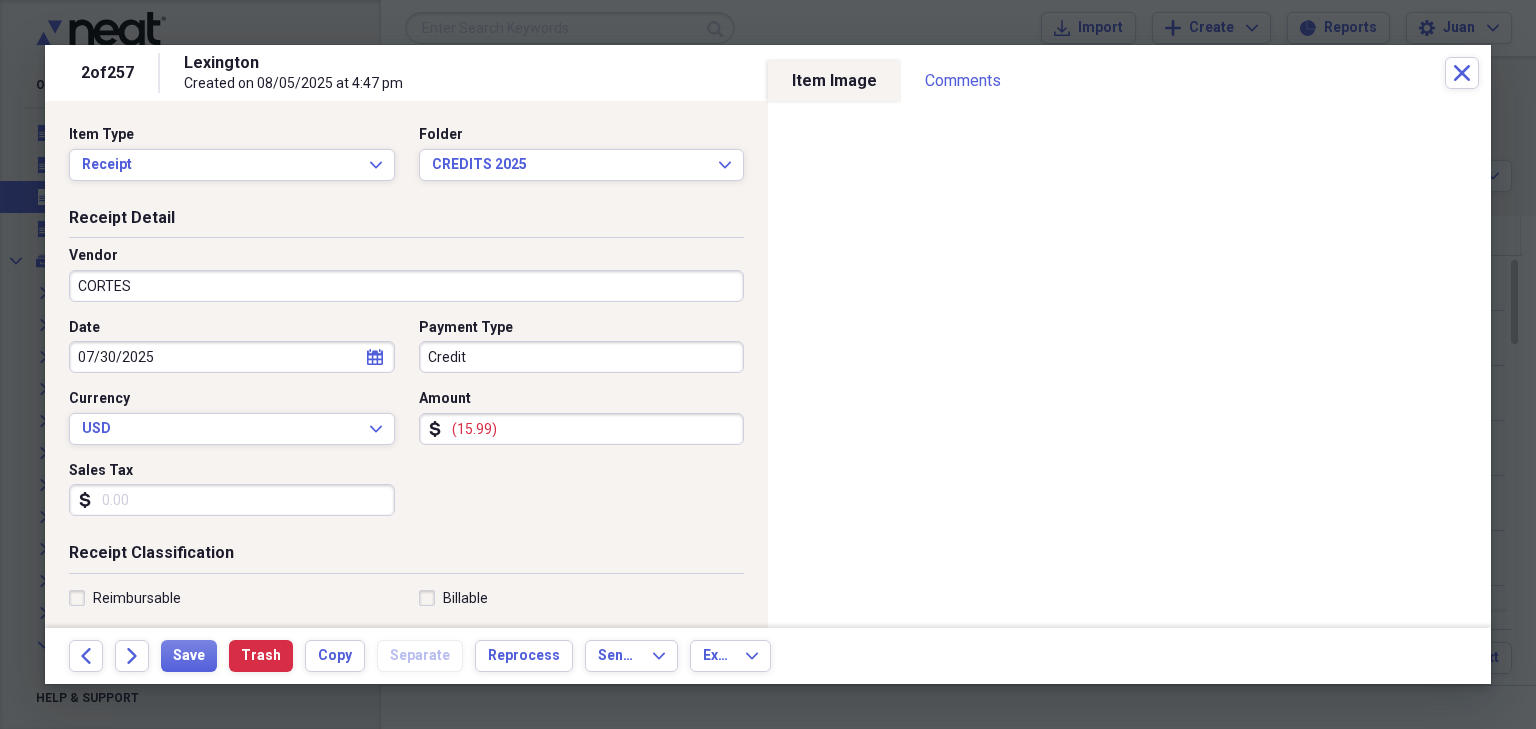 click on "Credit" at bounding box center [582, 357] 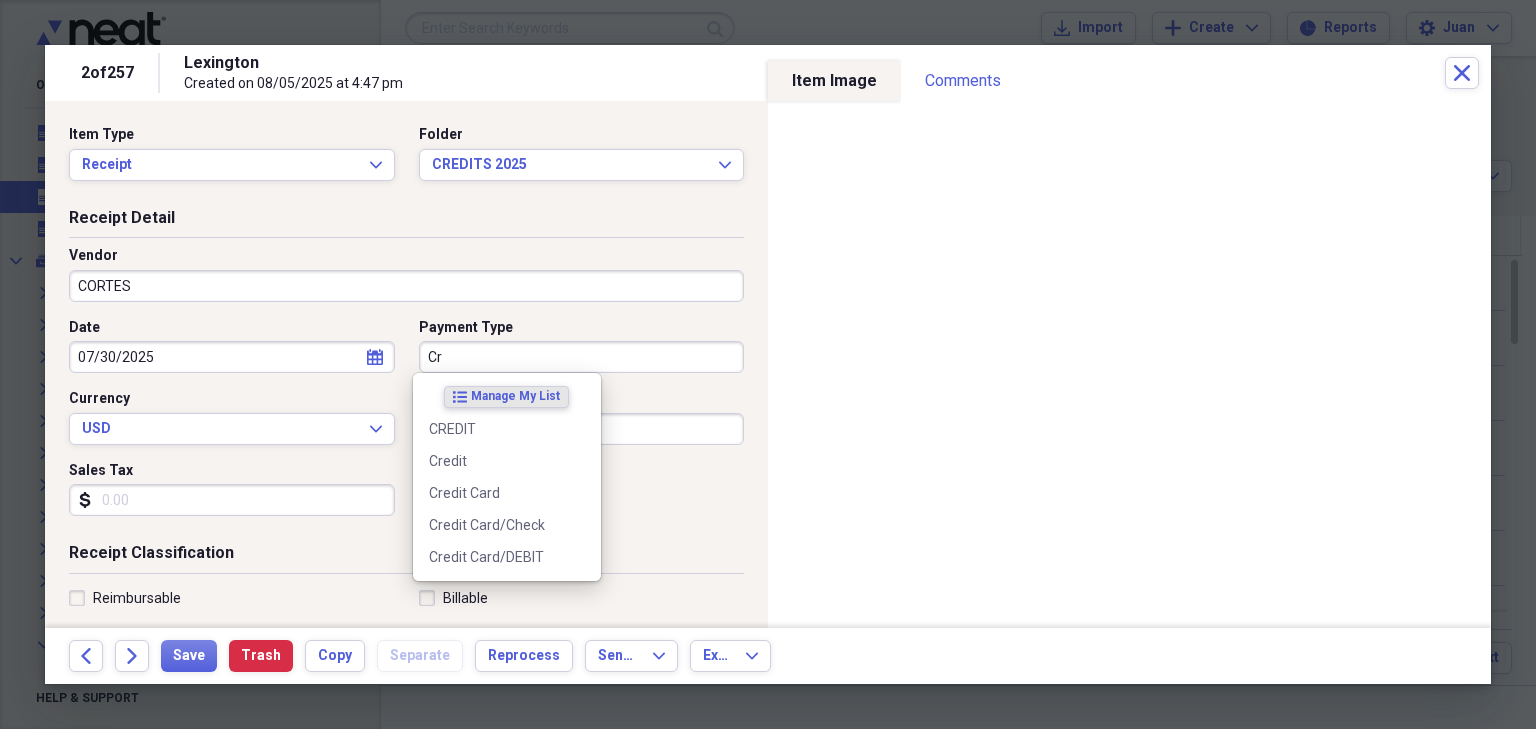 type on "C" 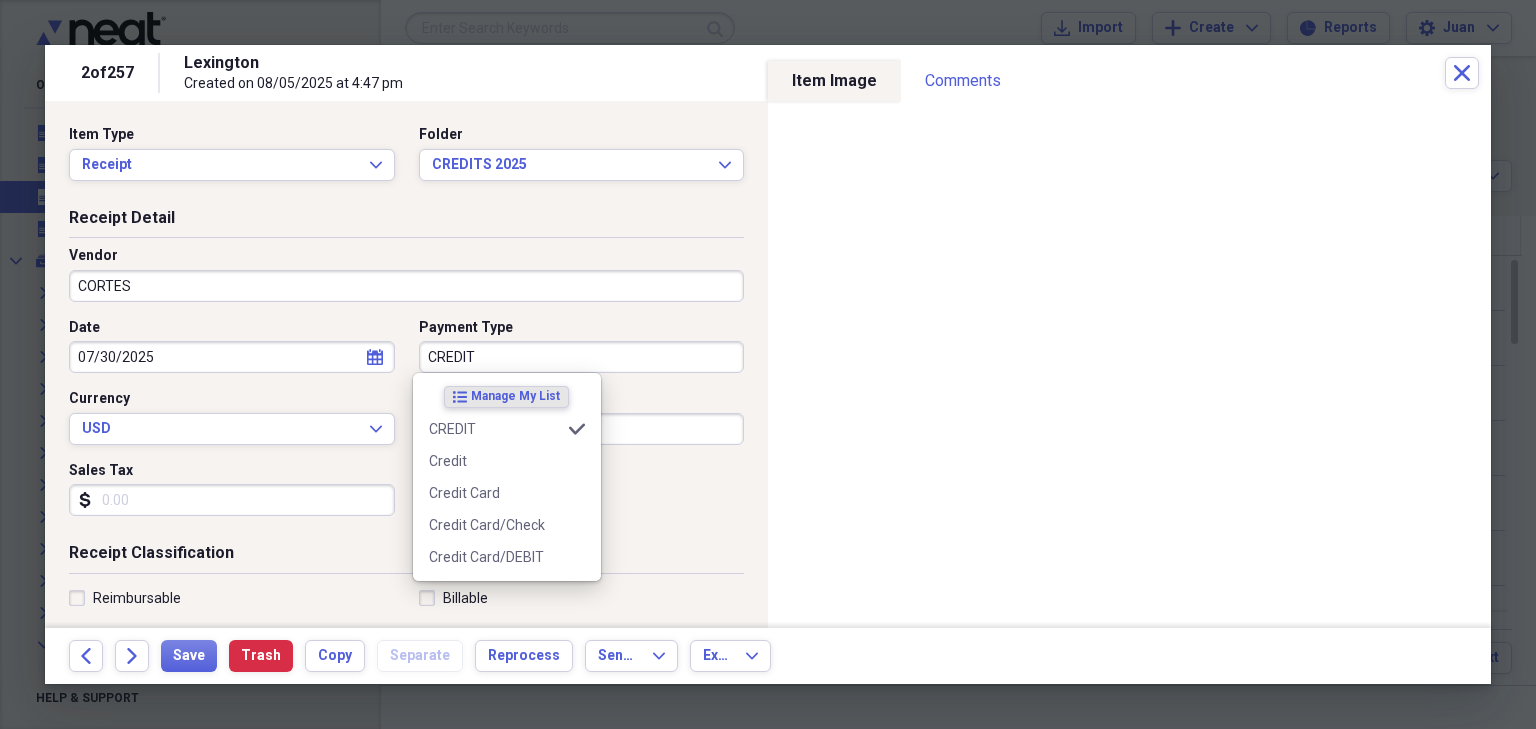 type on "CREDIT" 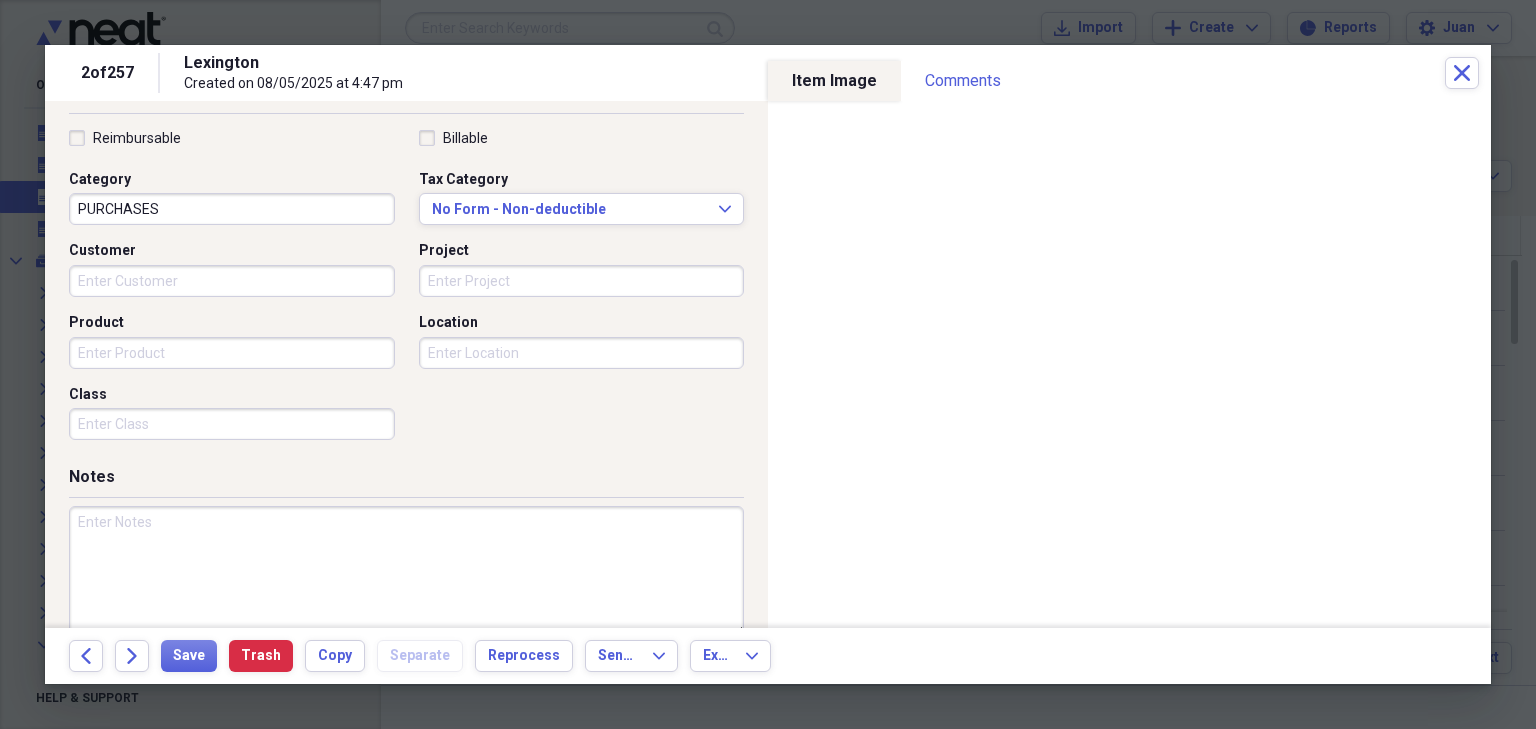 scroll, scrollTop: 464, scrollLeft: 0, axis: vertical 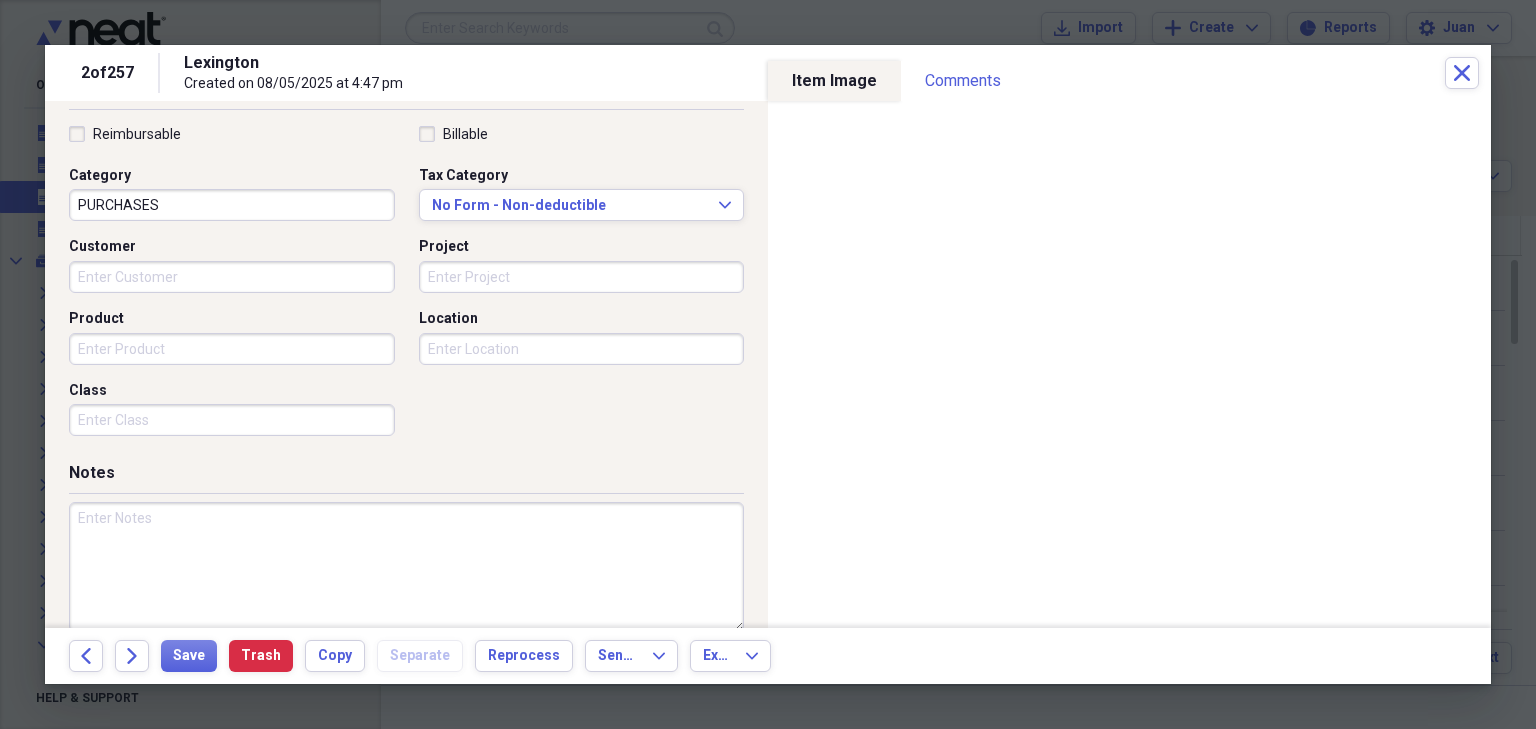 type on "15.99" 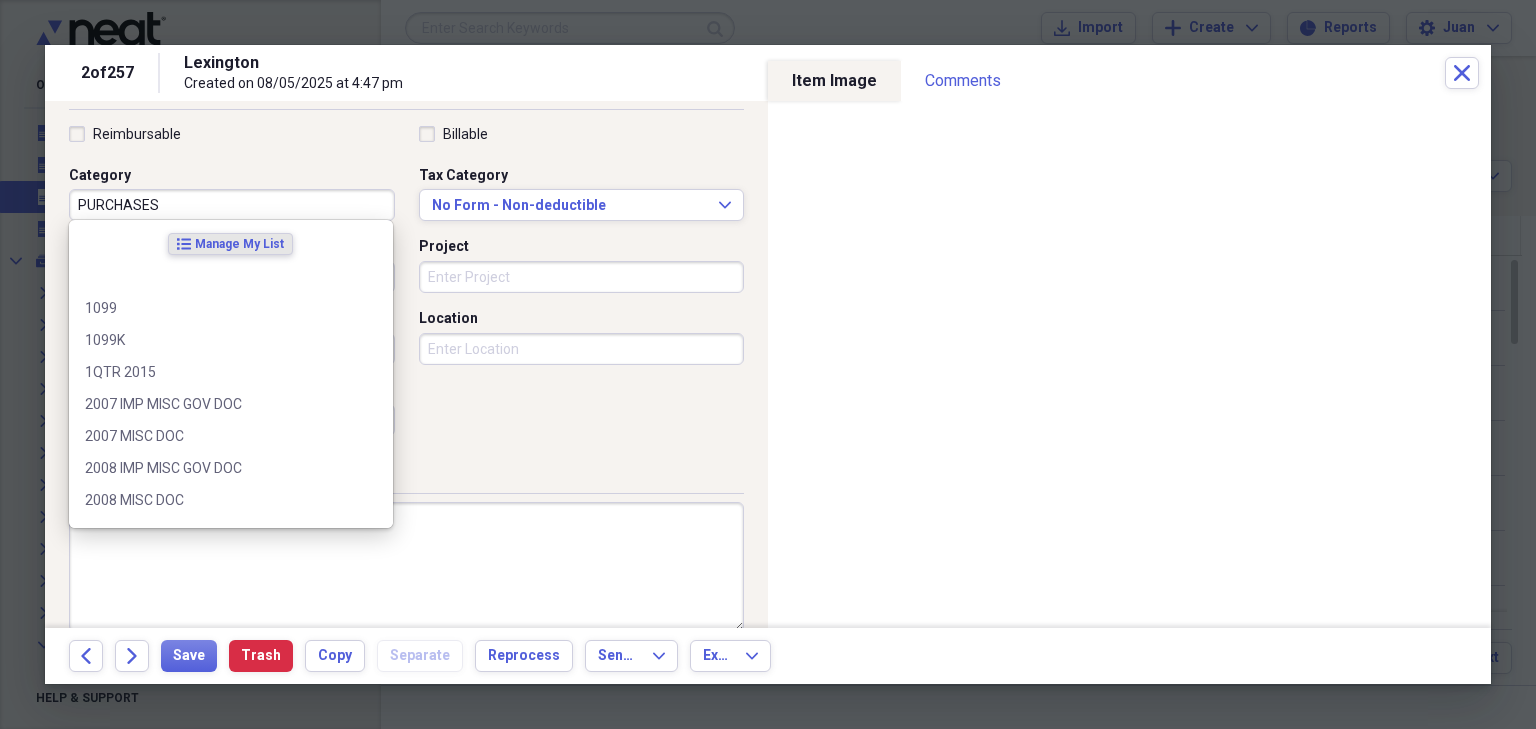 click on "PURCHASES" at bounding box center (232, 205) 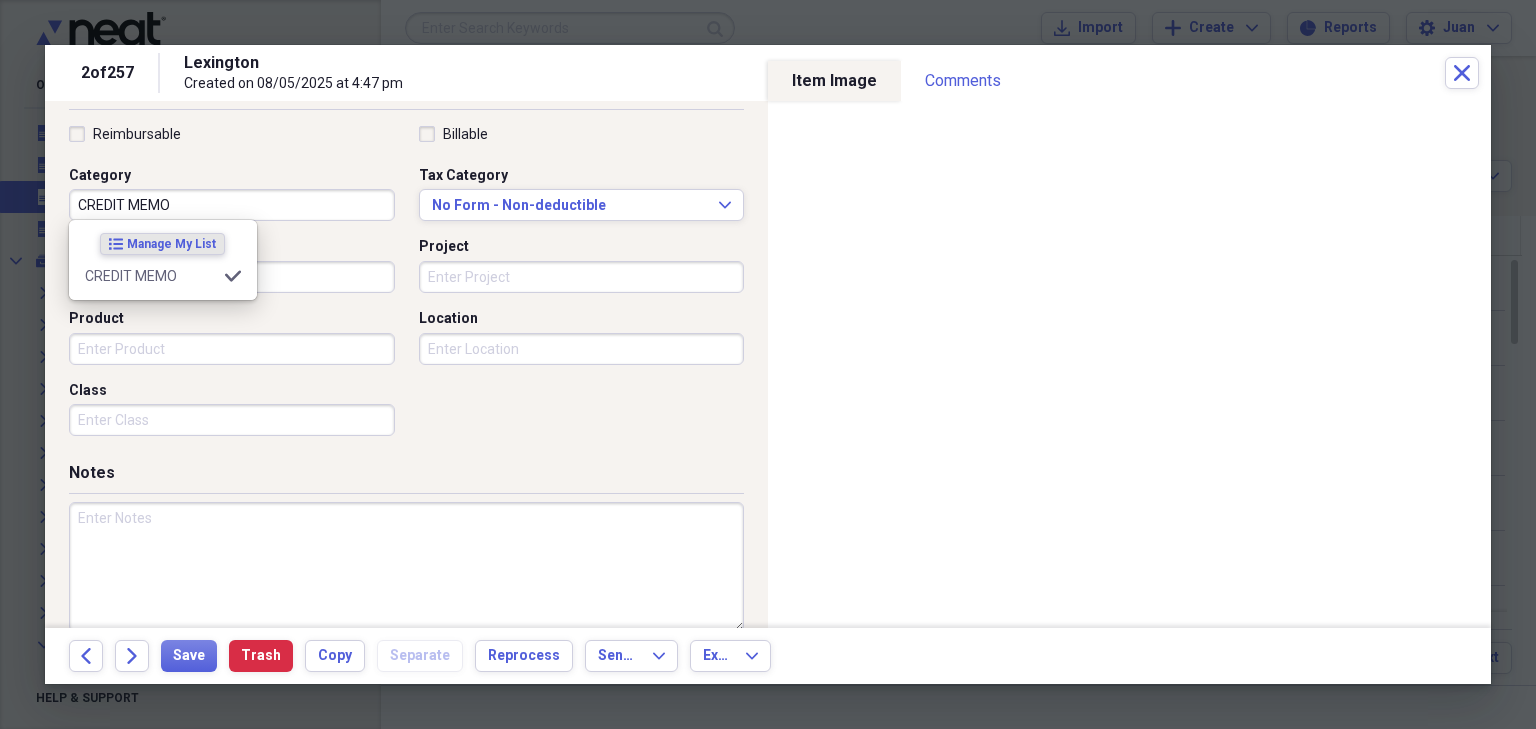type on "CREDIT MEMO" 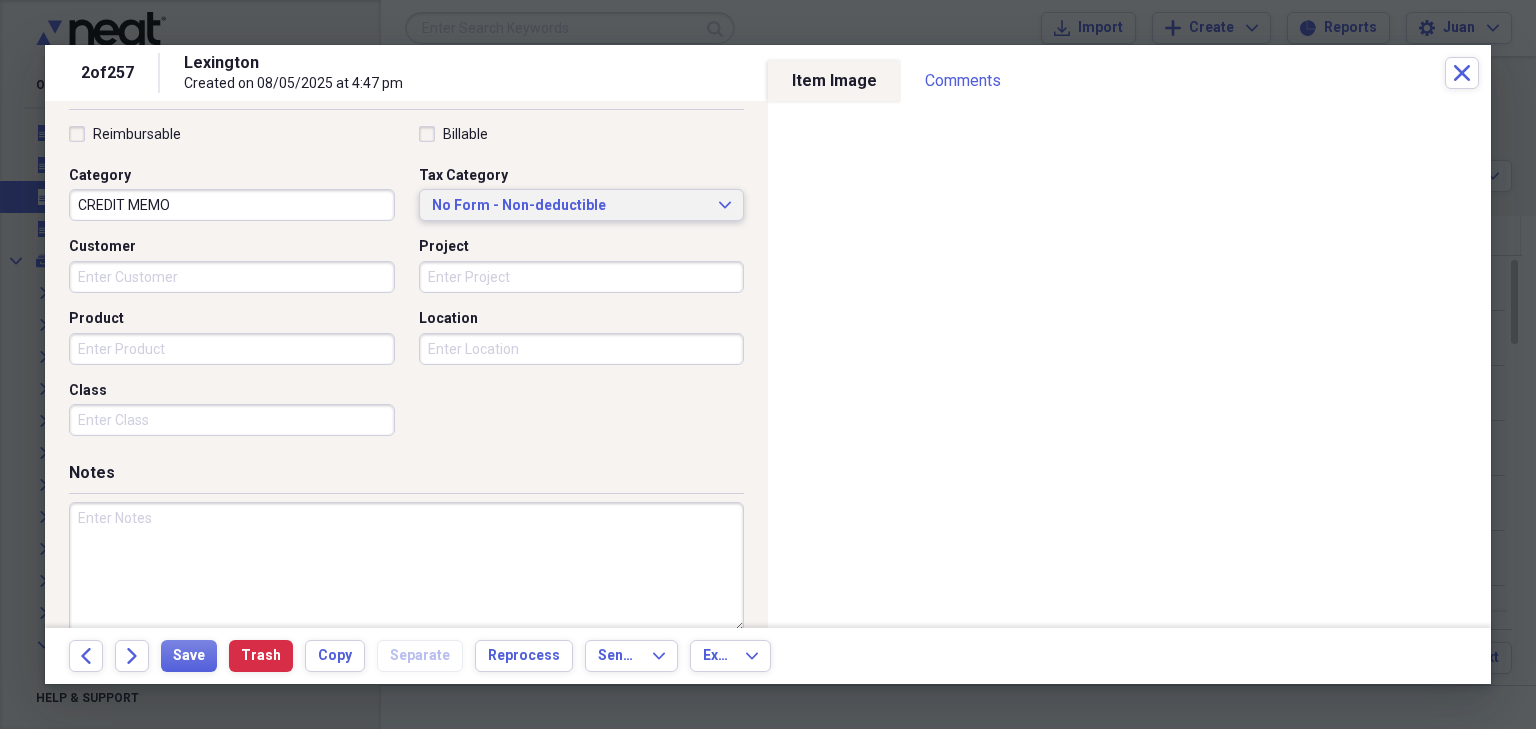 type 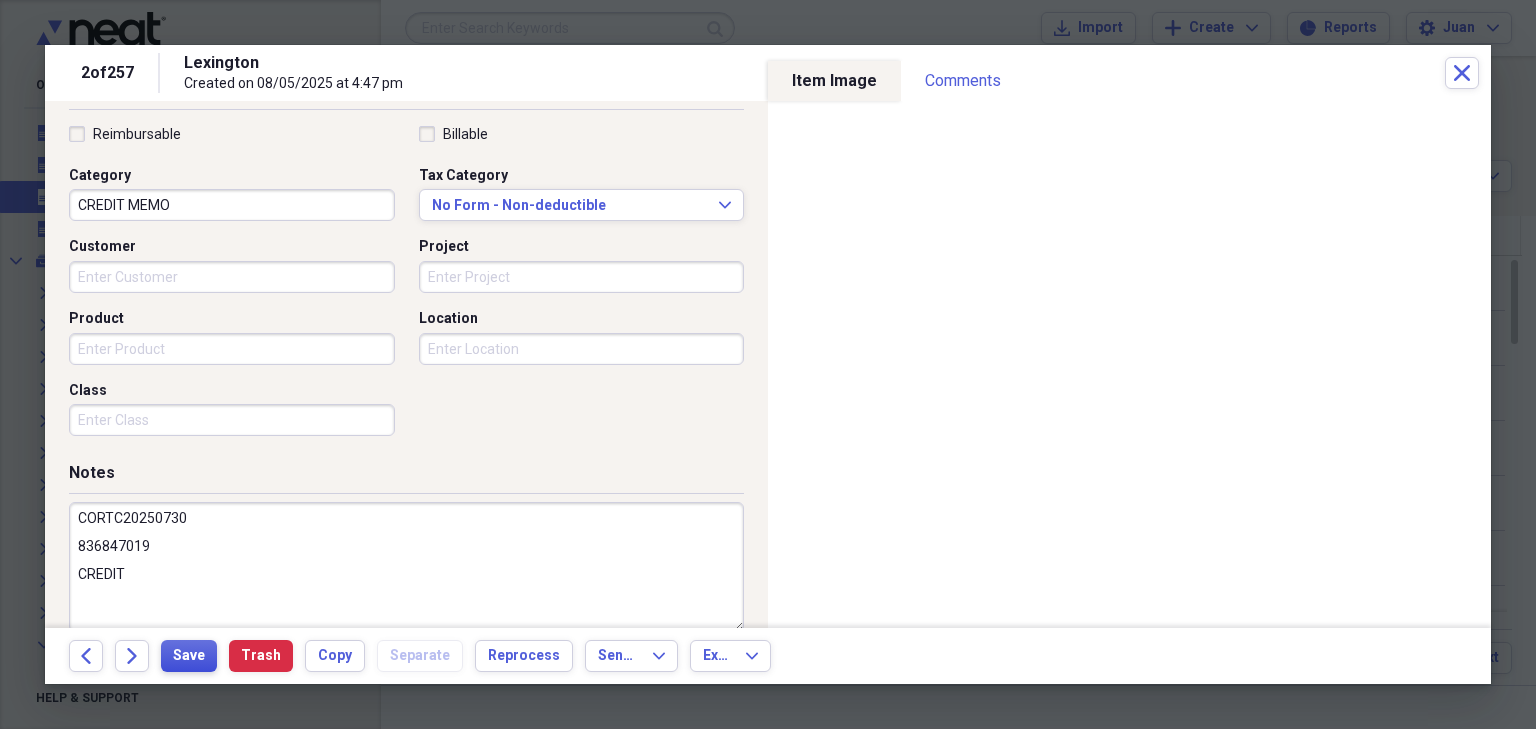 type on "CORTC20250730
836847019
CREDIT" 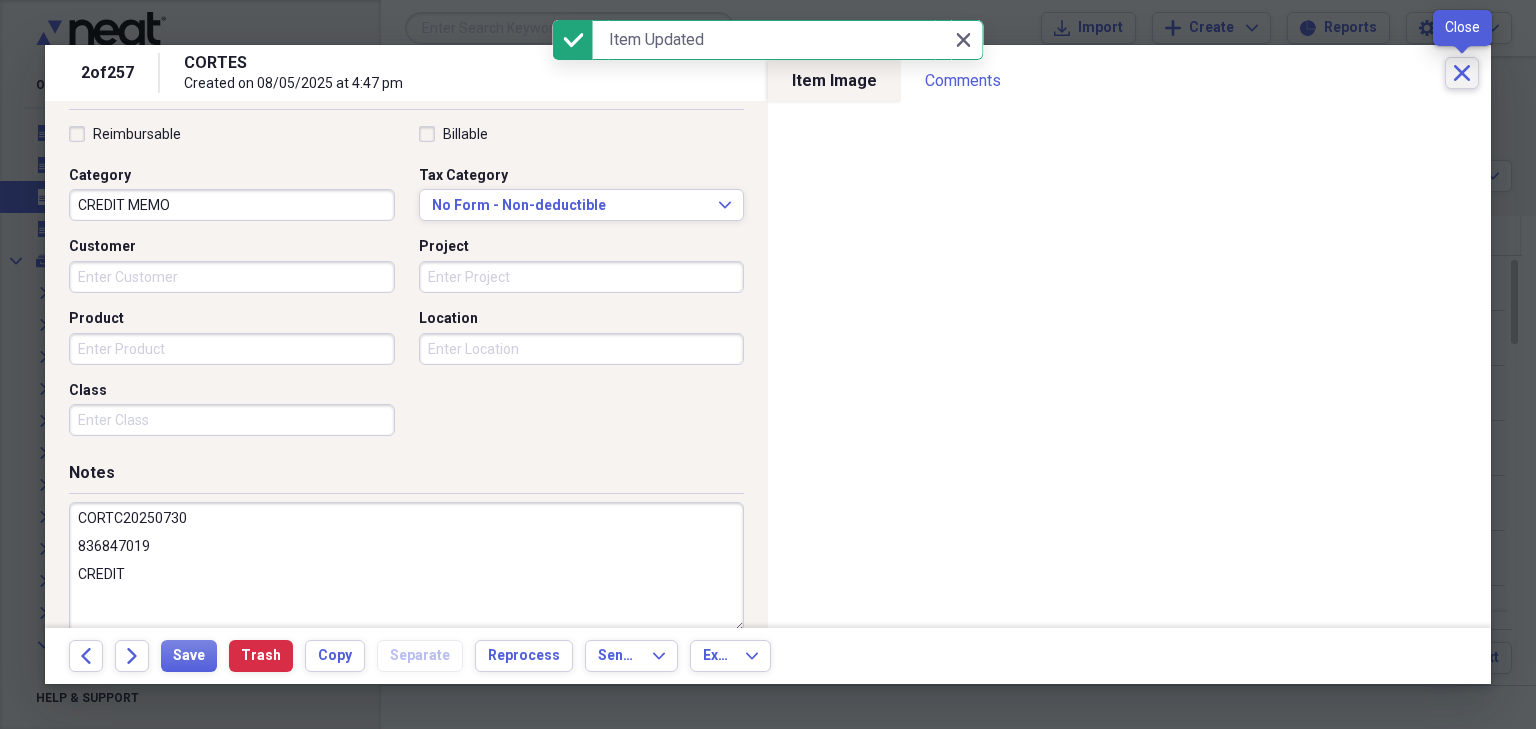 click on "Close" at bounding box center (1462, 73) 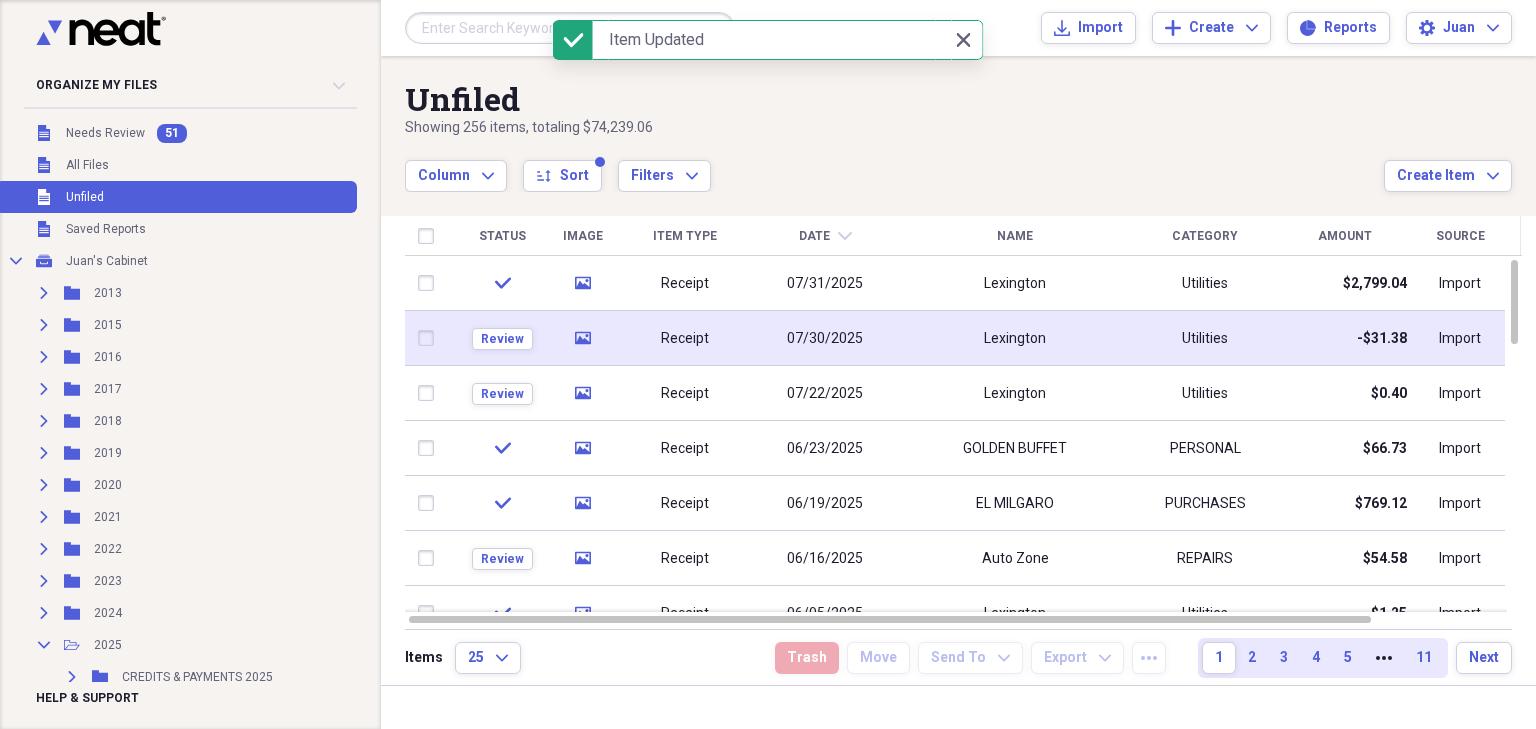 click on "media" 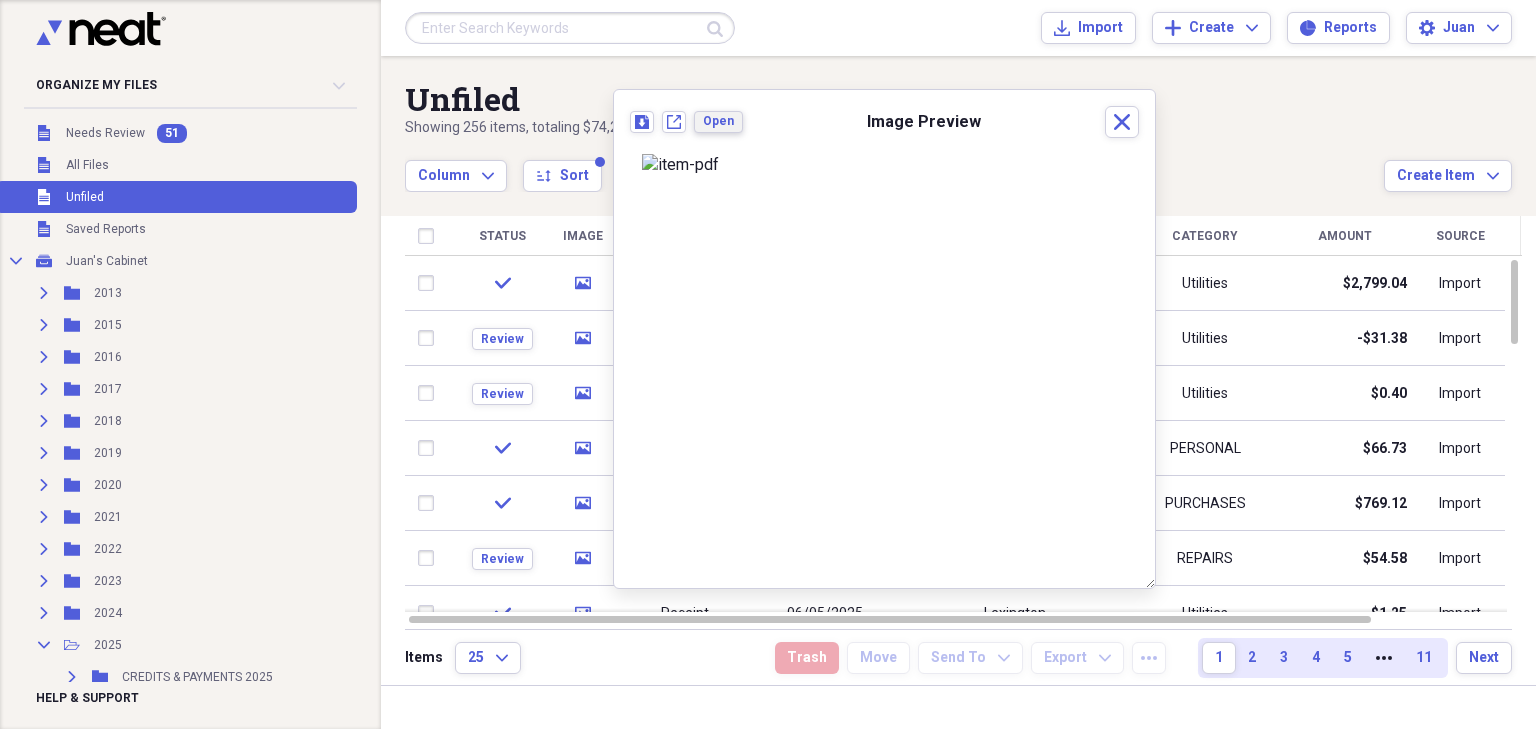 click on "Open" at bounding box center (718, 122) 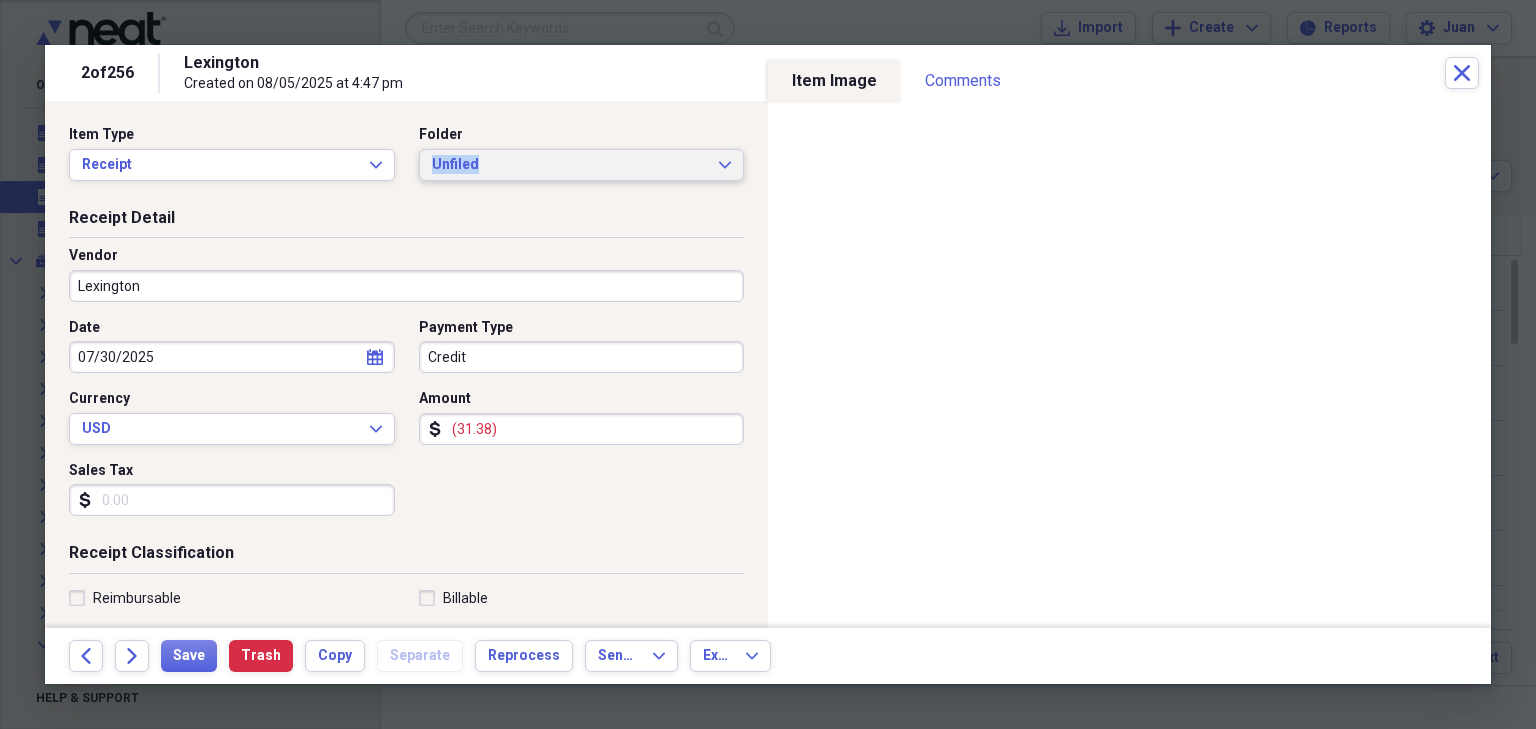 drag, startPoint x: 651, startPoint y: 147, endPoint x: 643, endPoint y: 155, distance: 11.313708 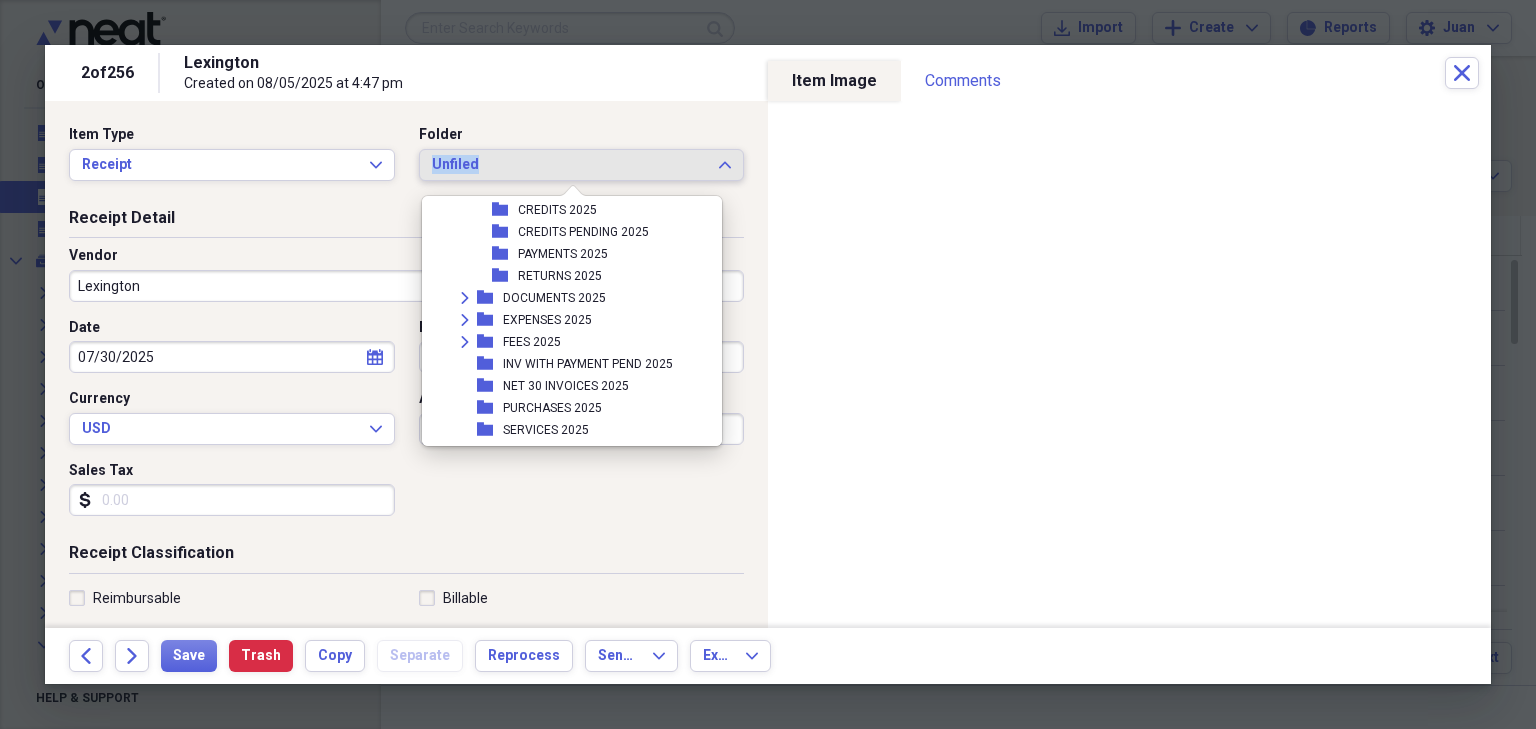 scroll, scrollTop: 360, scrollLeft: 0, axis: vertical 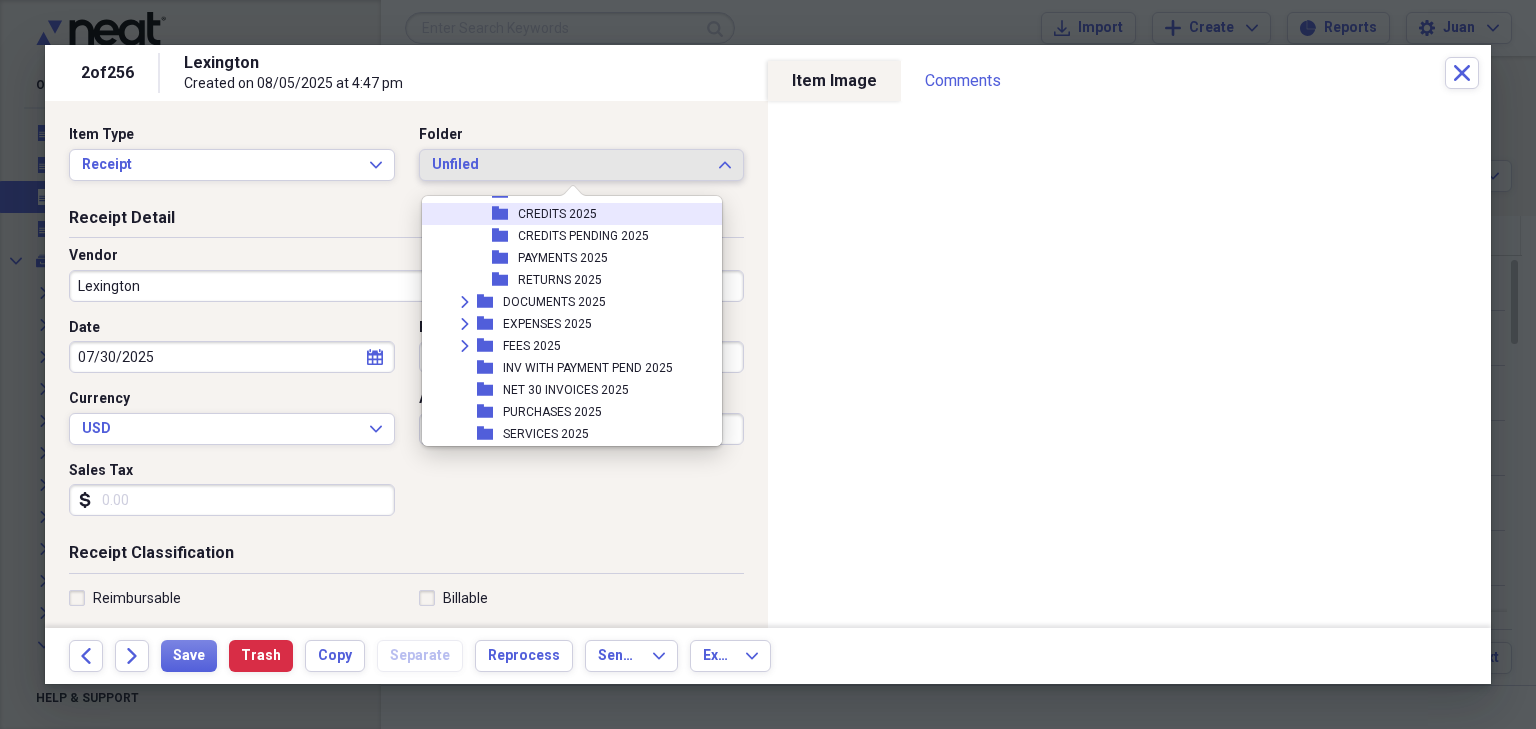 click on "folder CREDITS 2025" at bounding box center (564, 214) 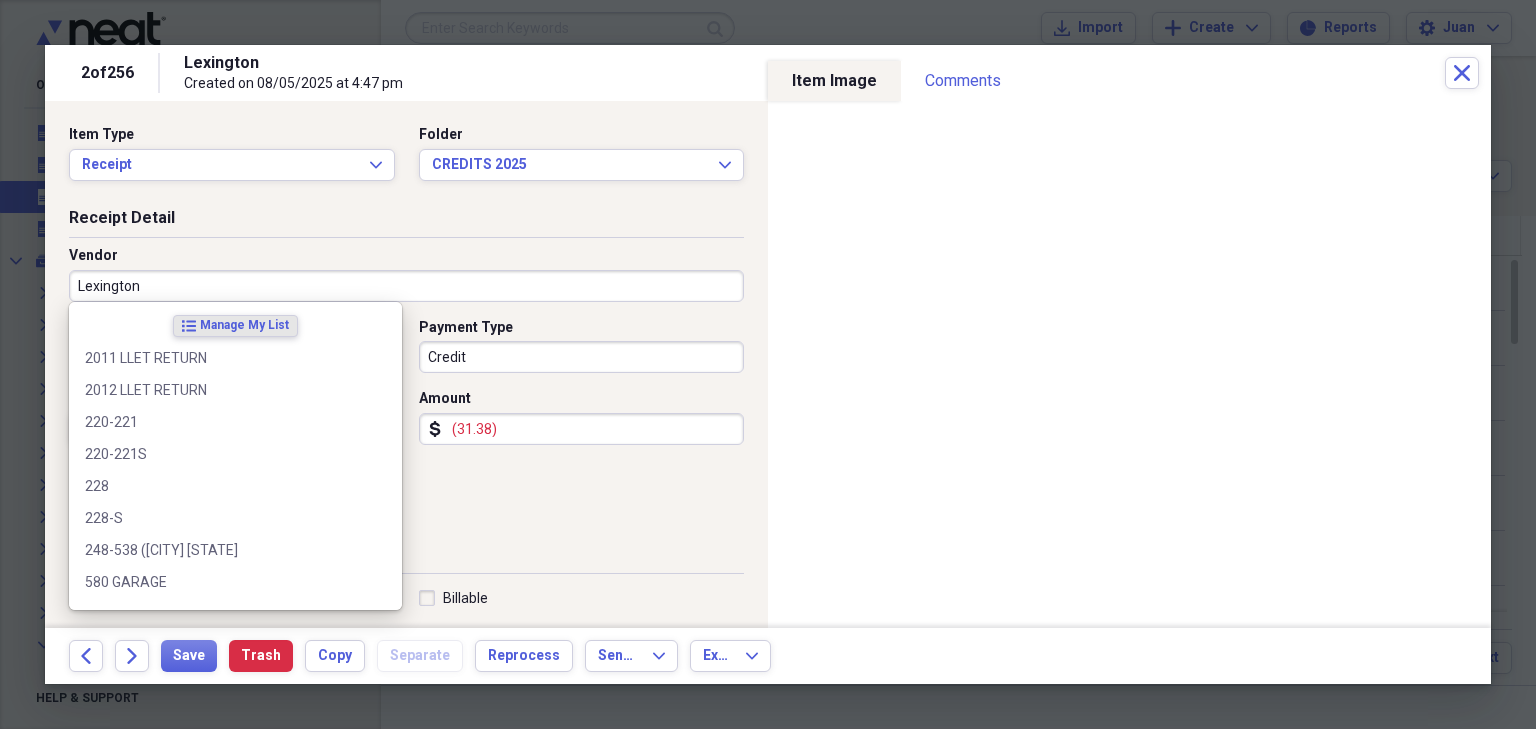 click on "Lexington" at bounding box center [406, 286] 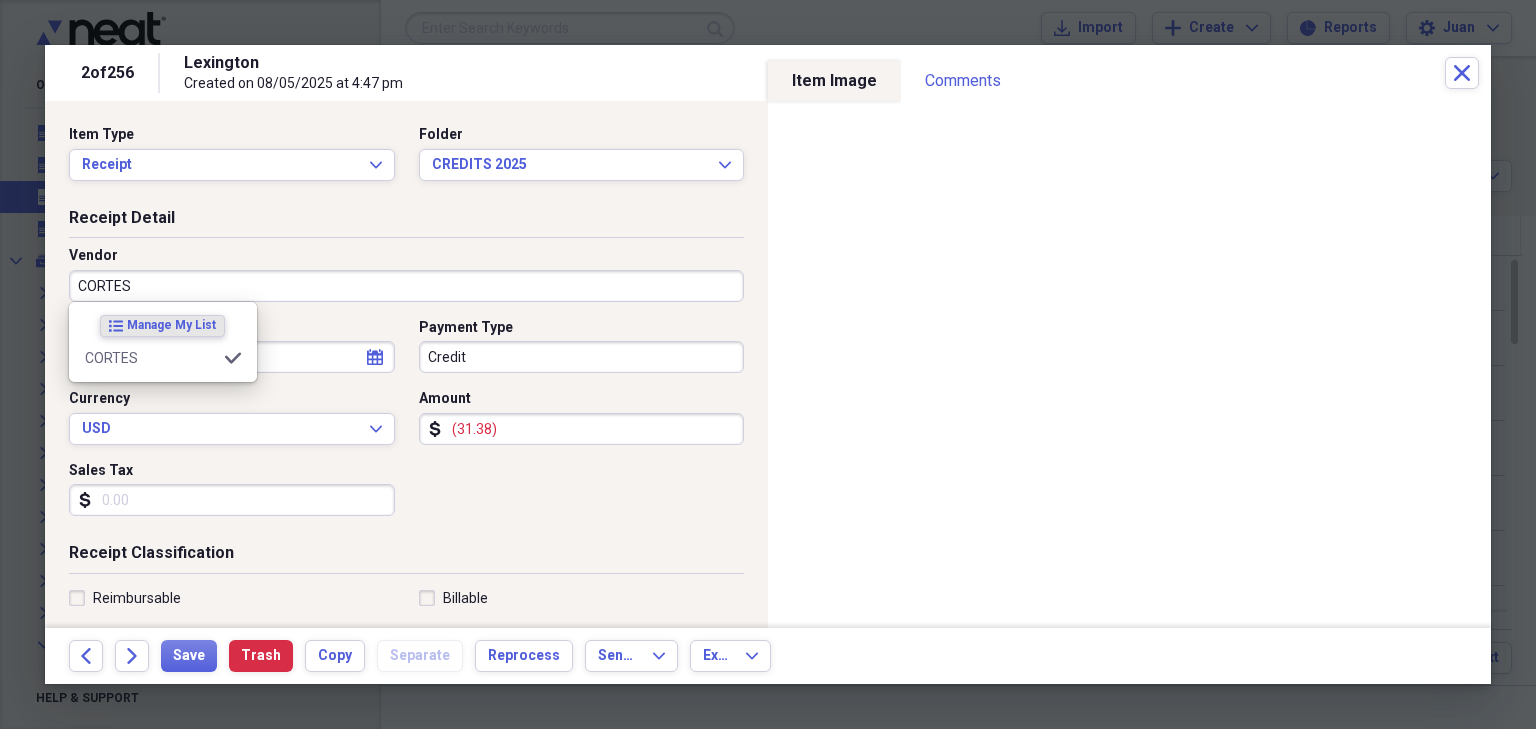 type on "CORTES" 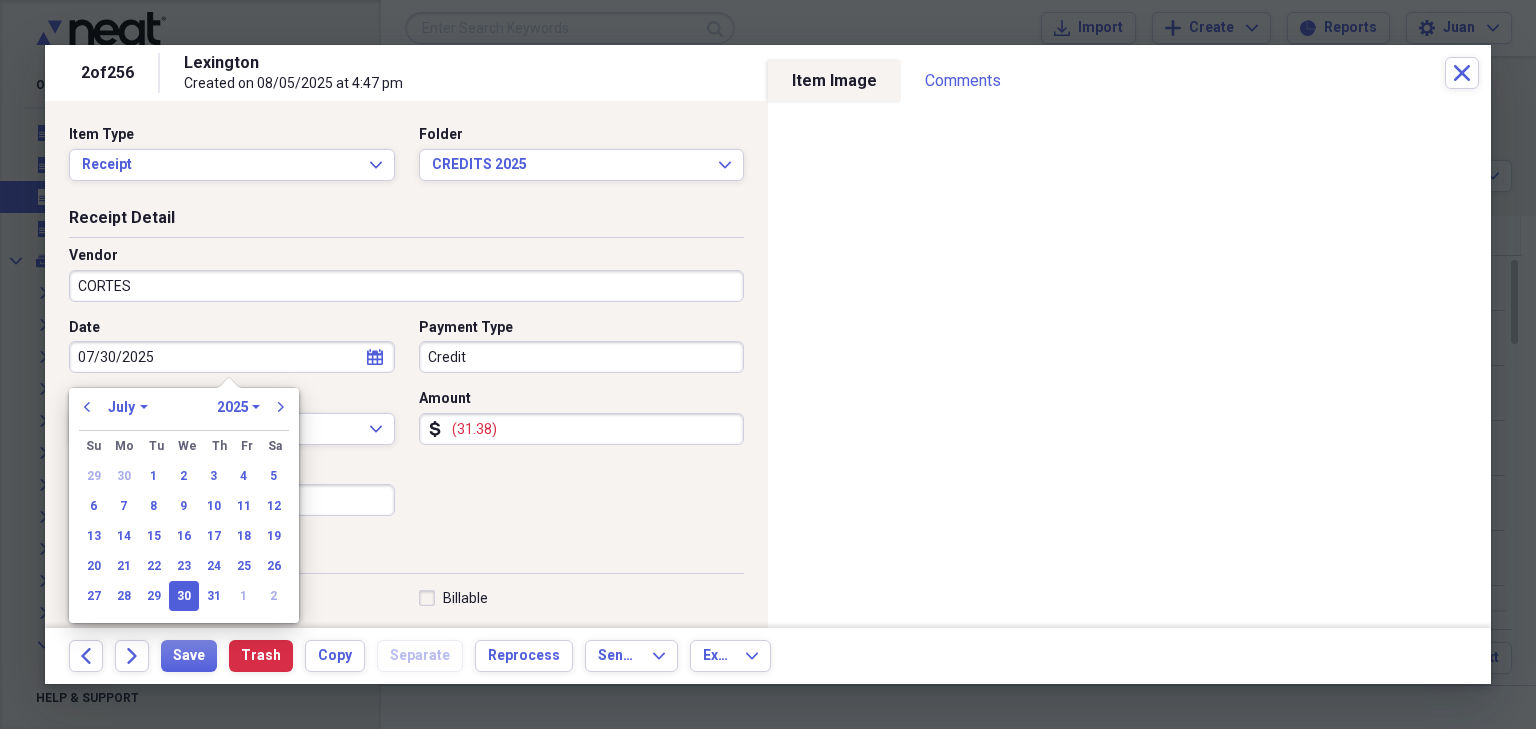 type 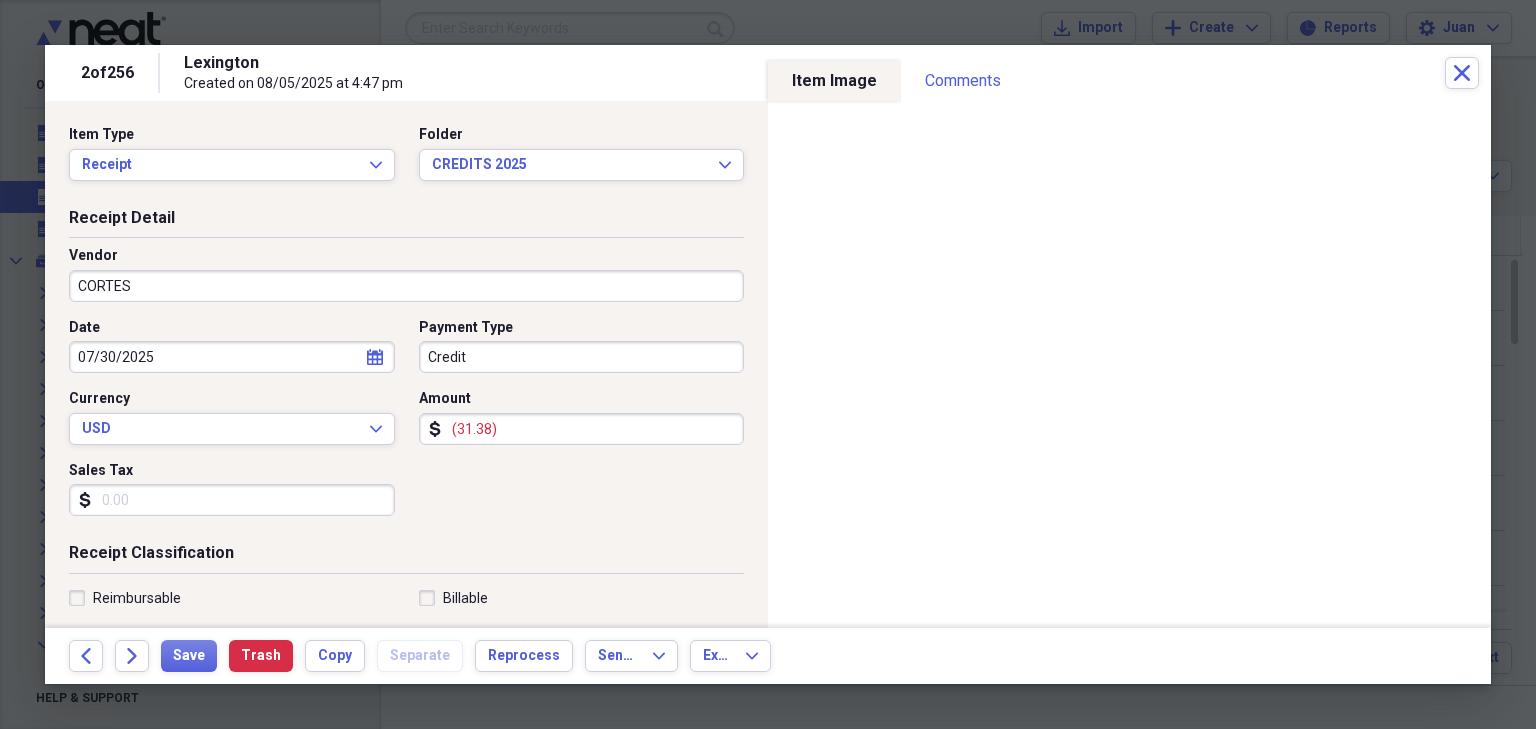 type 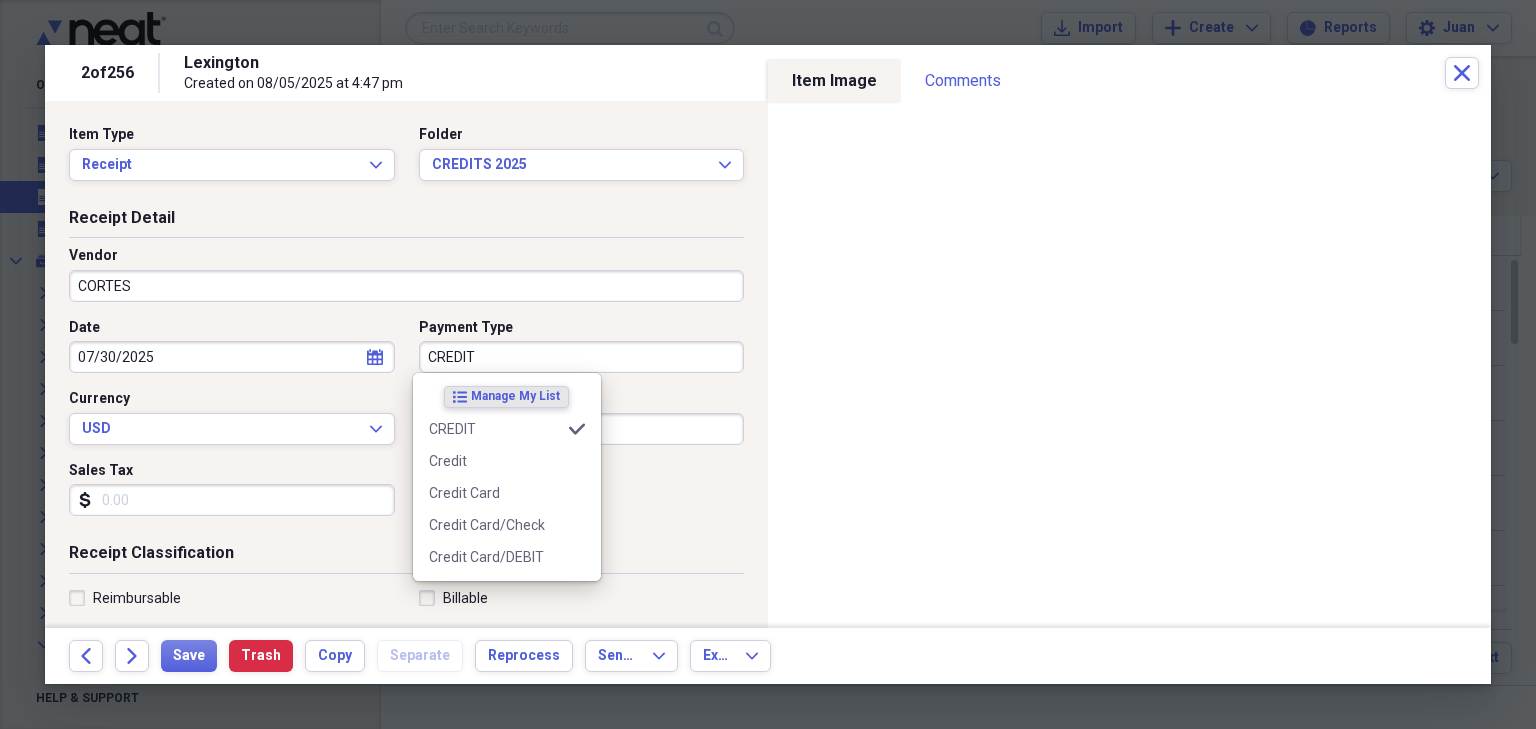 type on "CREDIT" 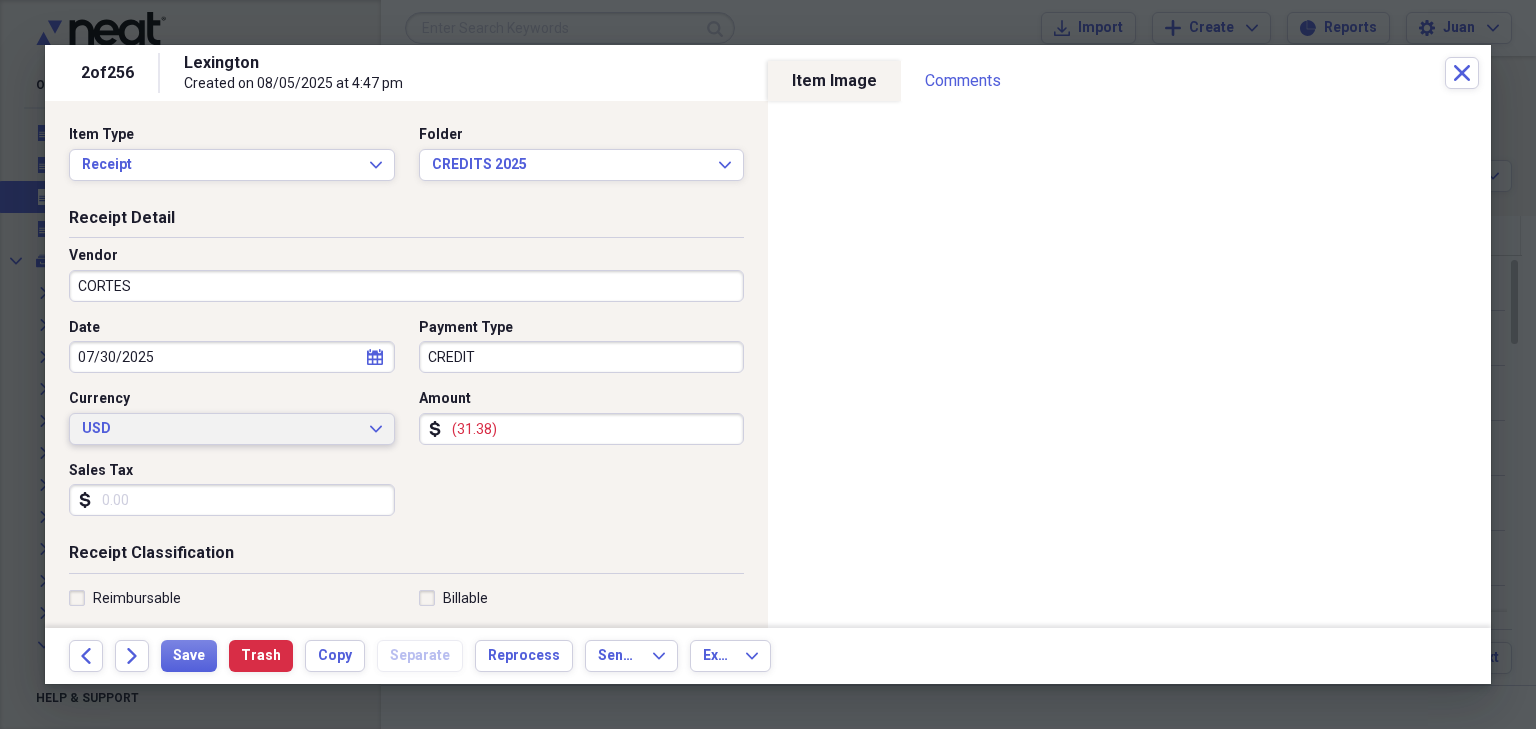type 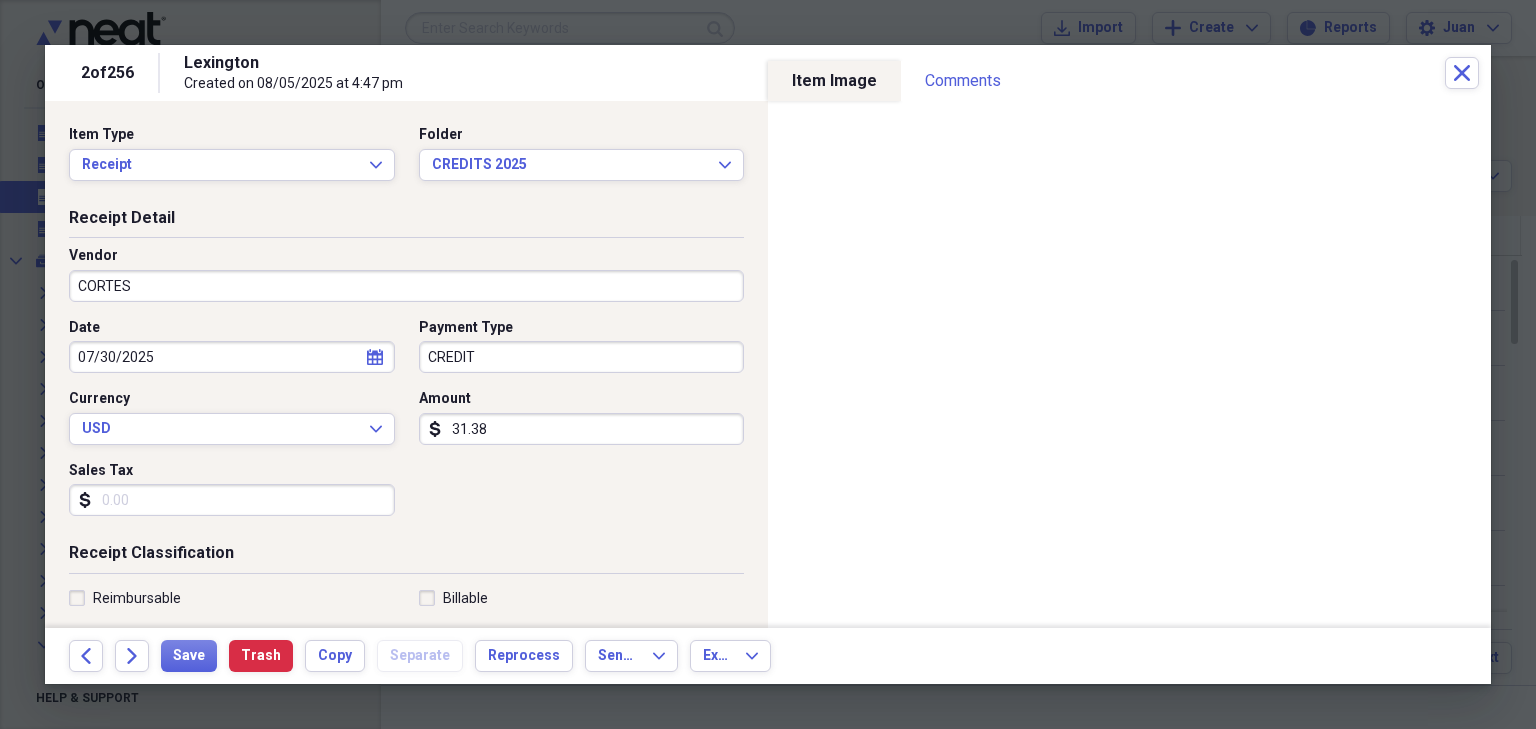 type on "31.38" 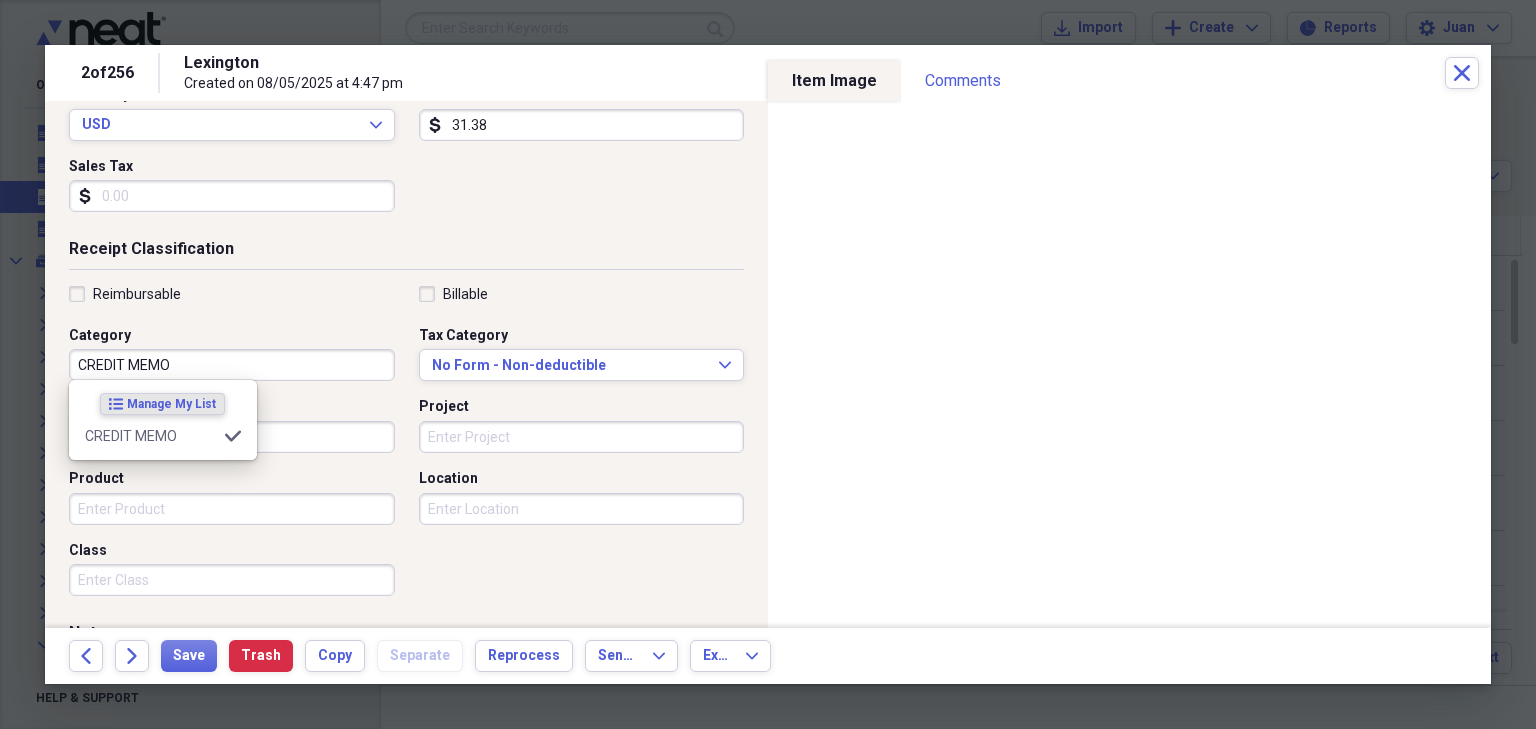 type on "CREDIT MEMO" 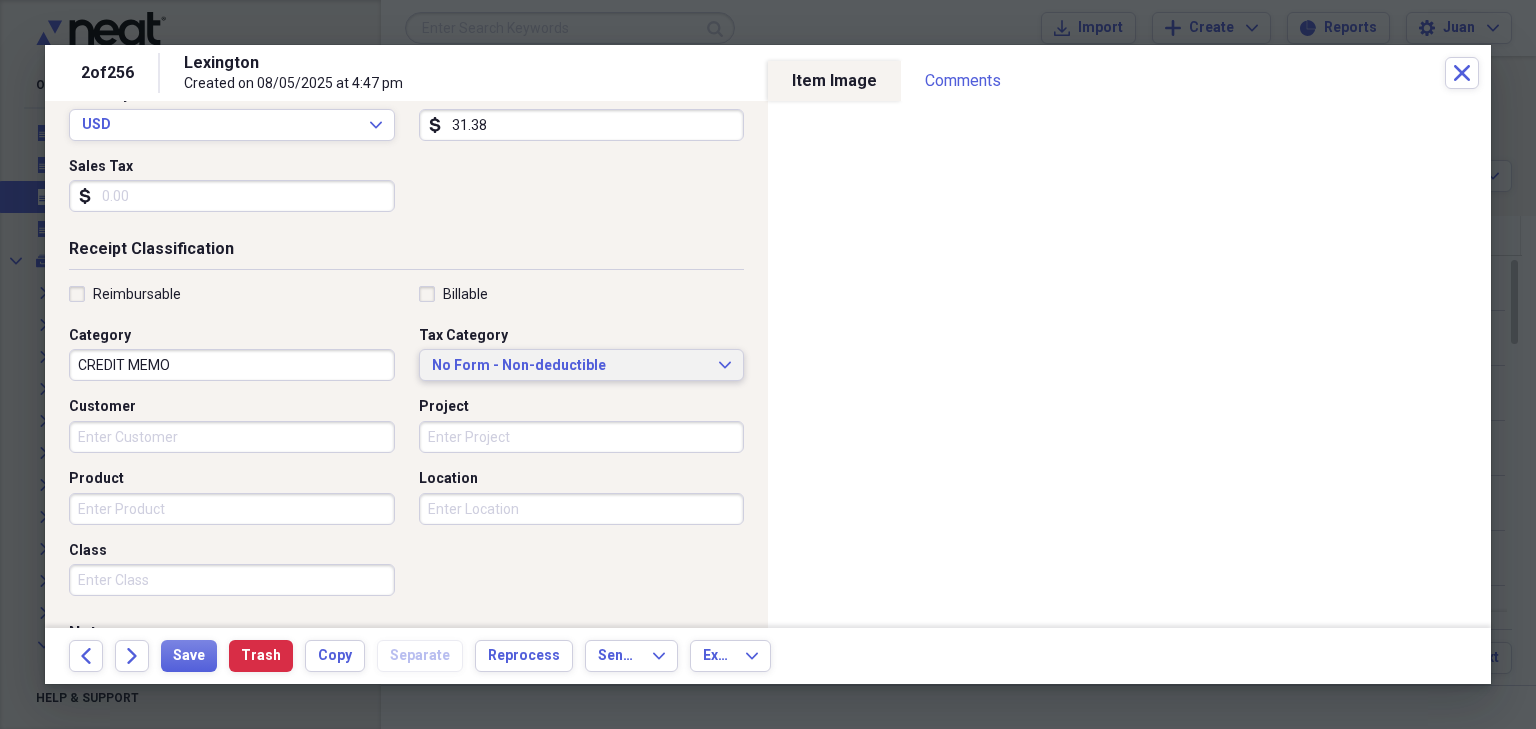 type 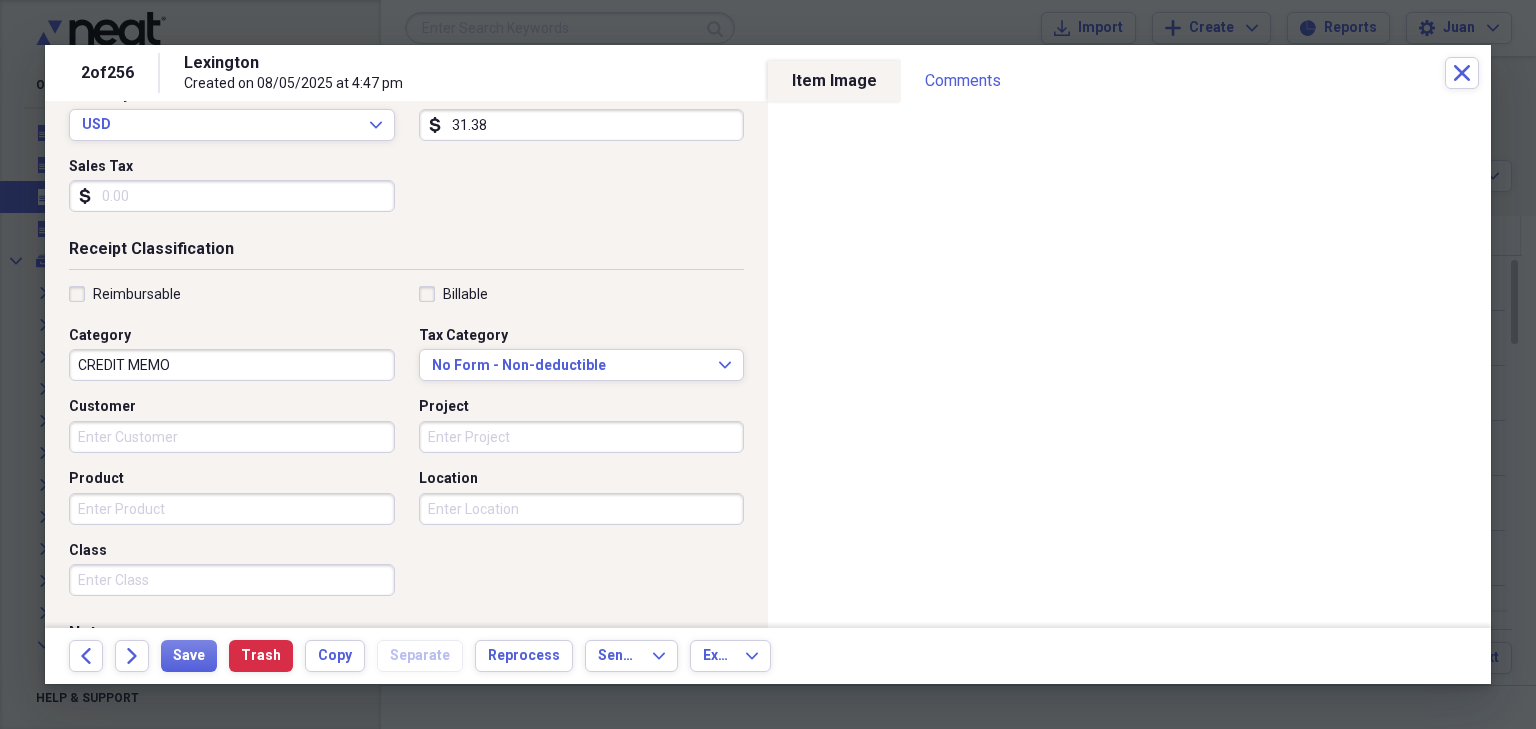 scroll, scrollTop: 492, scrollLeft: 0, axis: vertical 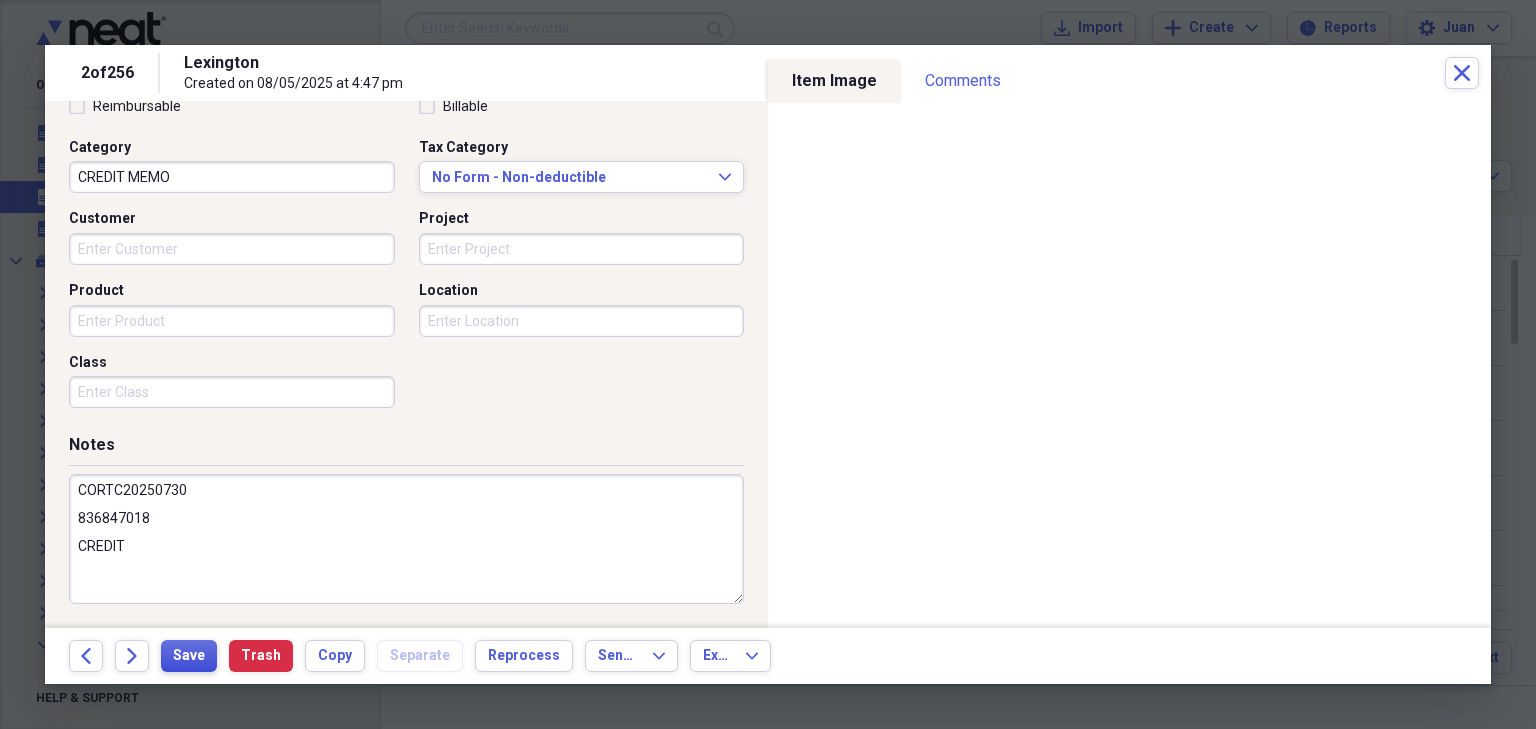 type on "CORTC20250730
836847018
CREDIT" 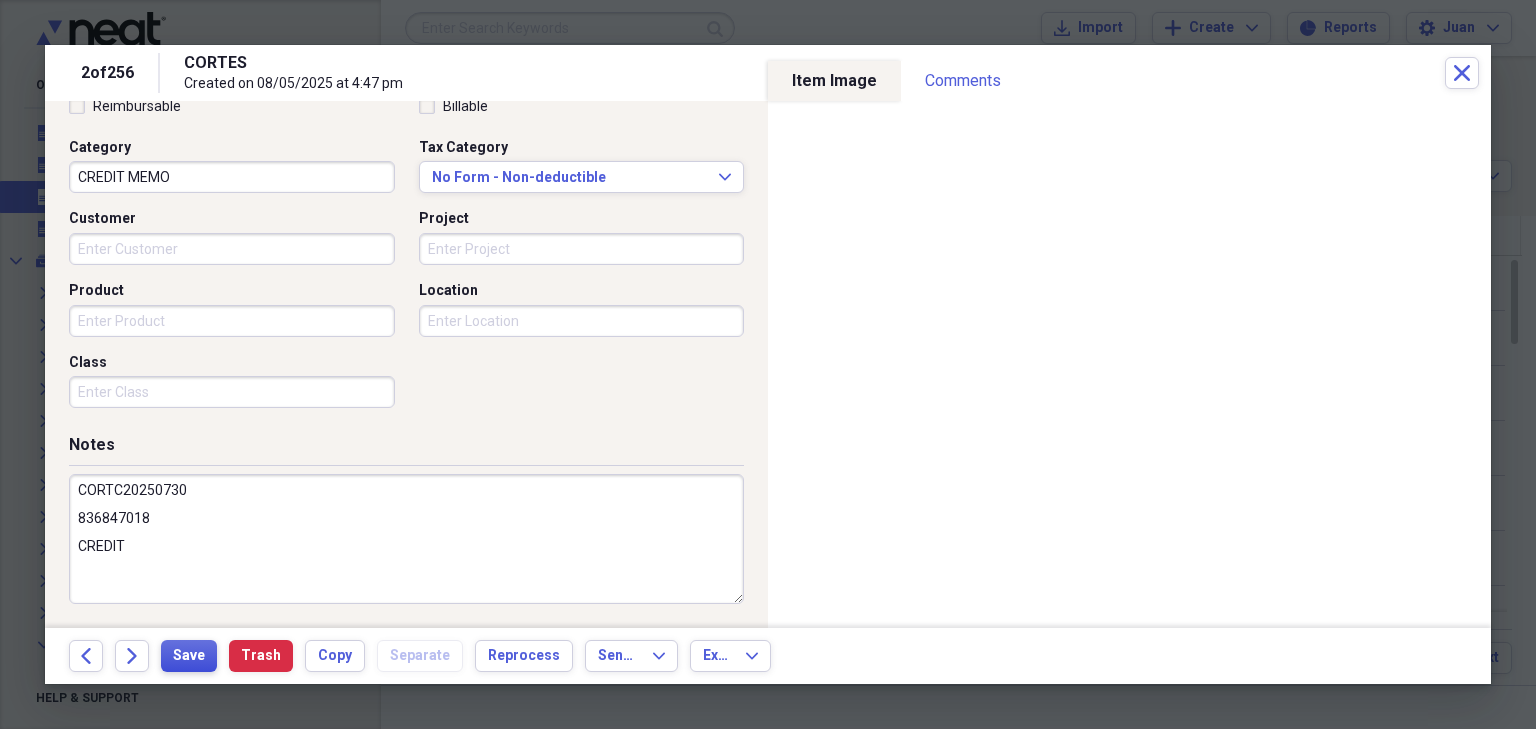 scroll, scrollTop: 492, scrollLeft: 0, axis: vertical 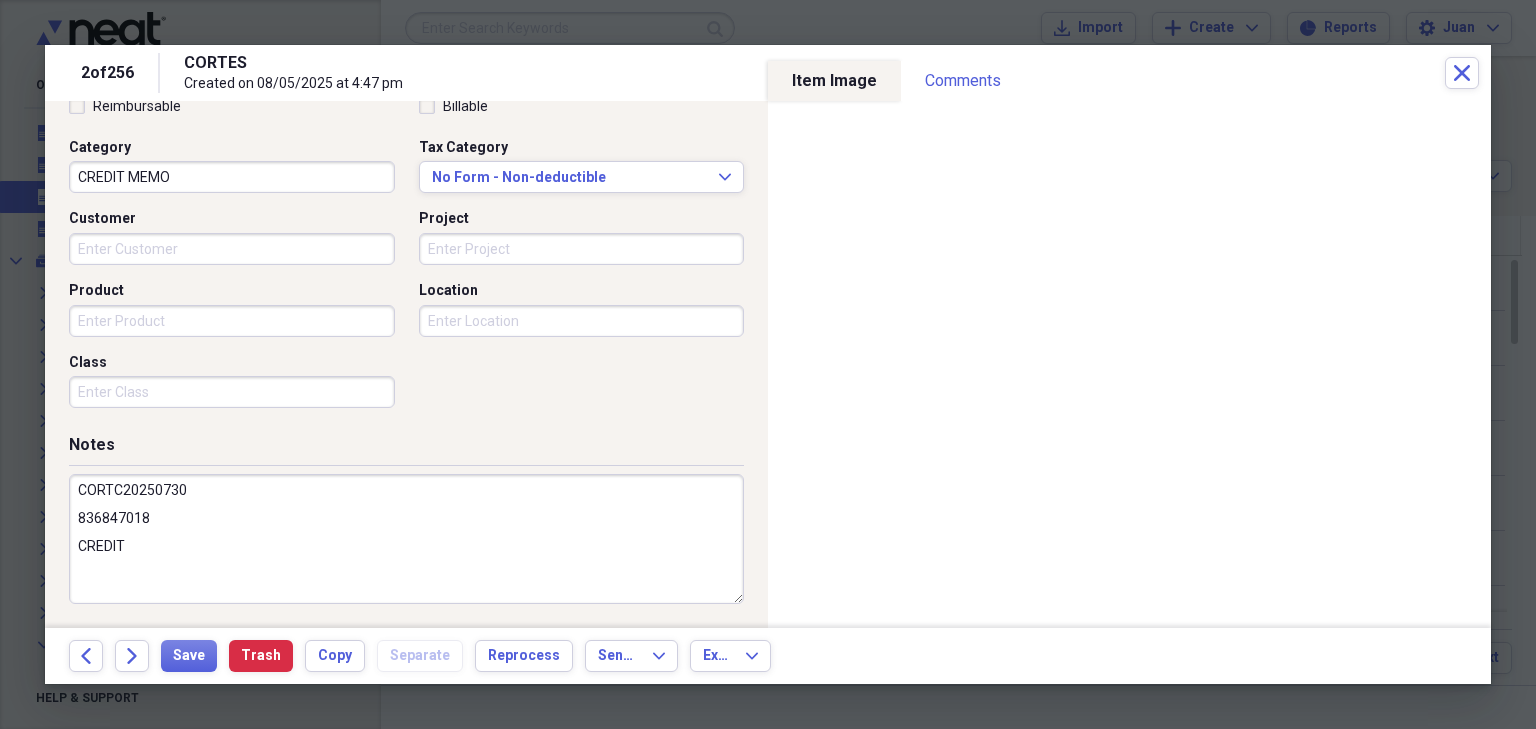 click on "Notes" at bounding box center (406, 449) 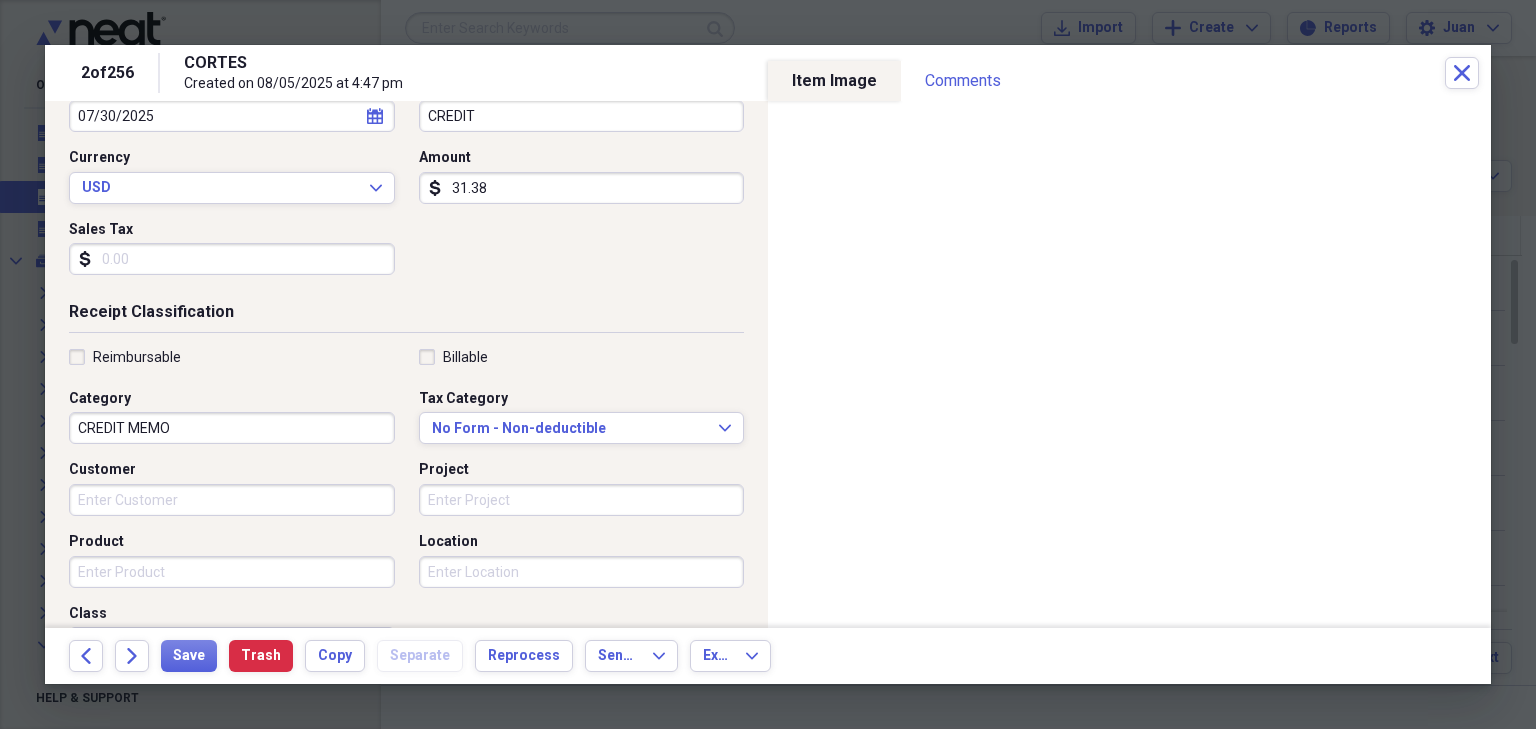 scroll, scrollTop: 238, scrollLeft: 0, axis: vertical 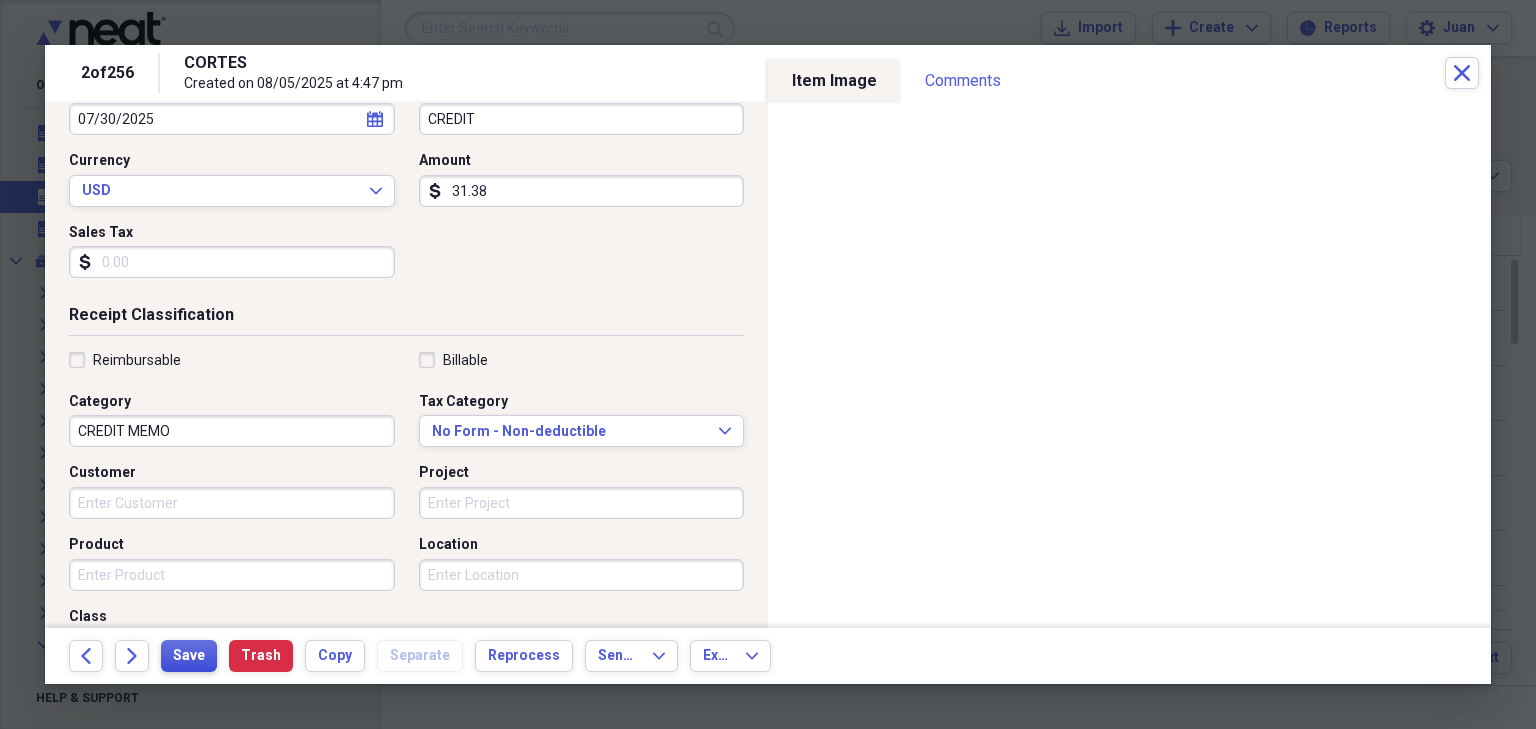 click on "Save" at bounding box center [189, 656] 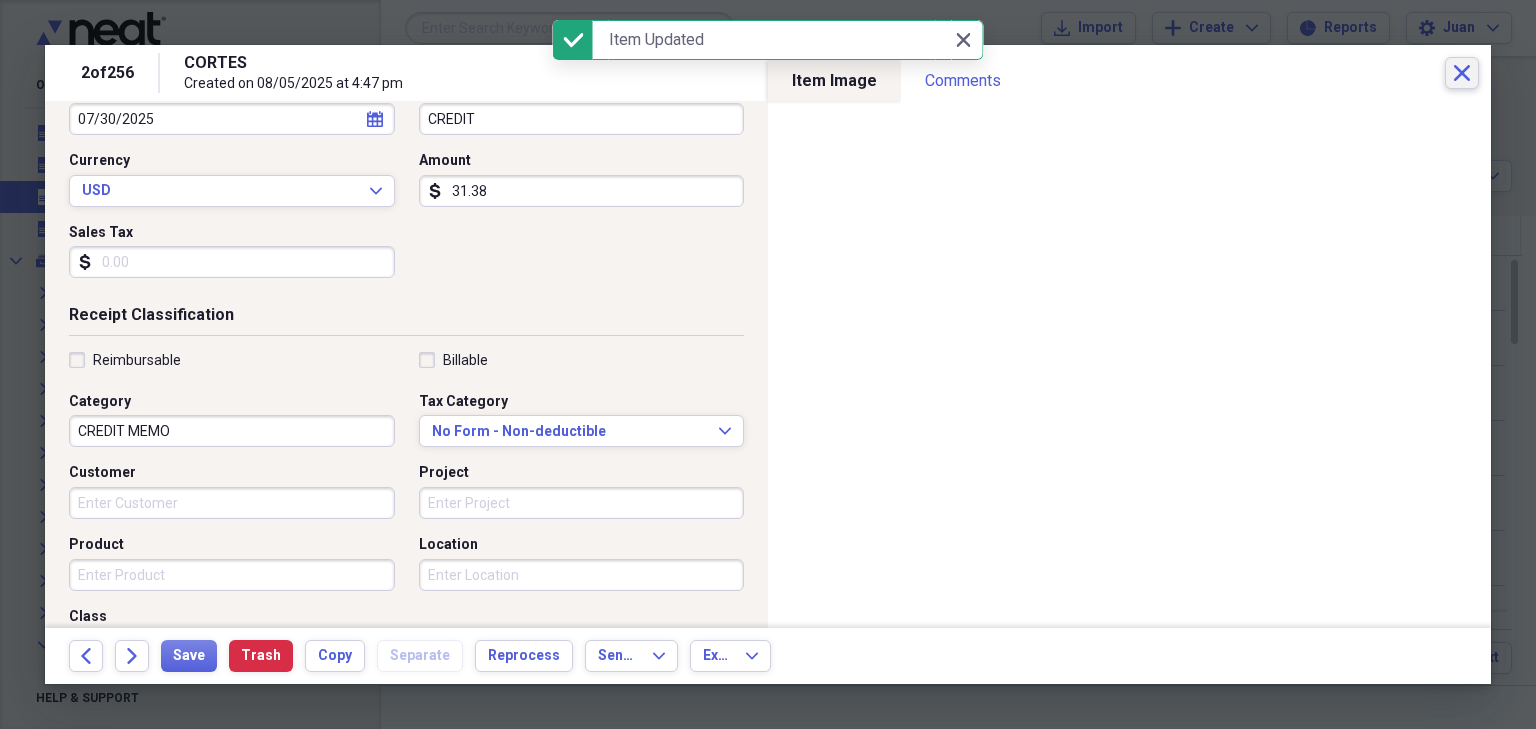 click on "Close" at bounding box center [1462, 73] 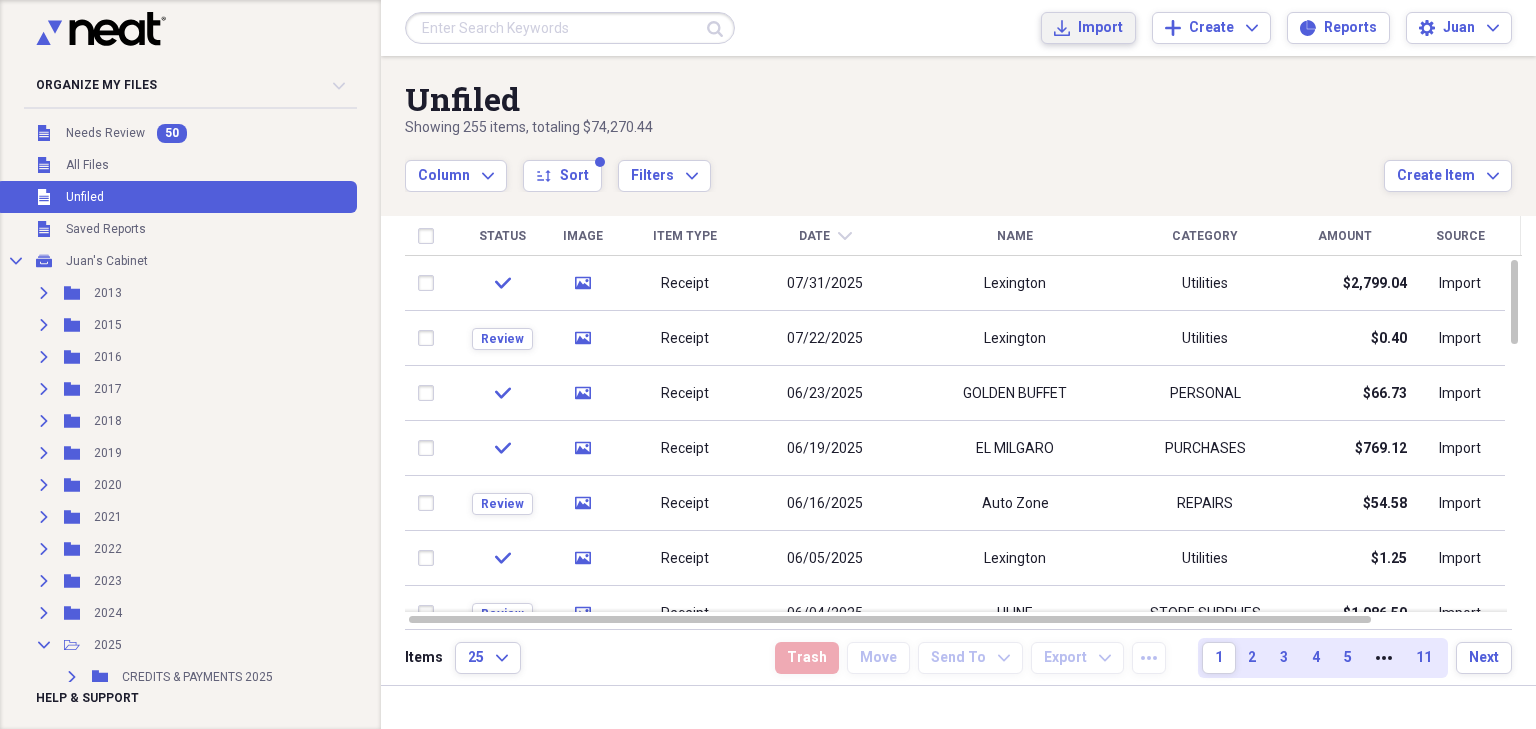 click on "Import Import" at bounding box center [1088, 28] 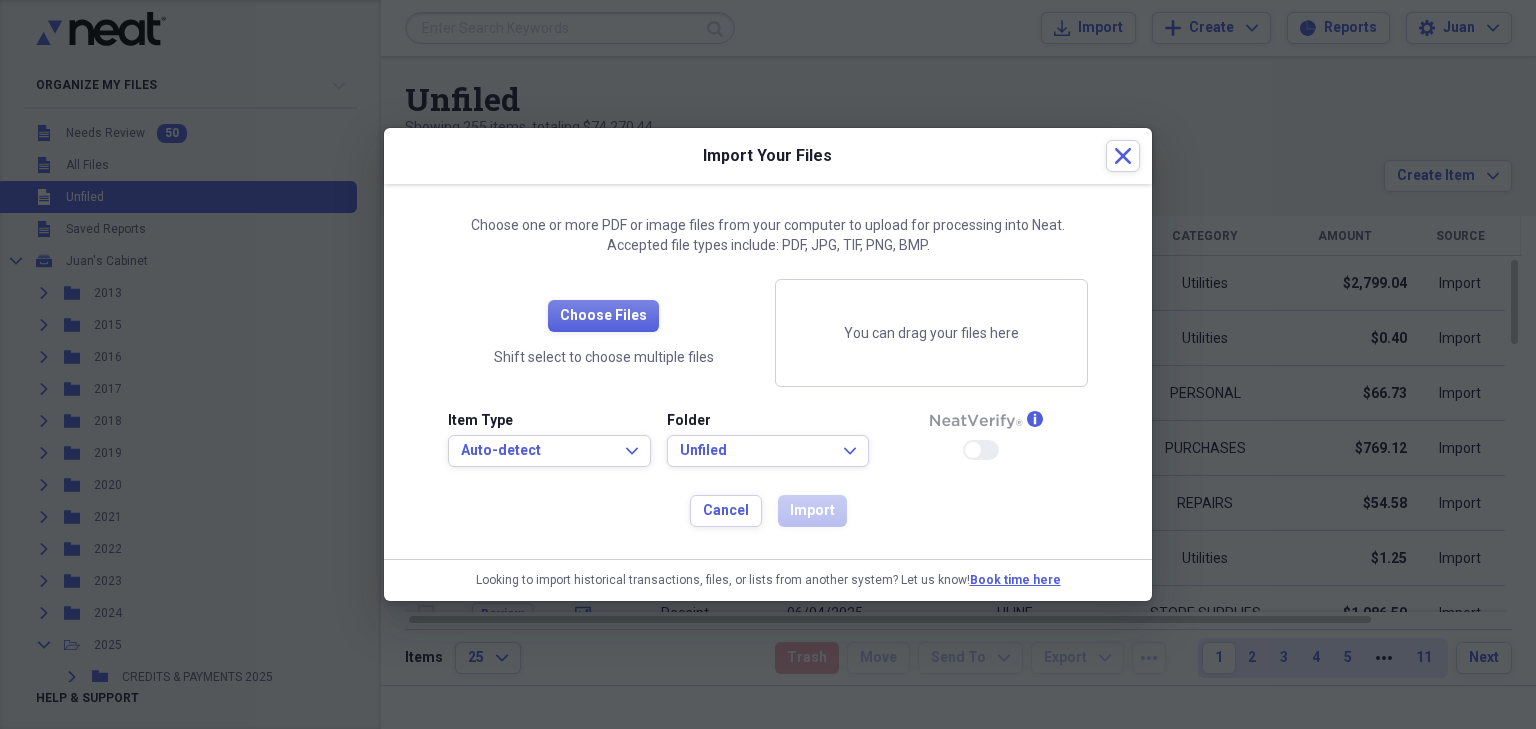 click on "Item Type" at bounding box center (549, 421) 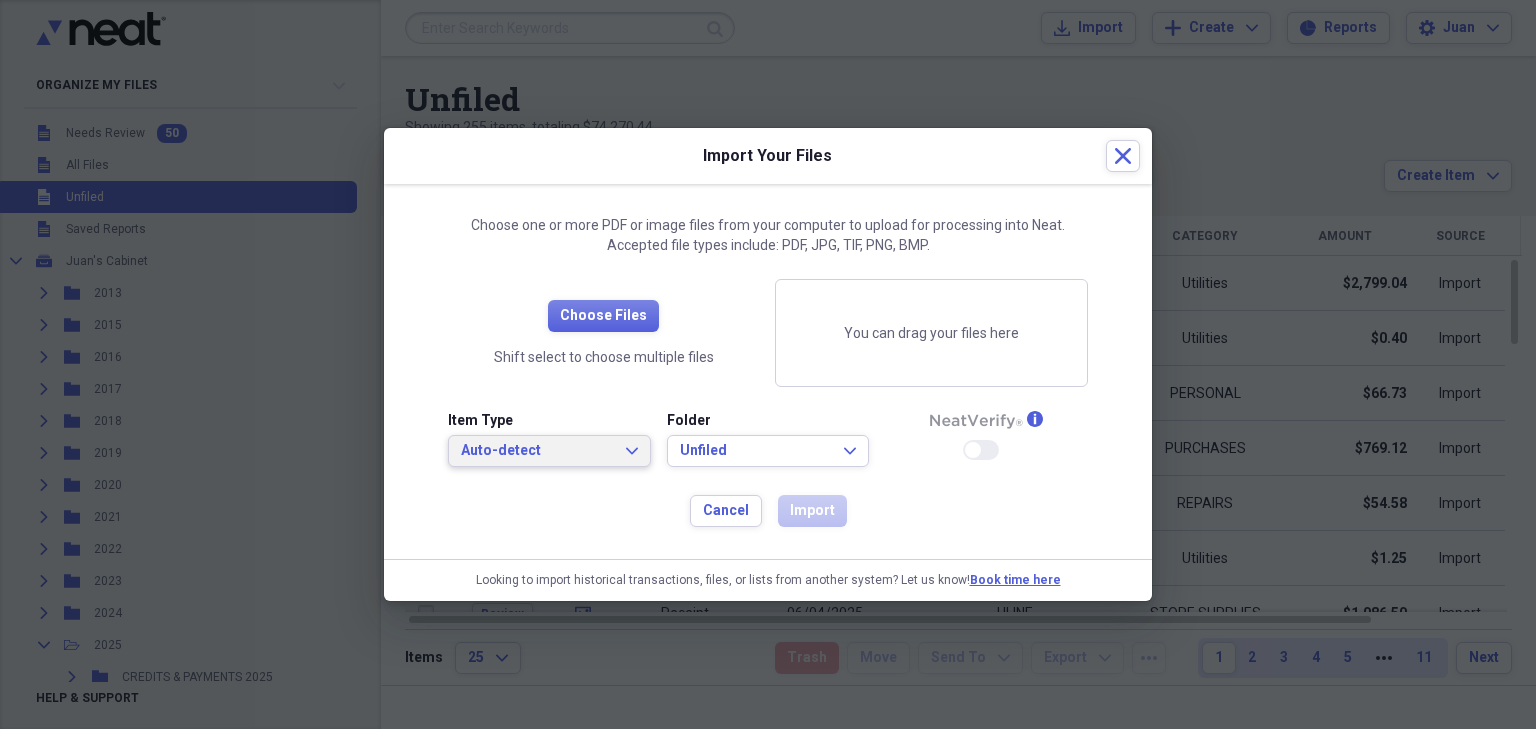click on "Auto-detect" at bounding box center (537, 451) 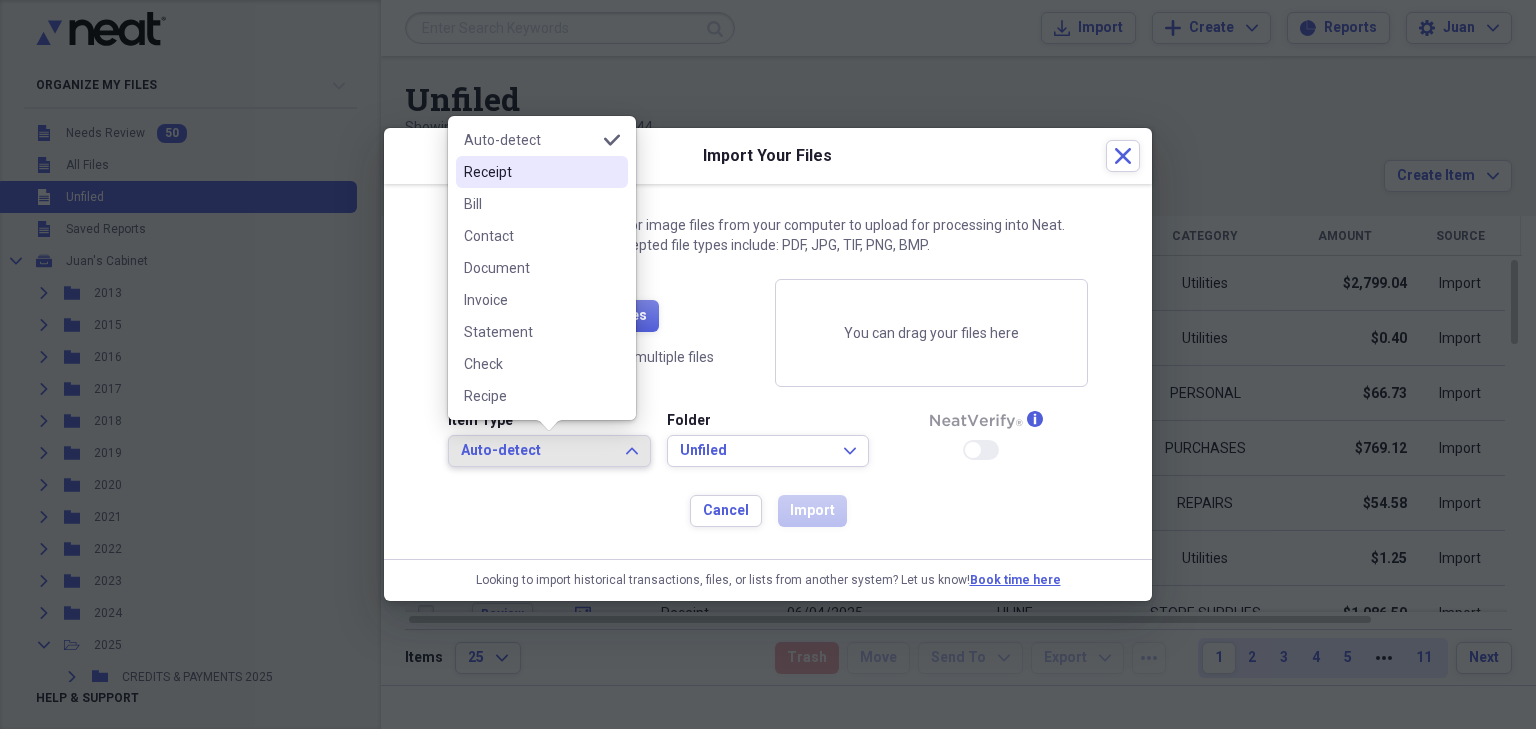 click on "Receipt" at bounding box center (542, 172) 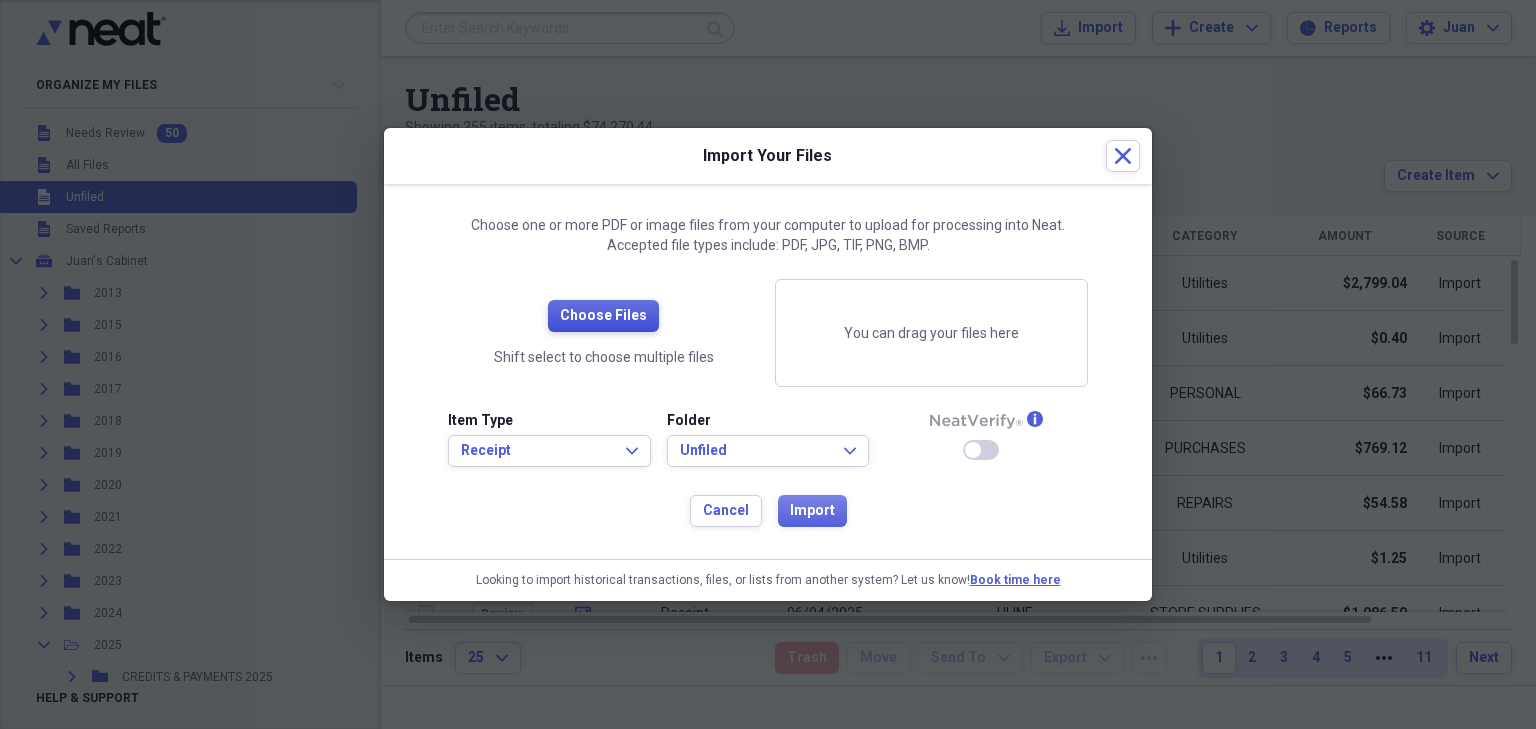 click on "Choose Files" at bounding box center [603, 316] 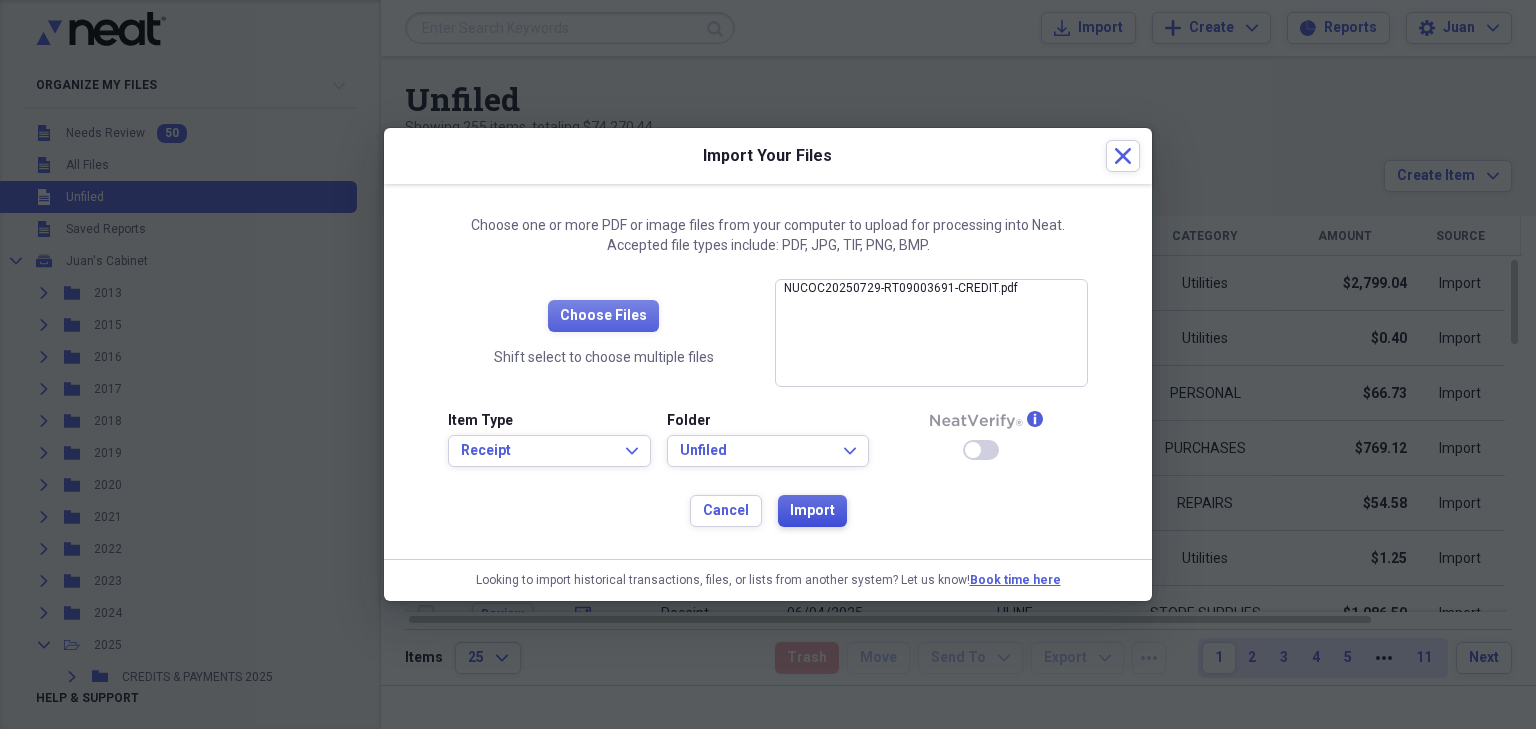 click on "Import" at bounding box center (812, 511) 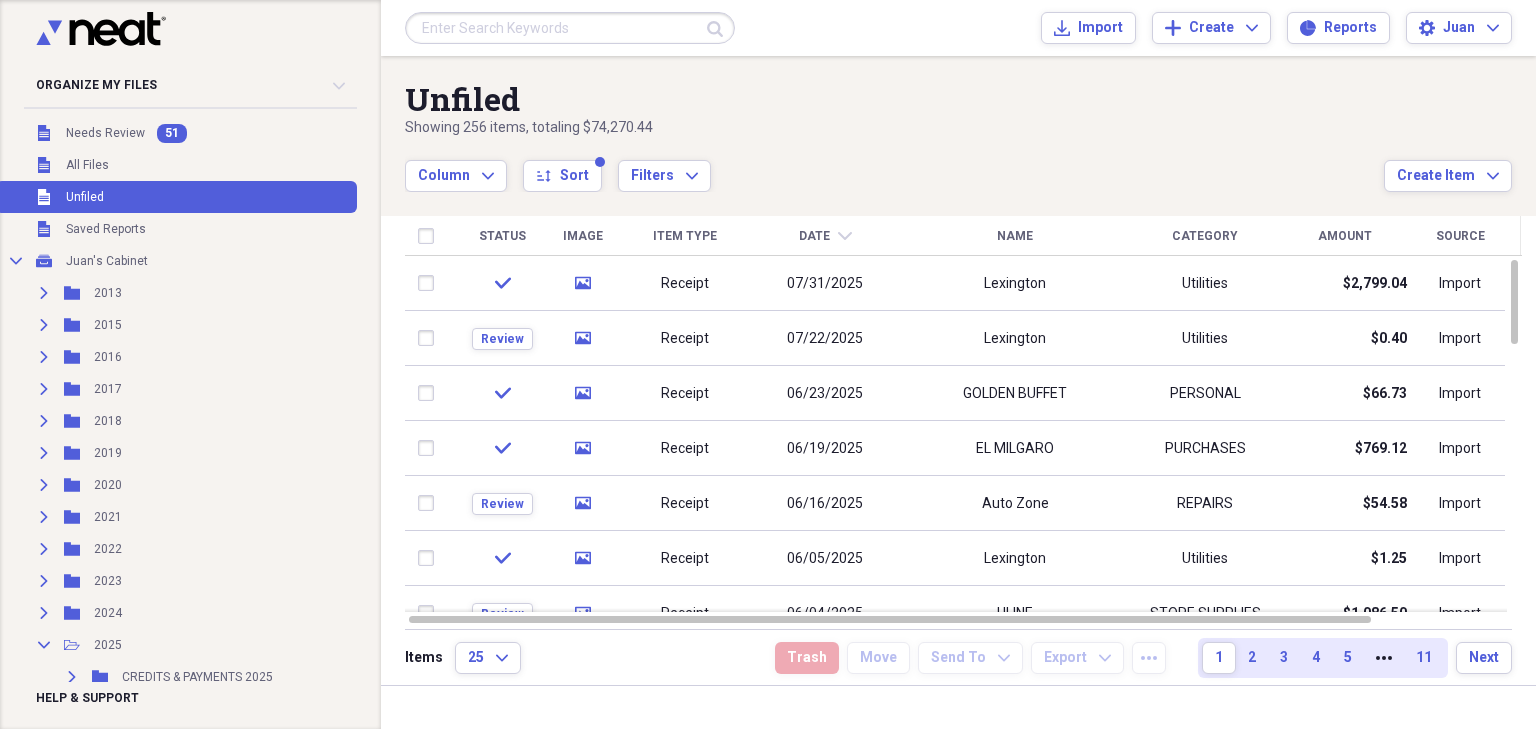 click at bounding box center (570, 28) 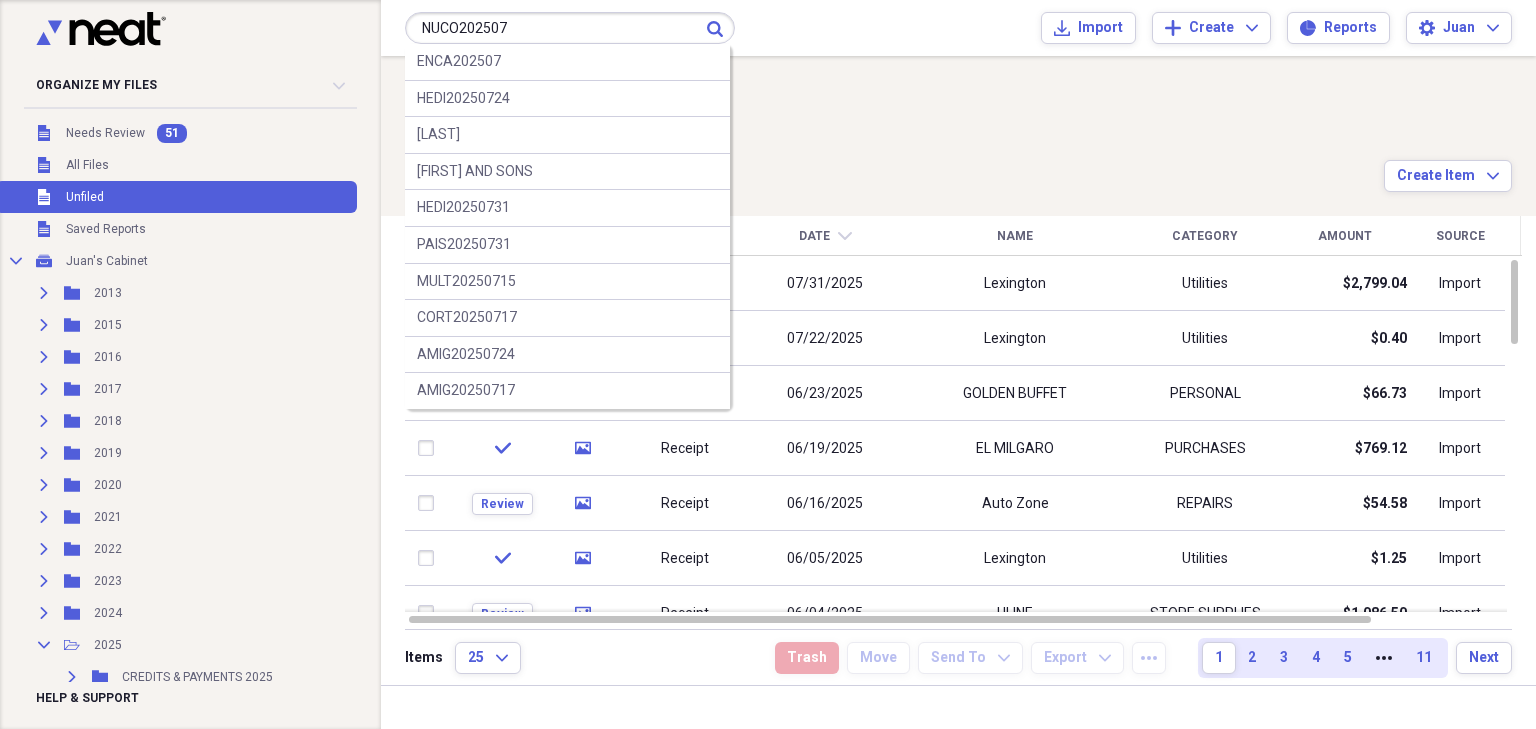 type on "NUCO202507" 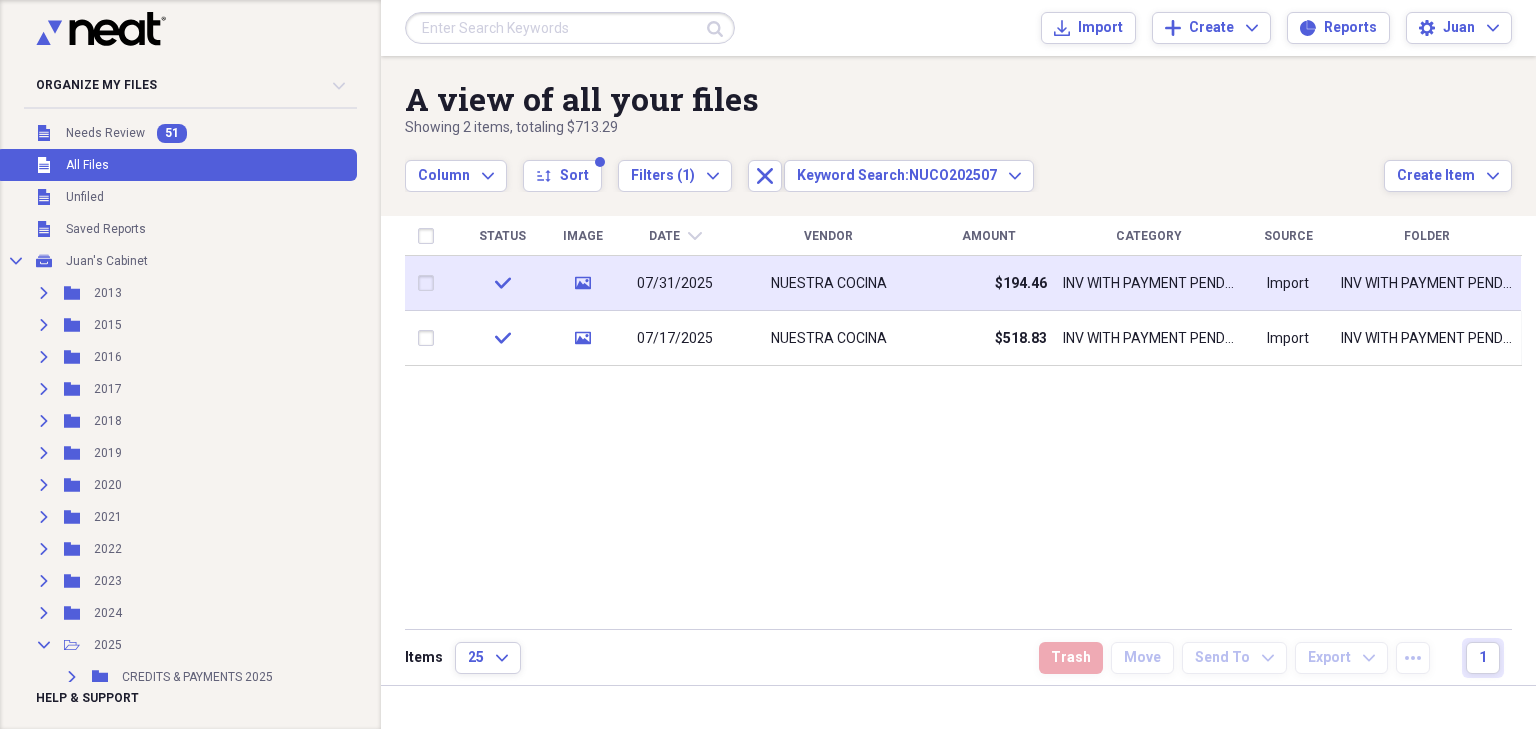 click on "INV WITH PAYMENT PENDING 2025" at bounding box center (1149, 284) 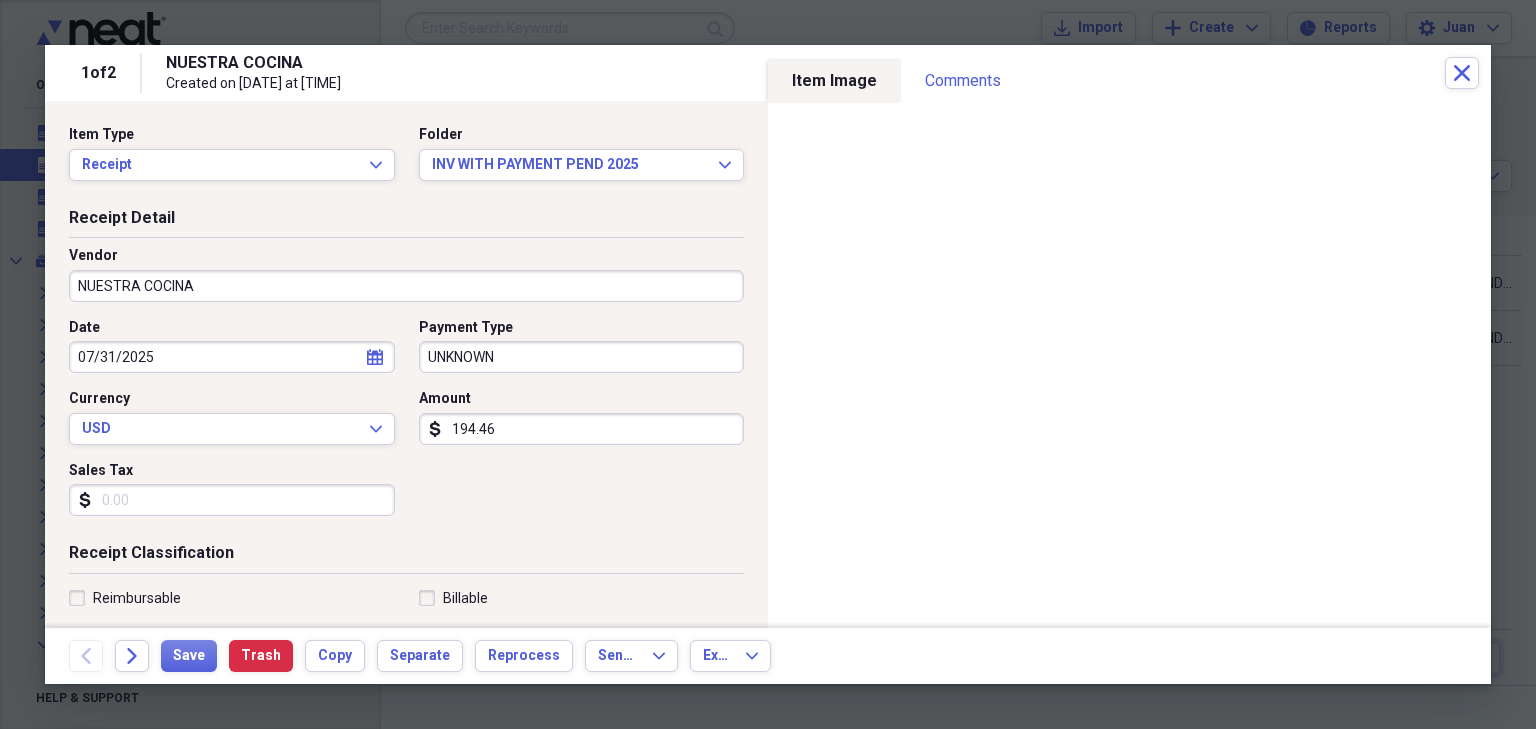 click on "194.46" at bounding box center [582, 429] 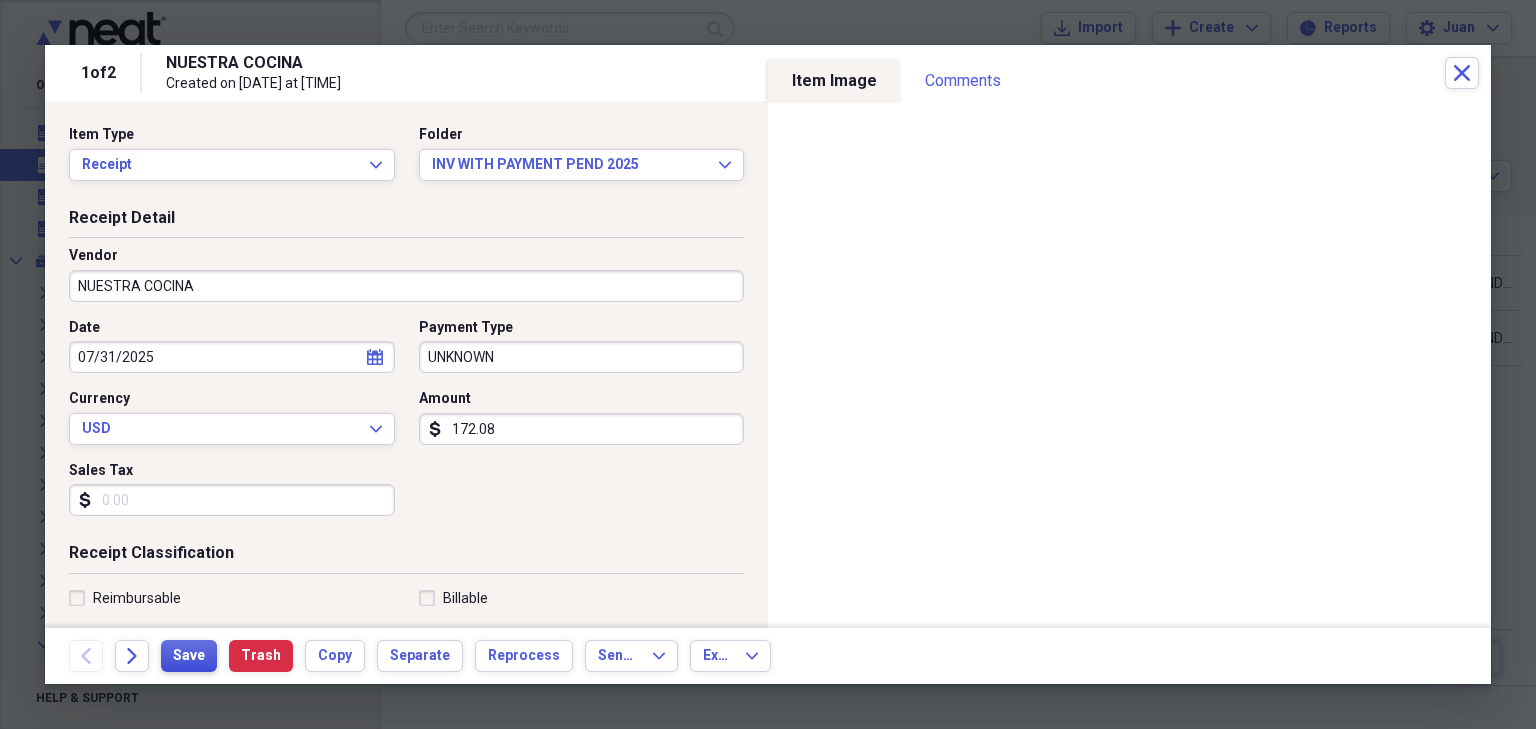 type on "172.08" 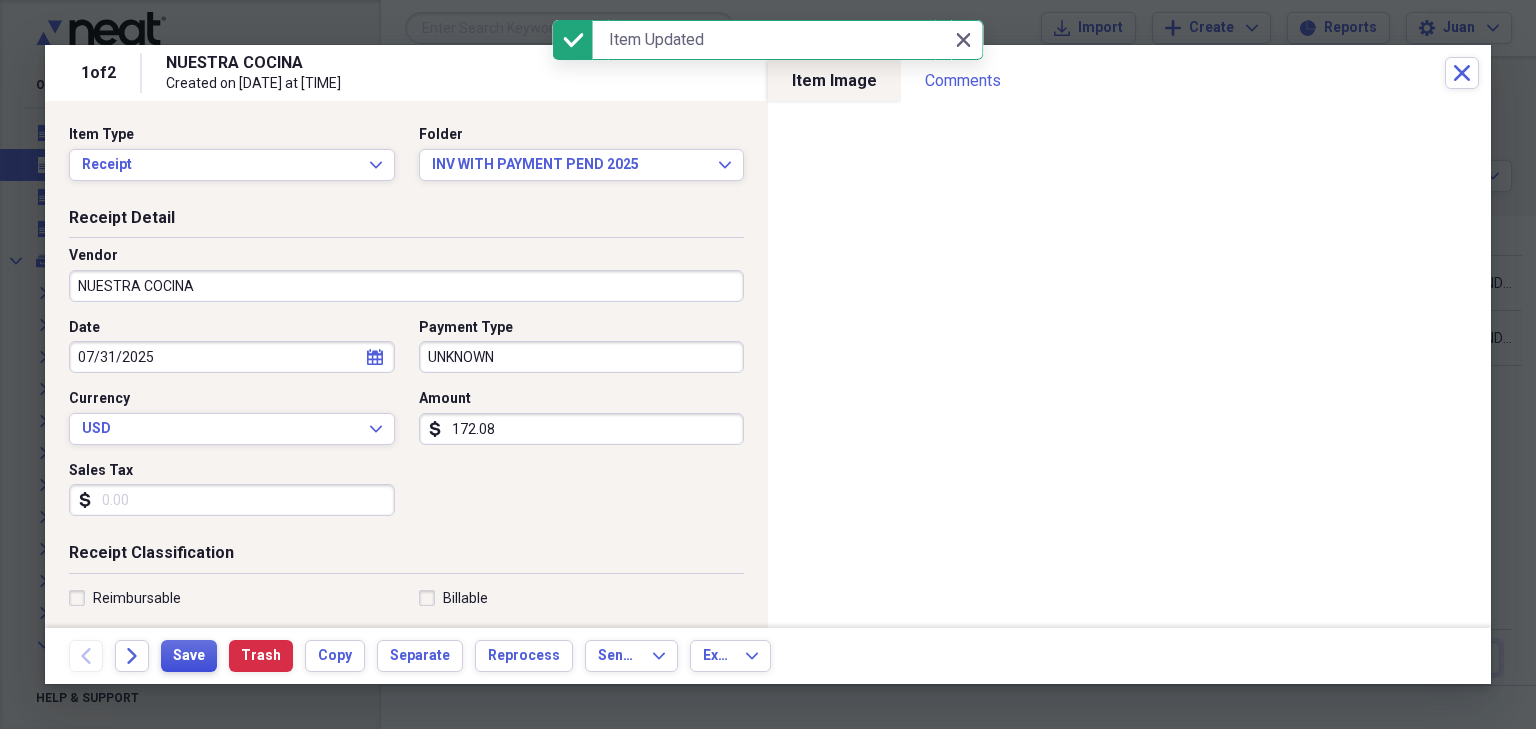 click on "Save" at bounding box center [189, 656] 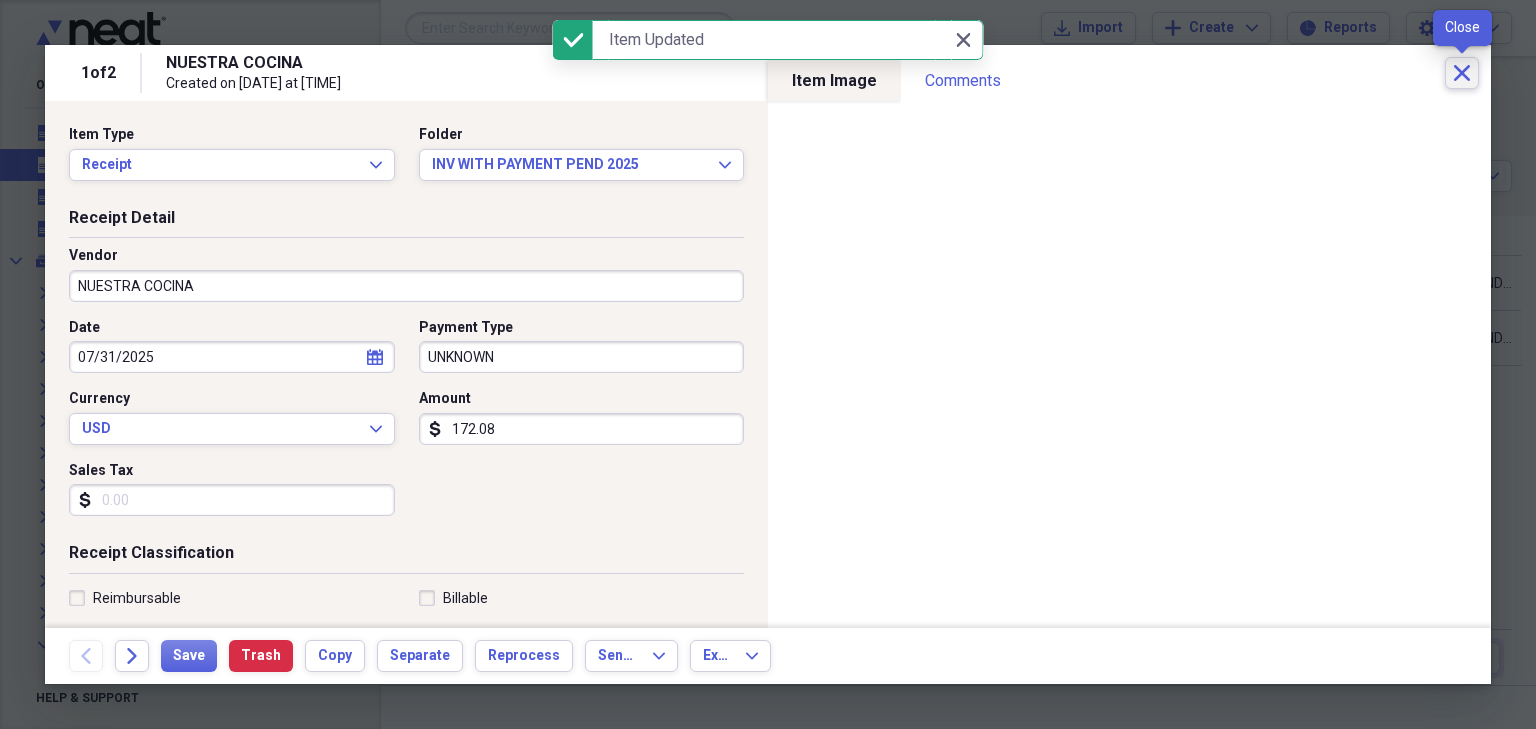 drag, startPoint x: 1476, startPoint y: 70, endPoint x: 1459, endPoint y: 59, distance: 20.248457 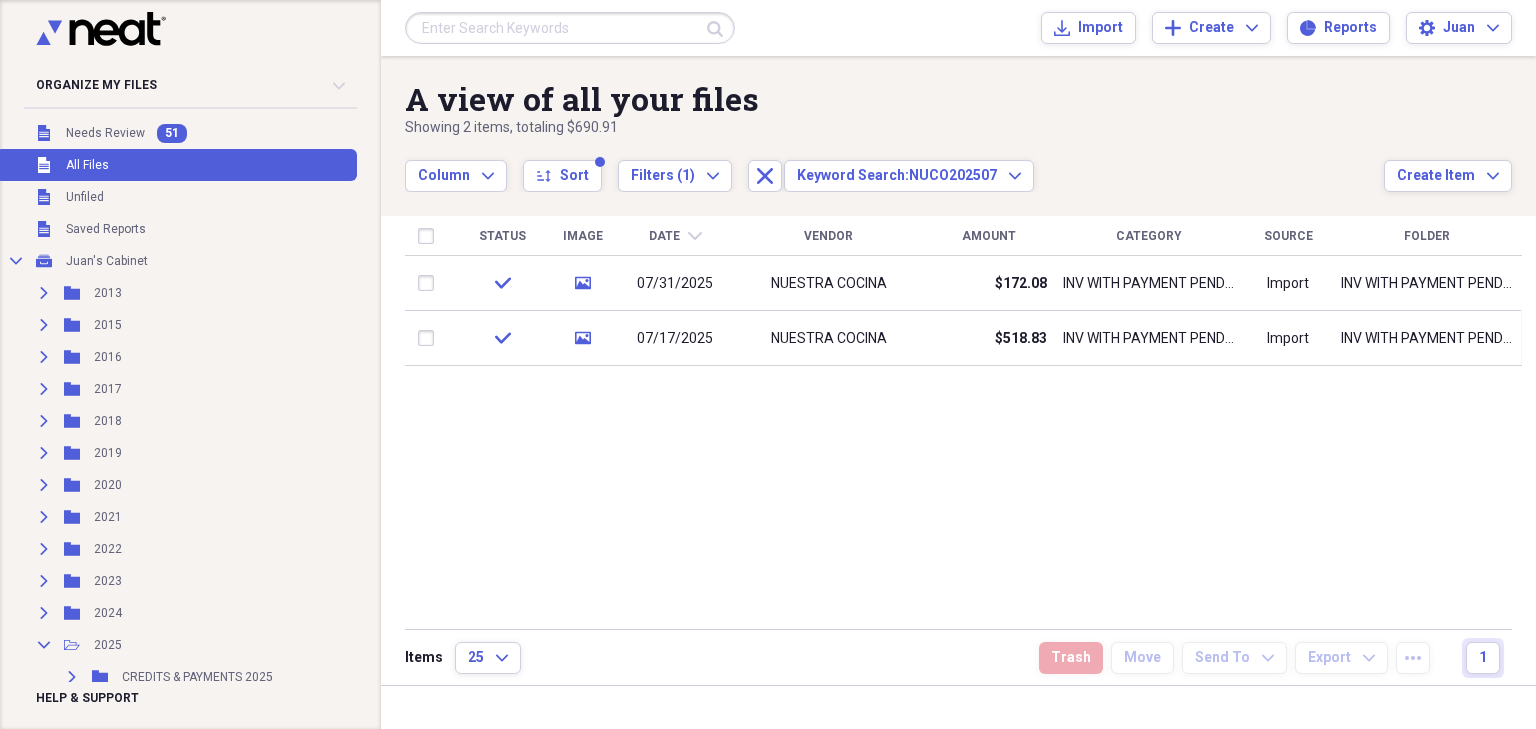 click at bounding box center (570, 28) 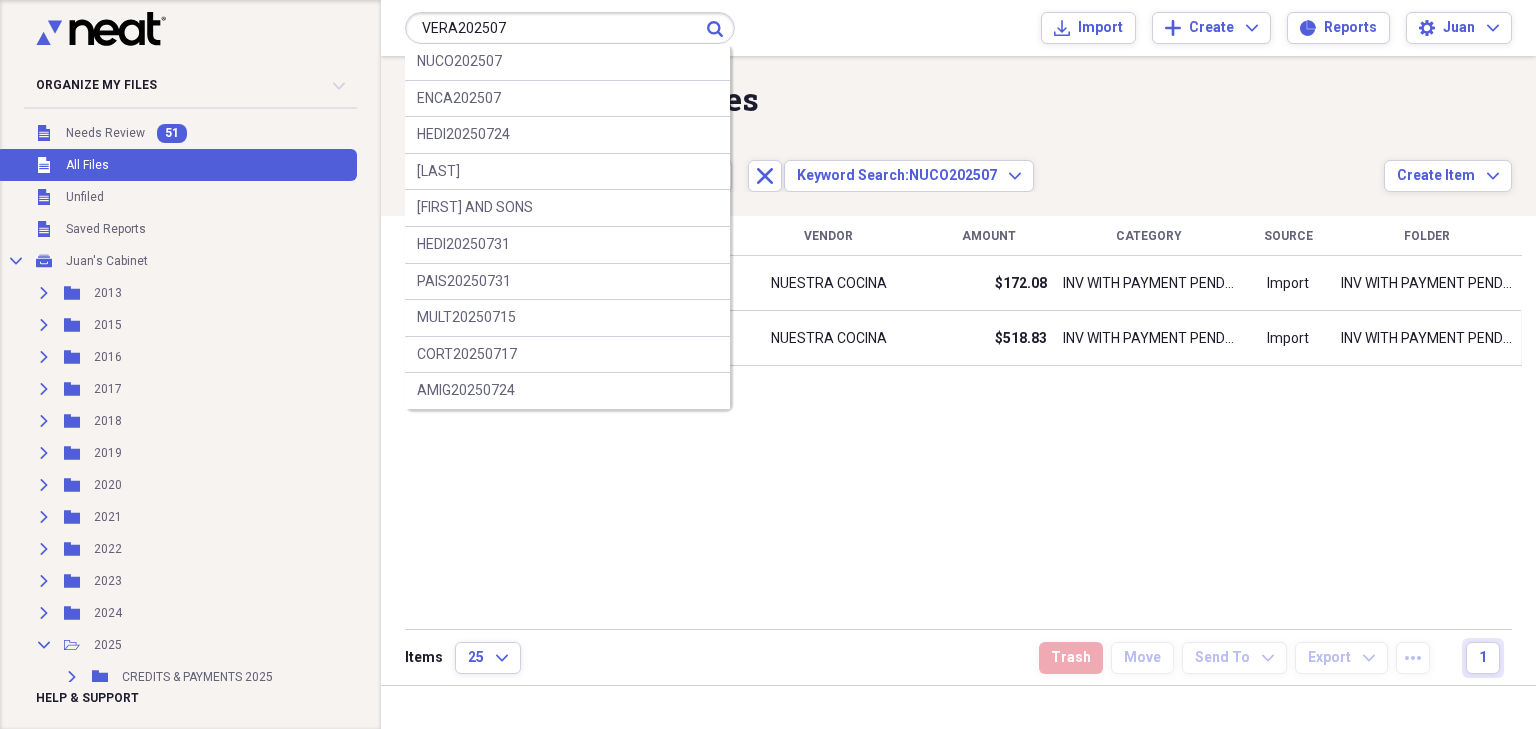 type on "VERA202507" 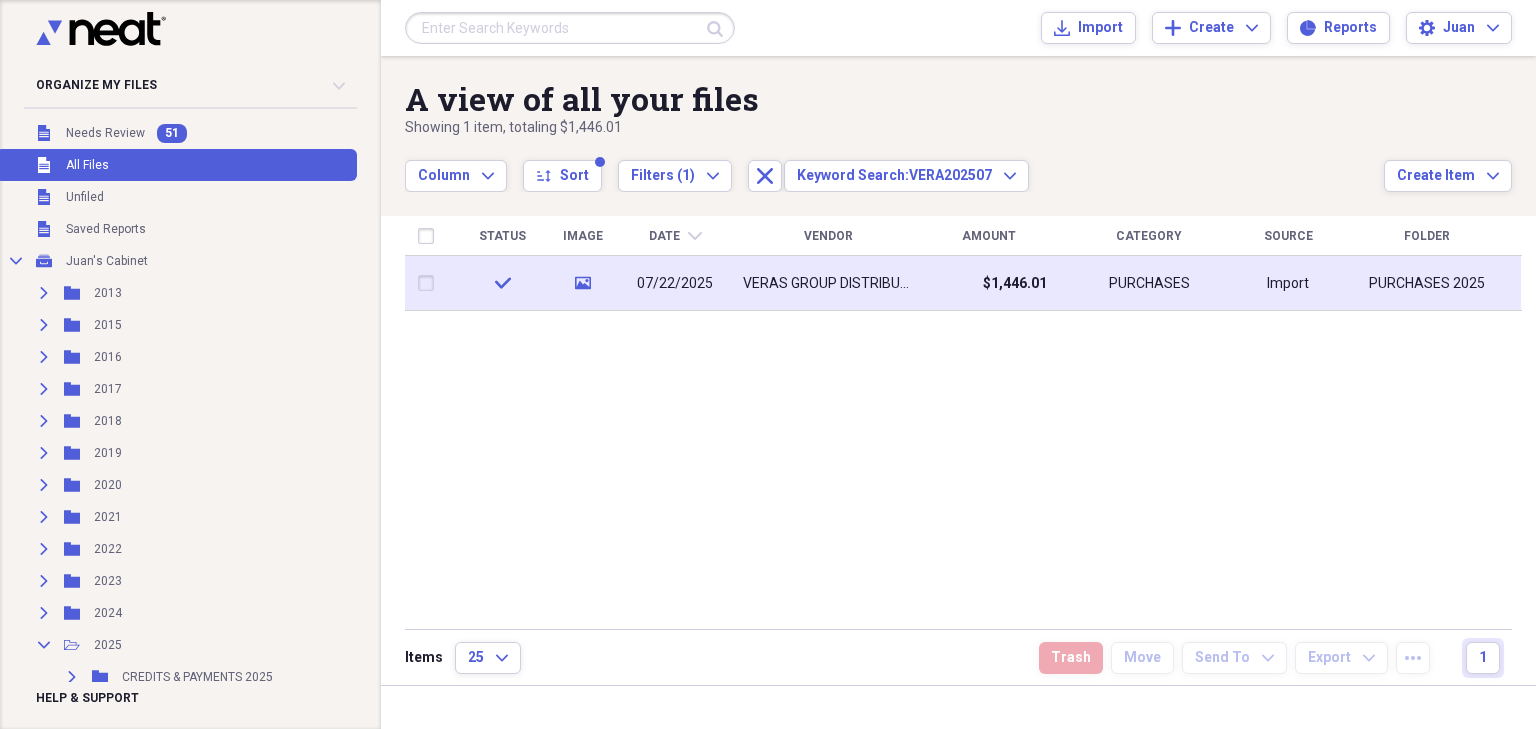 click on "PURCHASES" at bounding box center [1149, 283] 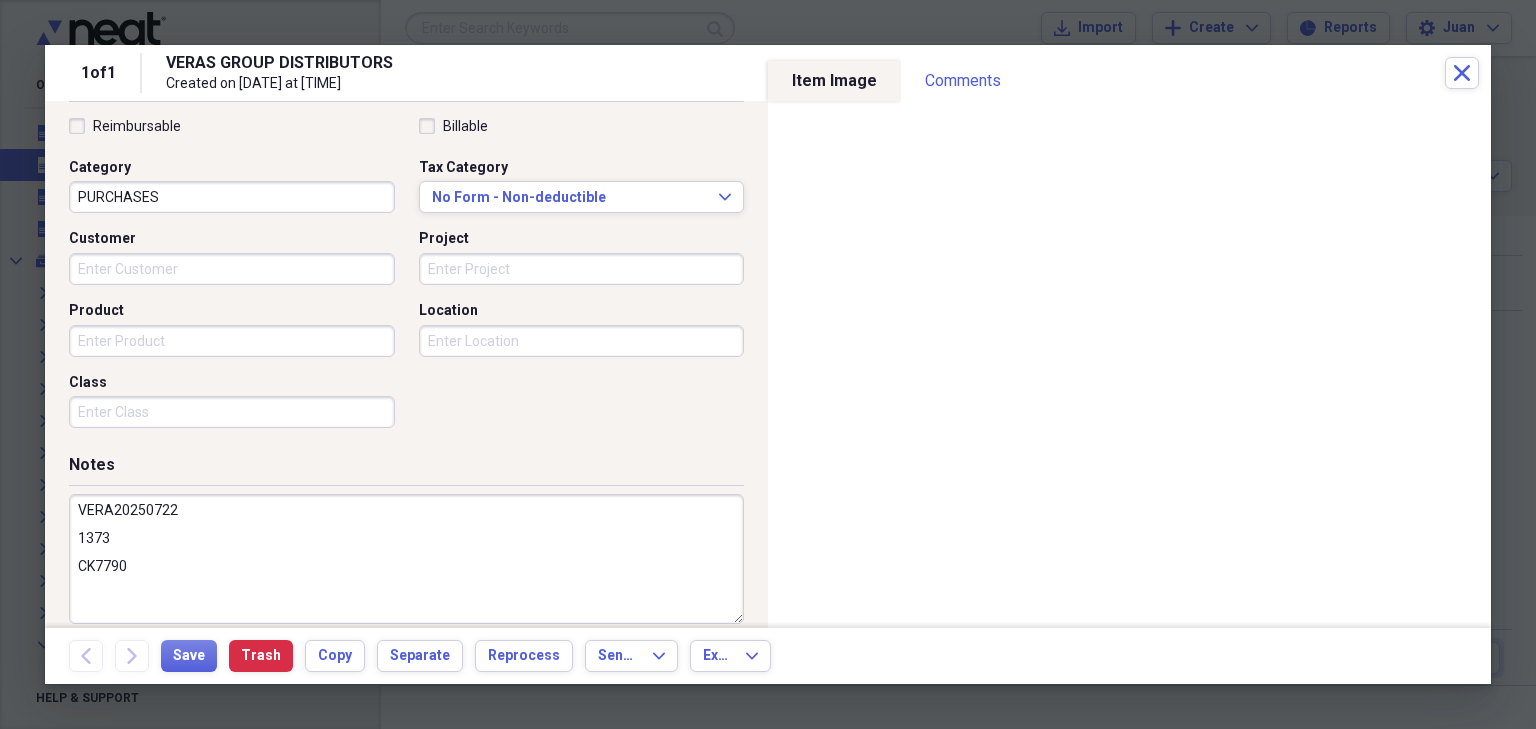 scroll, scrollTop: 492, scrollLeft: 0, axis: vertical 